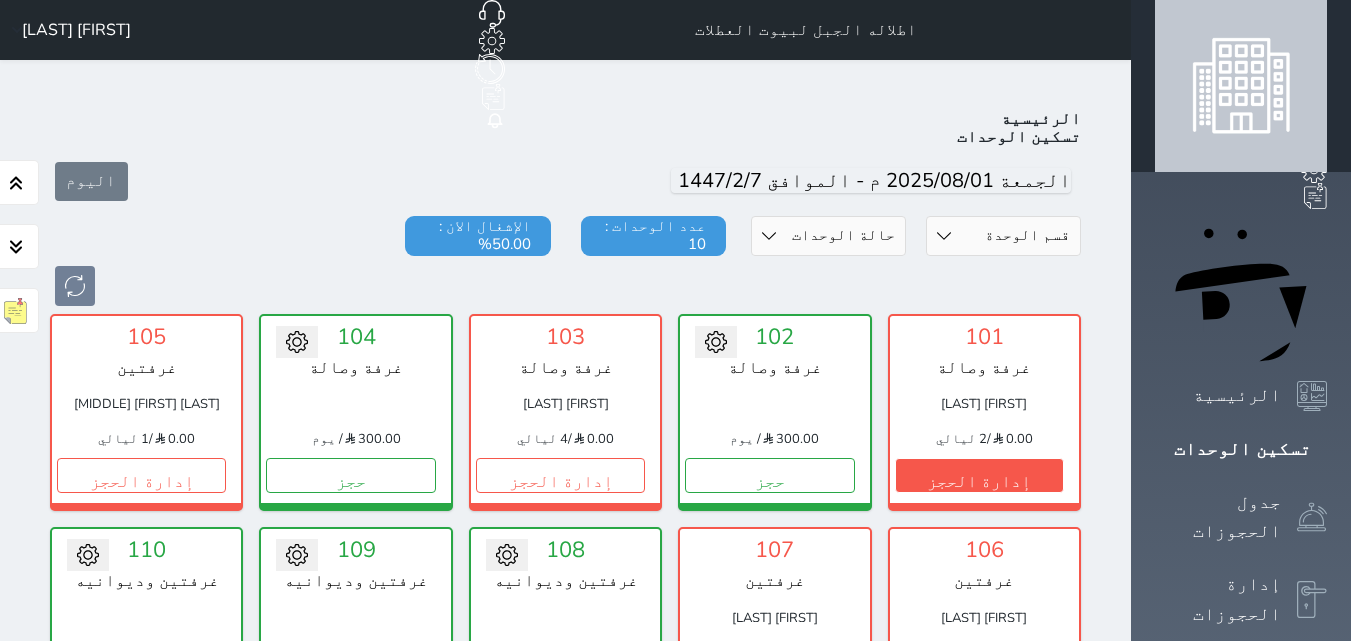 scroll, scrollTop: 0, scrollLeft: 0, axis: both 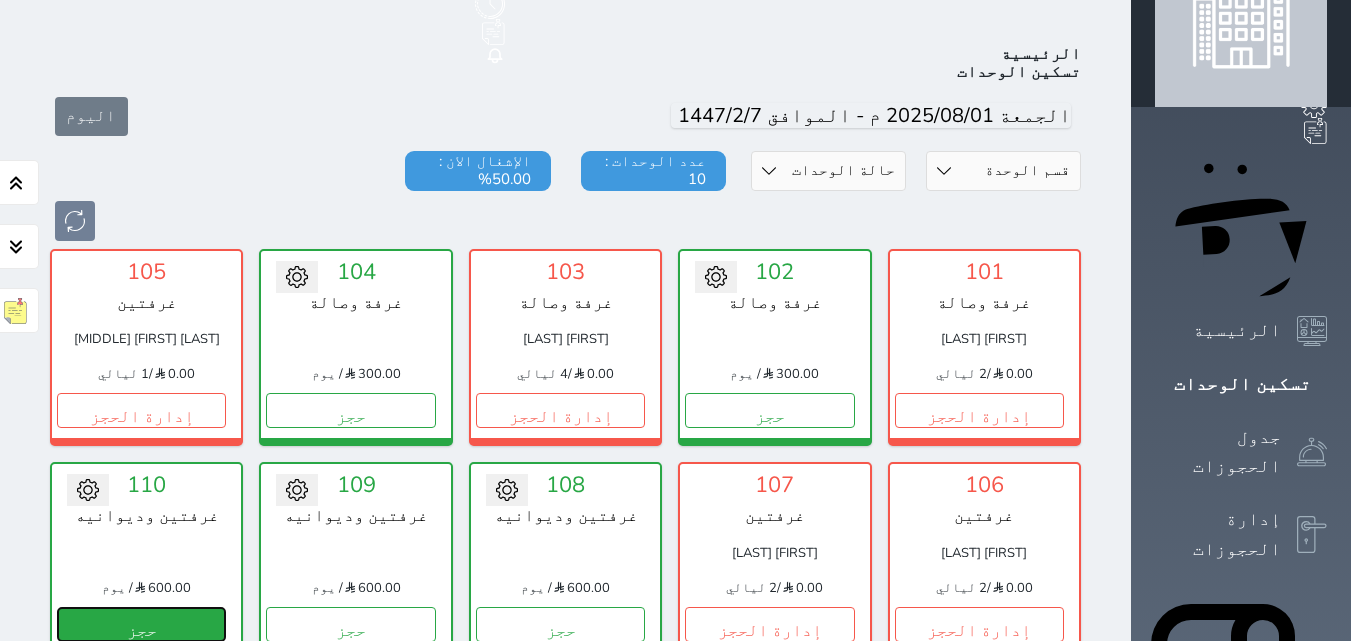 click on "حجز" at bounding box center (141, 624) 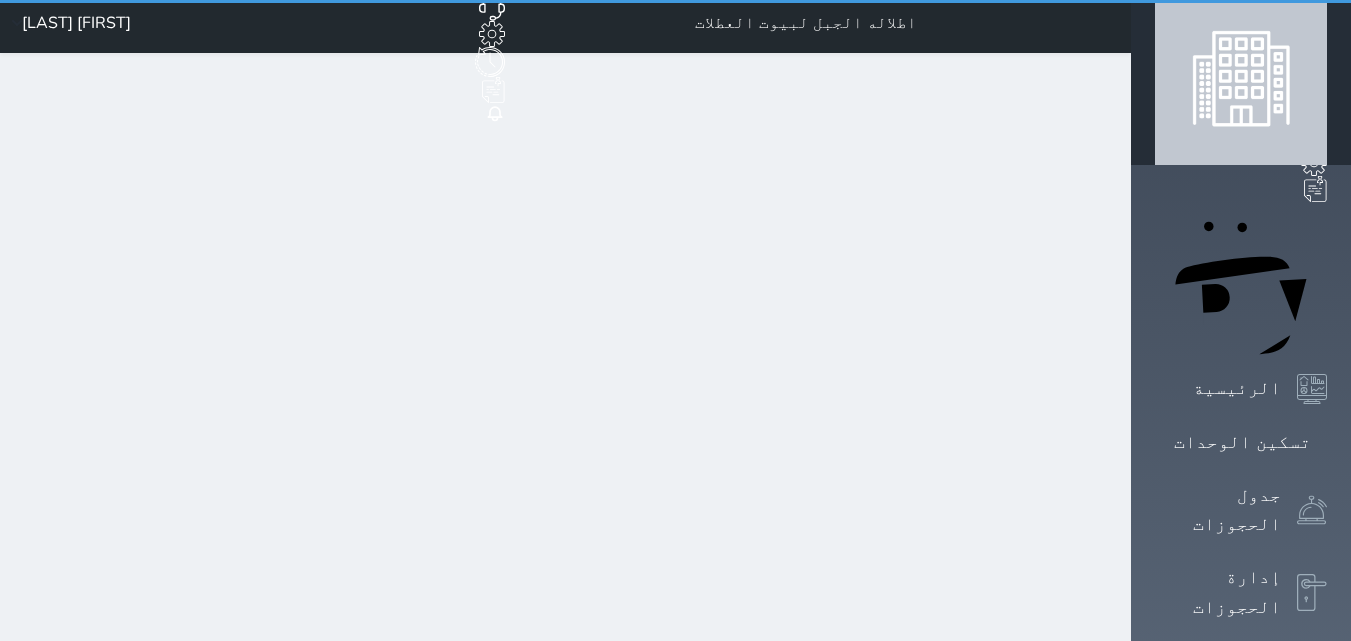 scroll, scrollTop: 0, scrollLeft: 0, axis: both 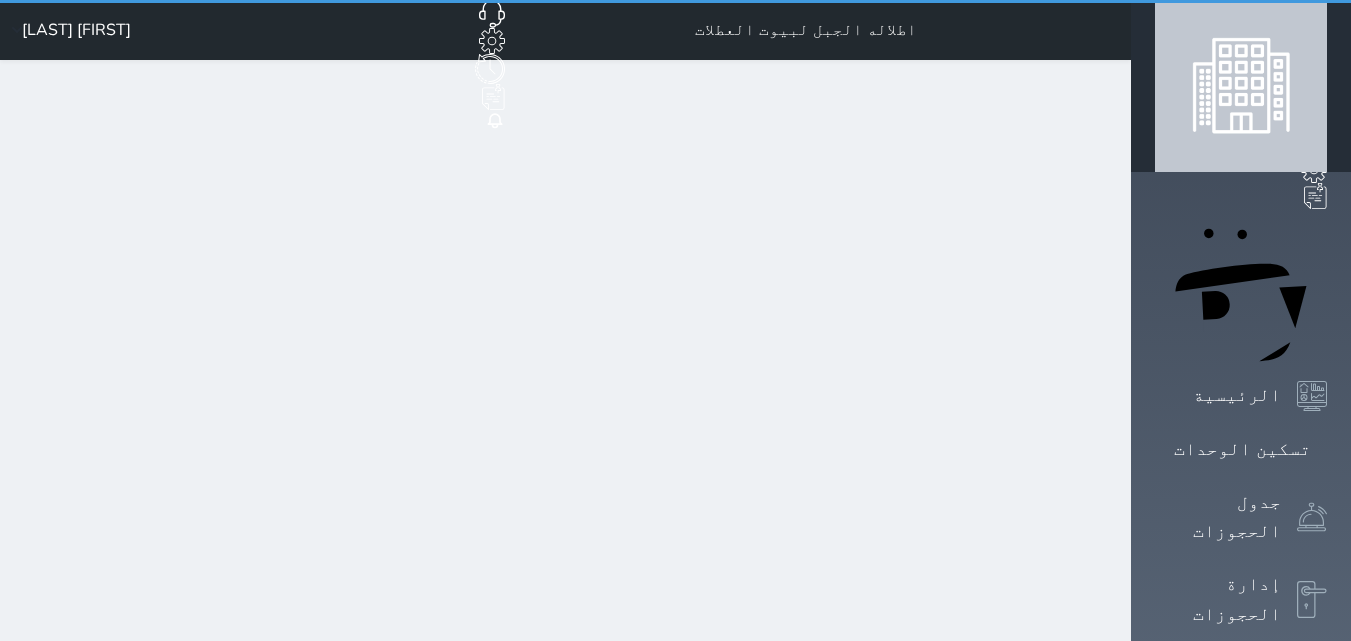select on "1" 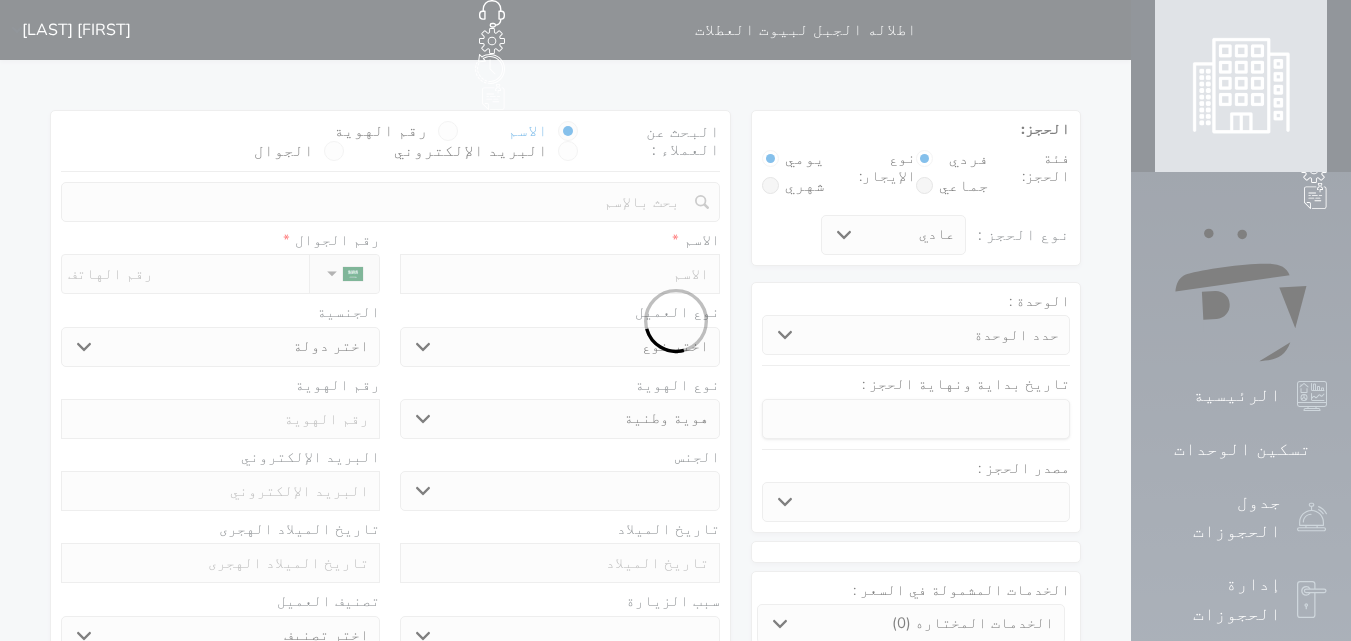 select 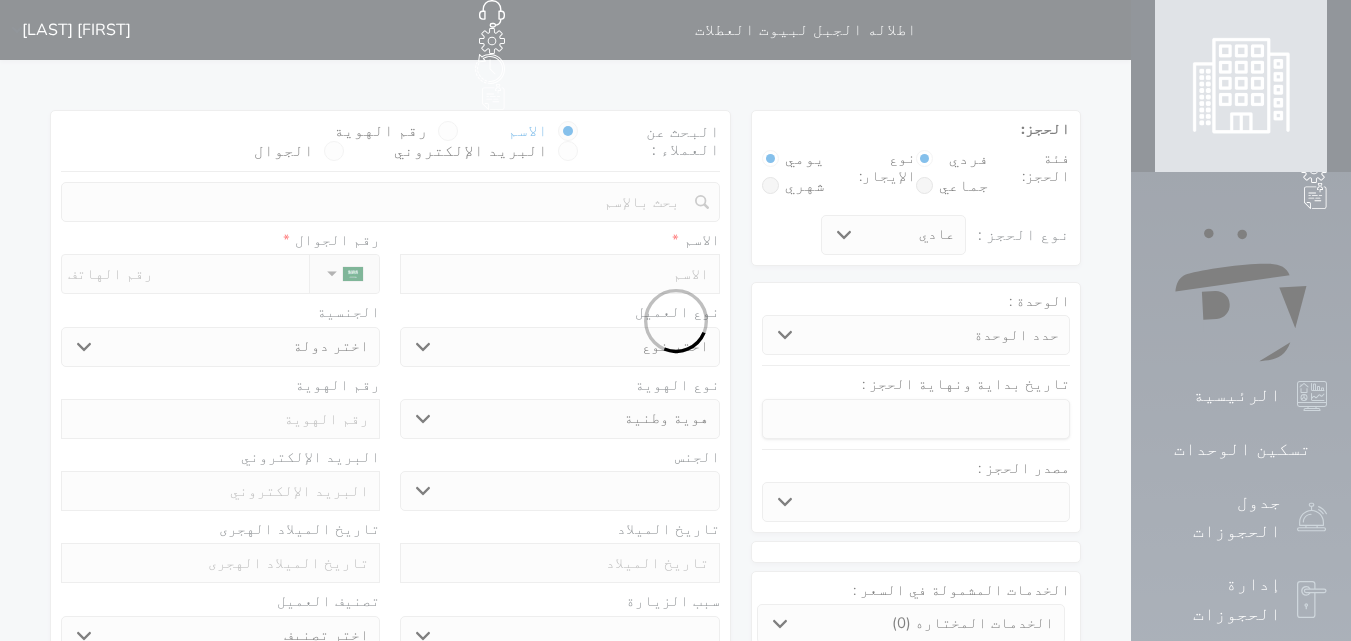 select on "31428" 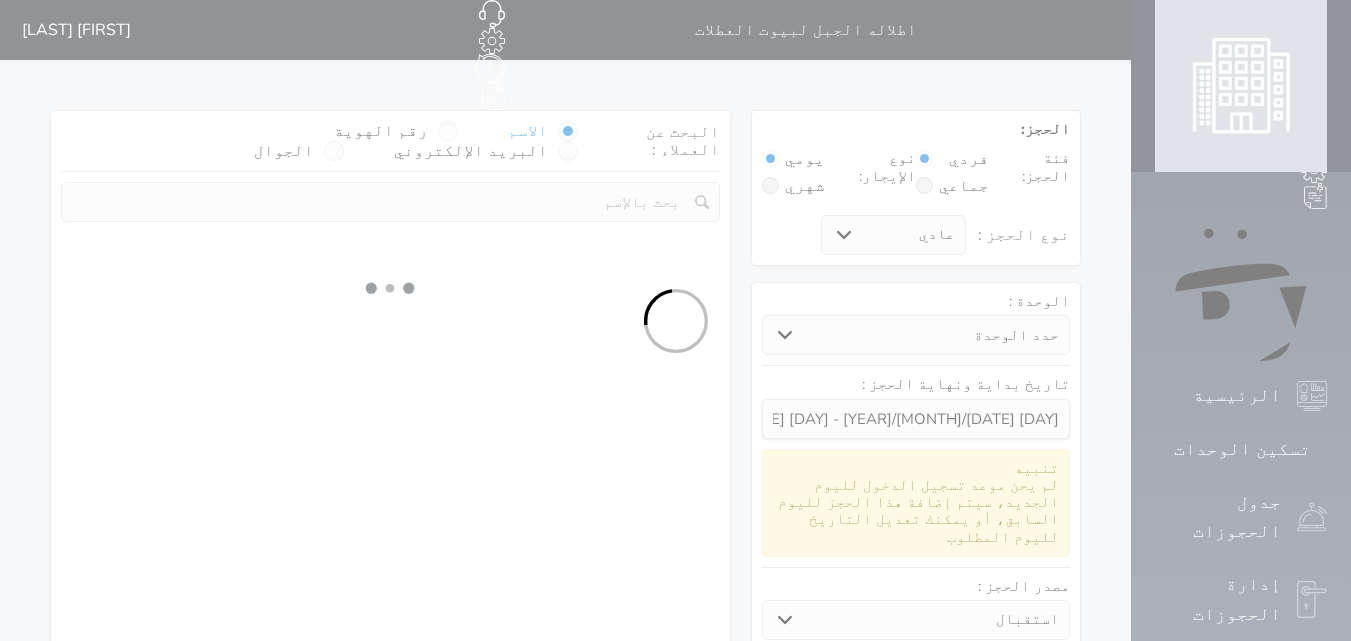 select 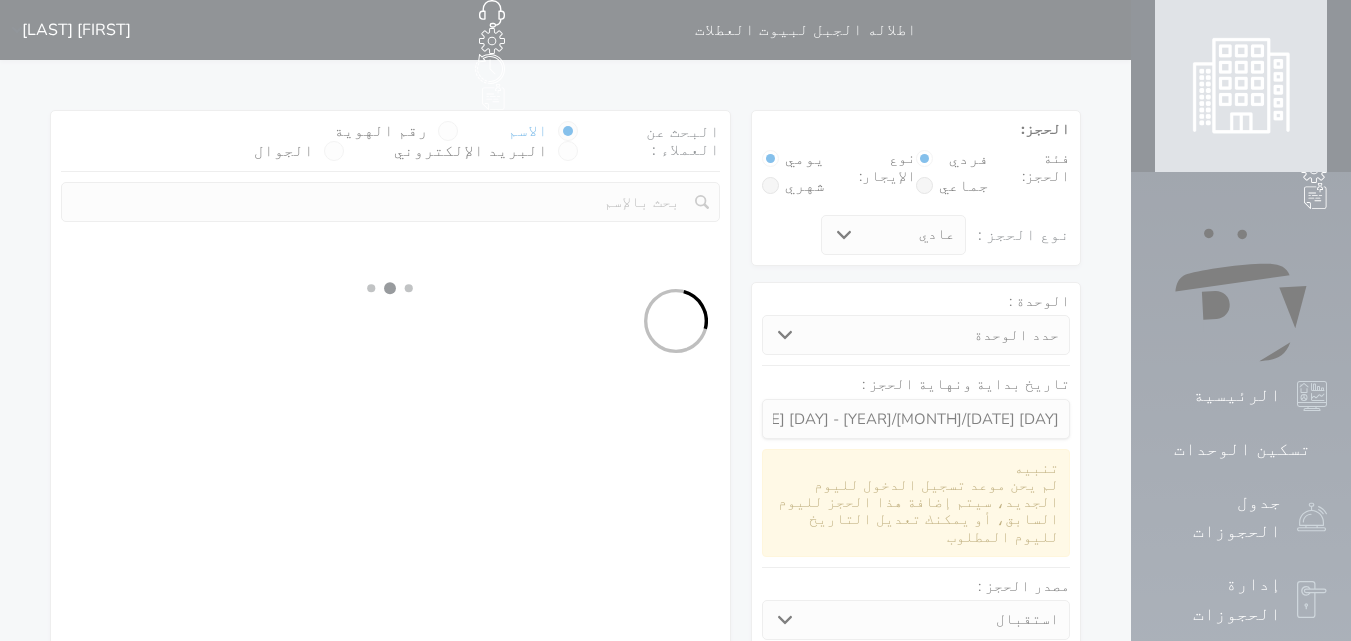 select on "1" 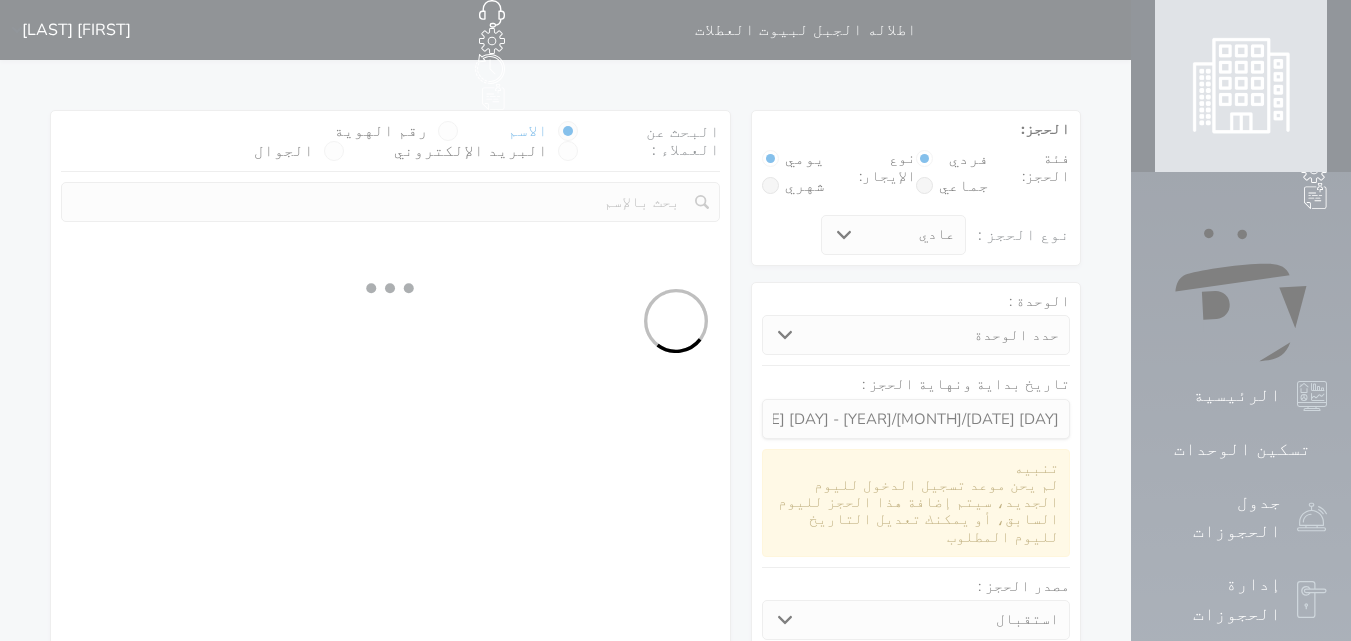 select on "113" 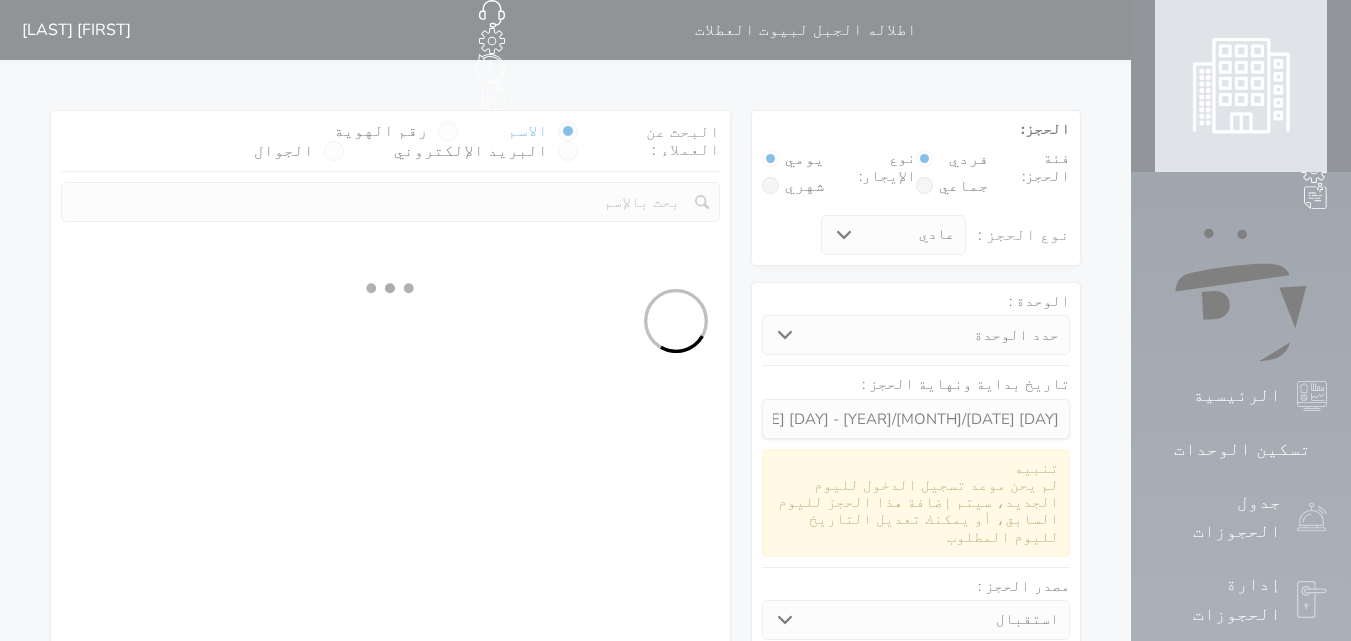 select on "1" 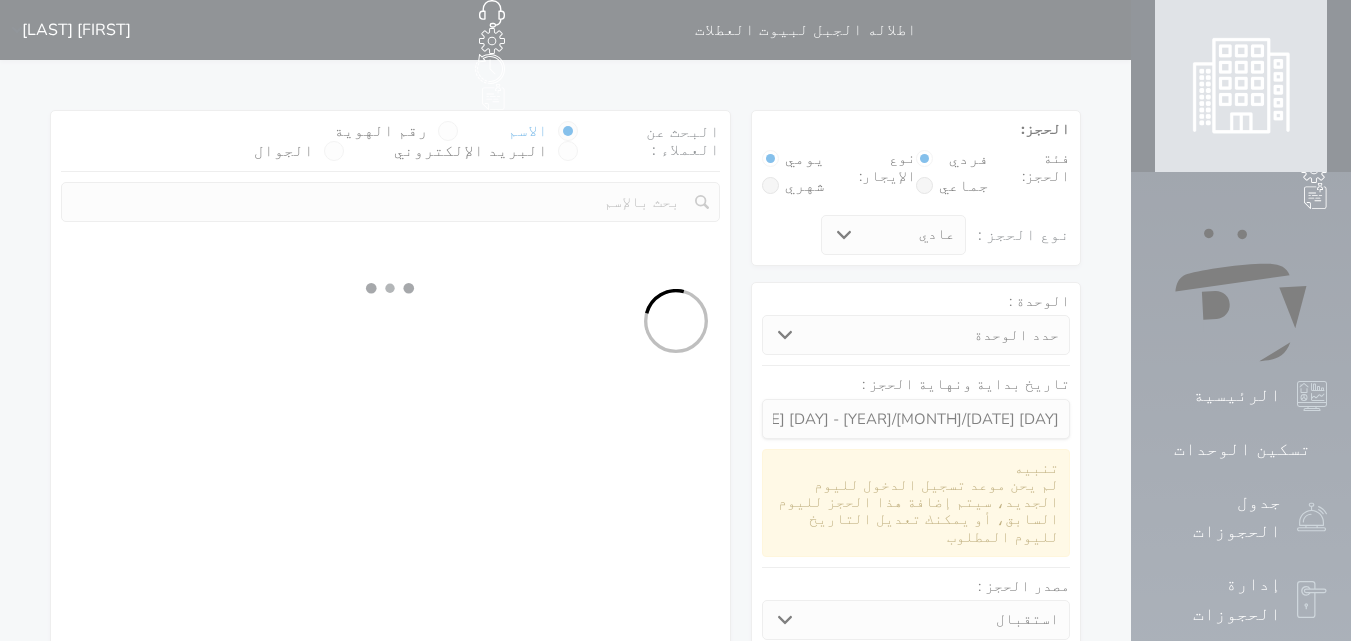 select 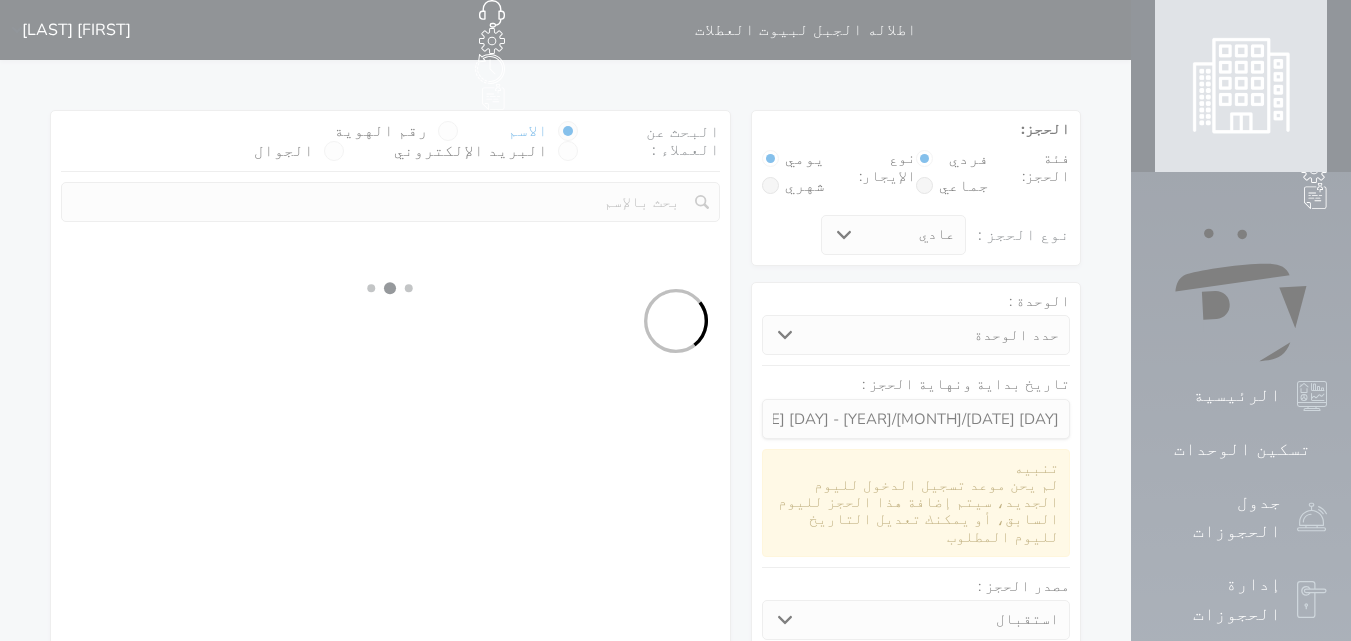 select on "7" 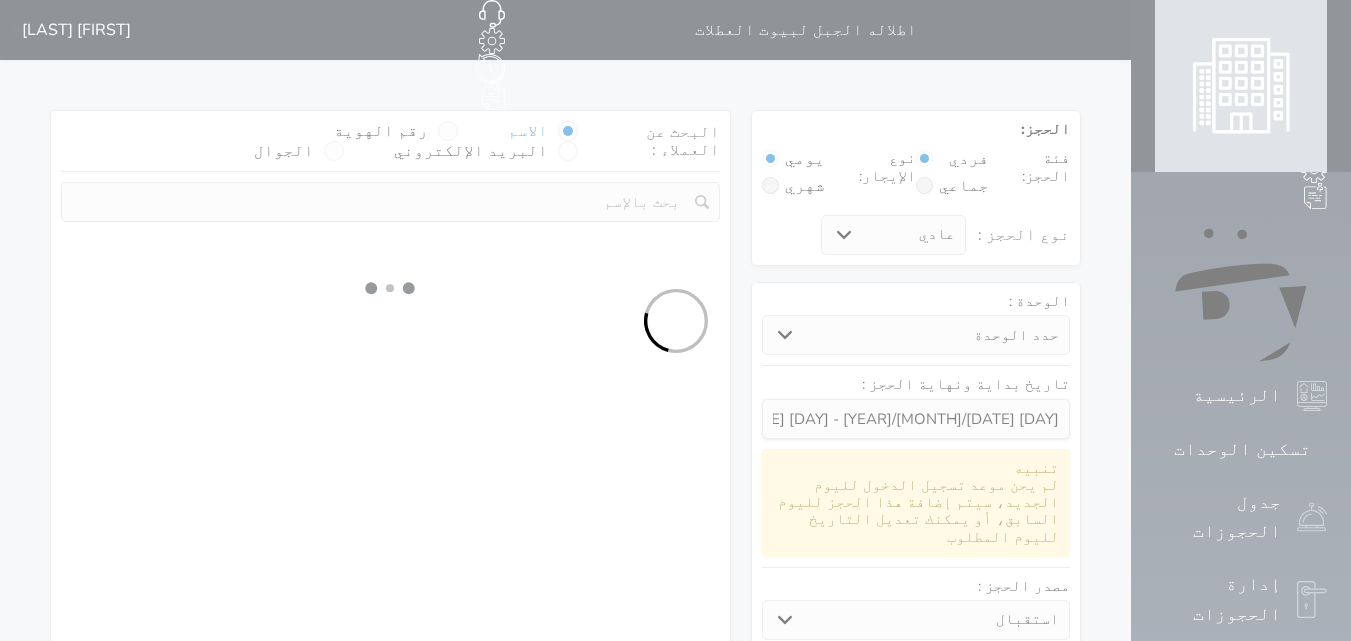 select 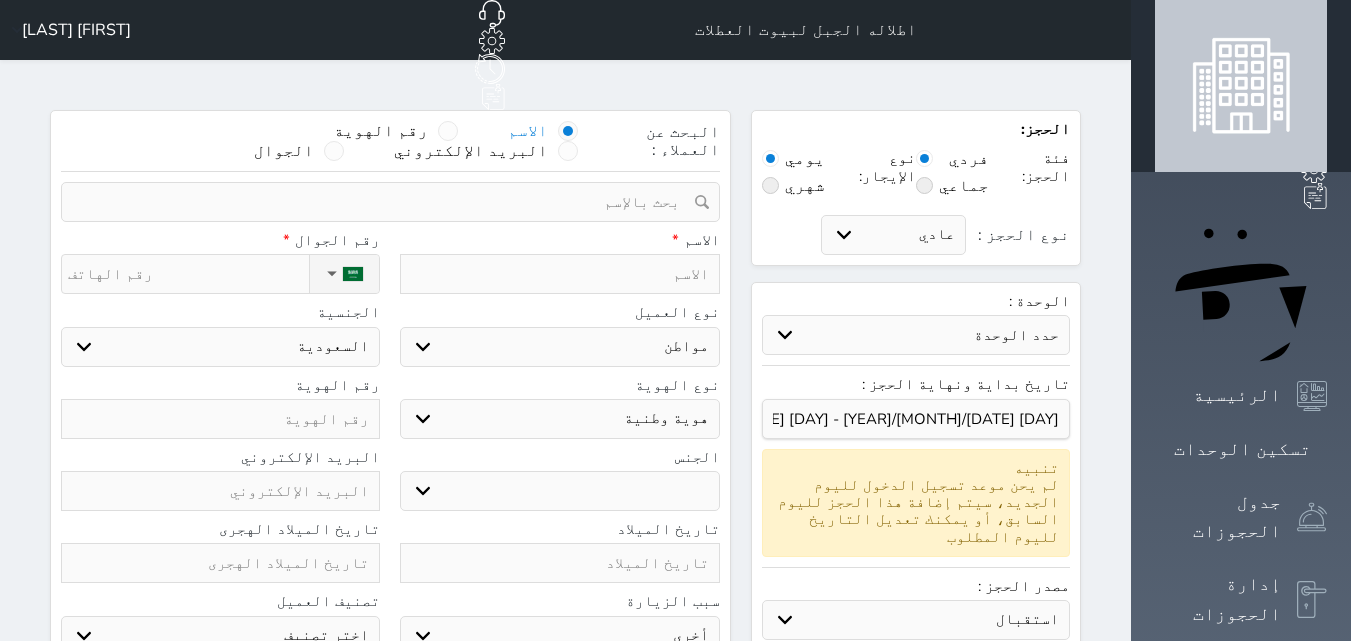 select 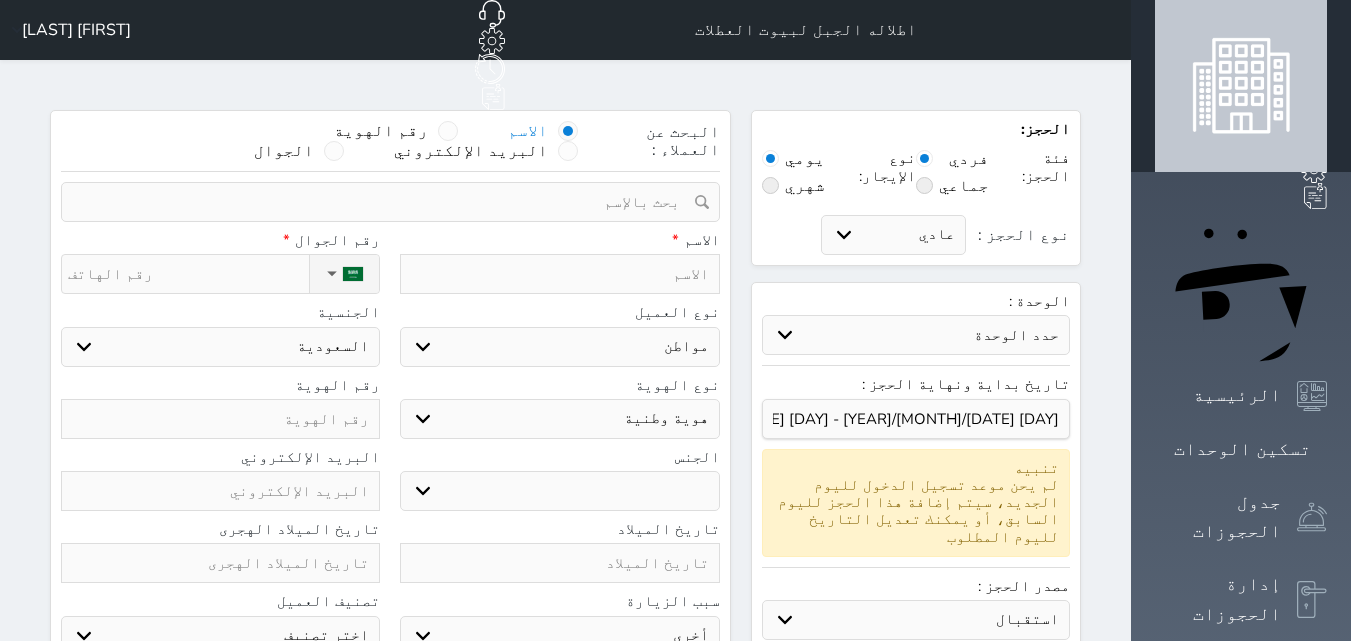 select 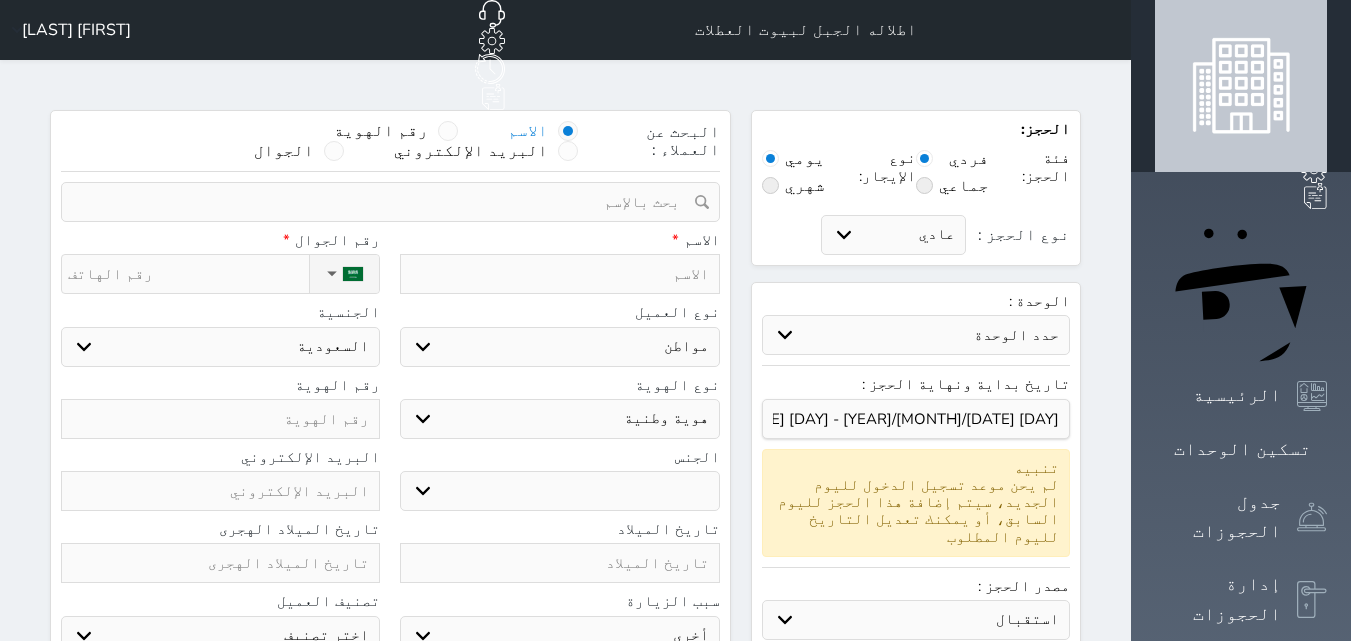 click at bounding box center (559, 274) 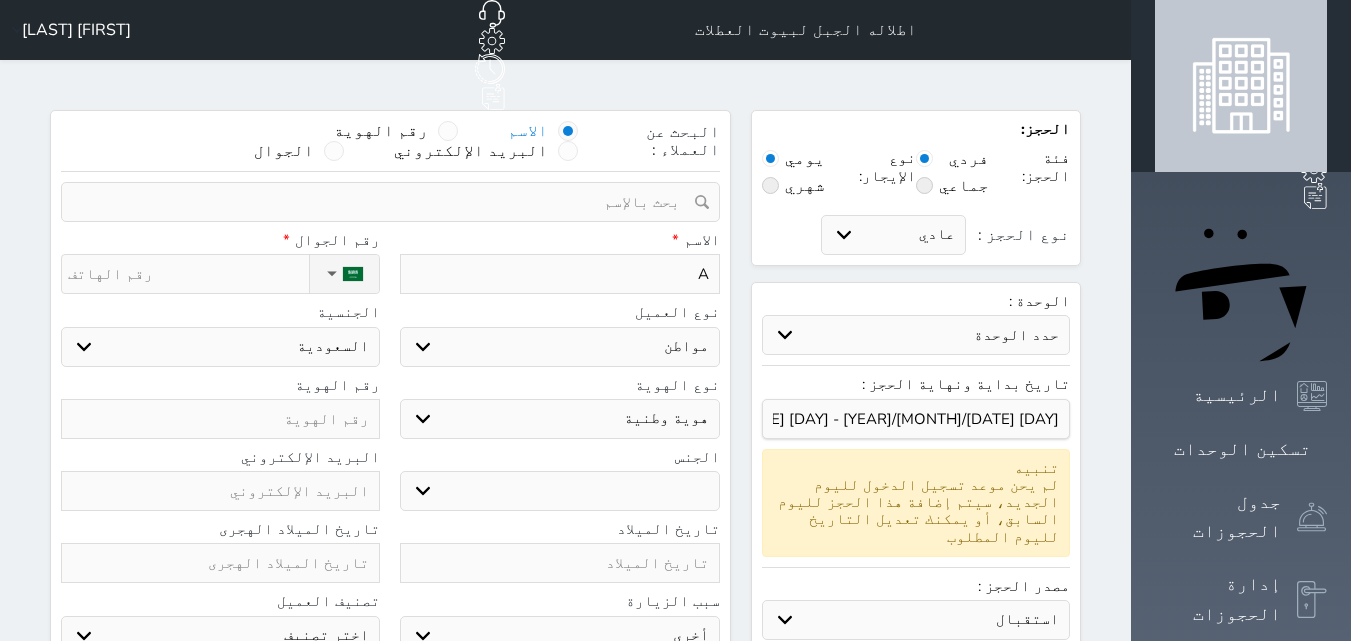 type on "AL" 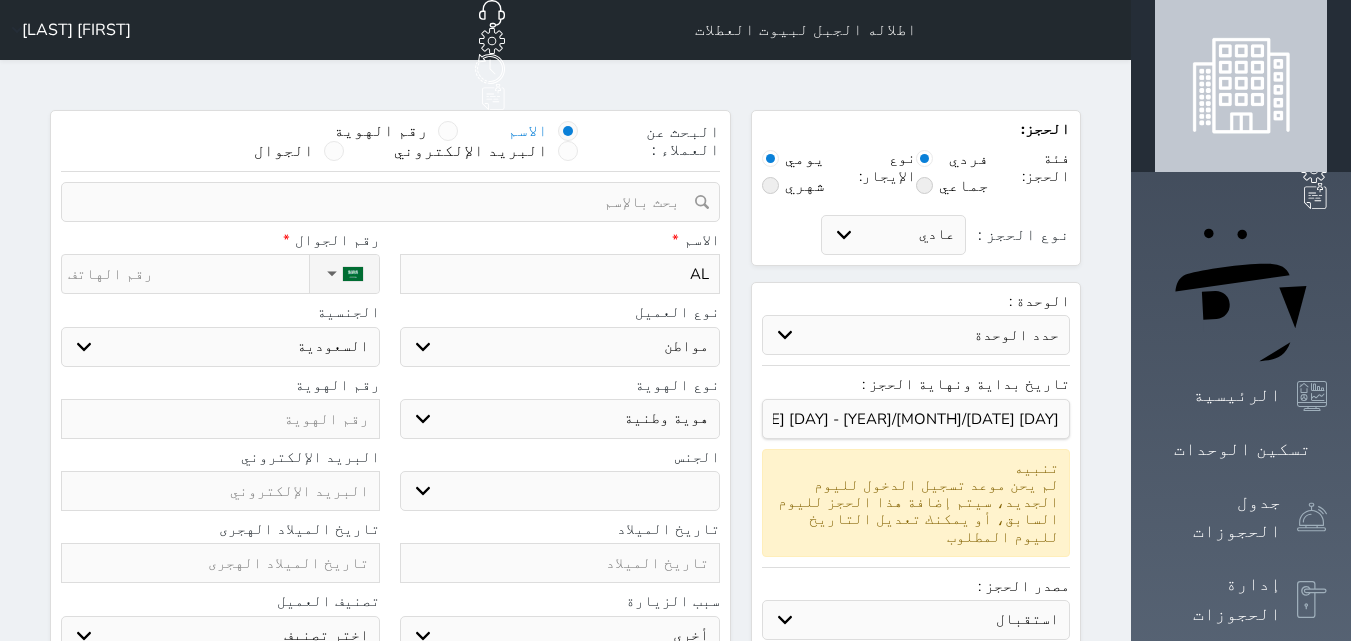 type on "[FIRST]" 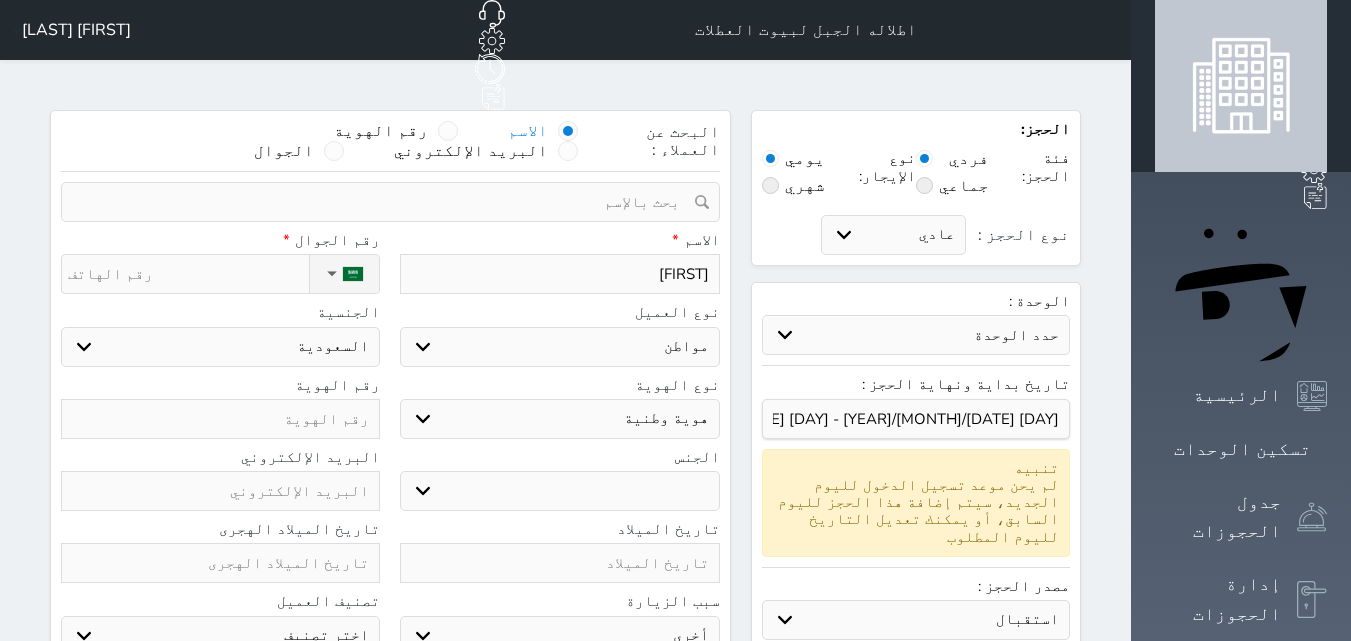 type on "[FIRST]" 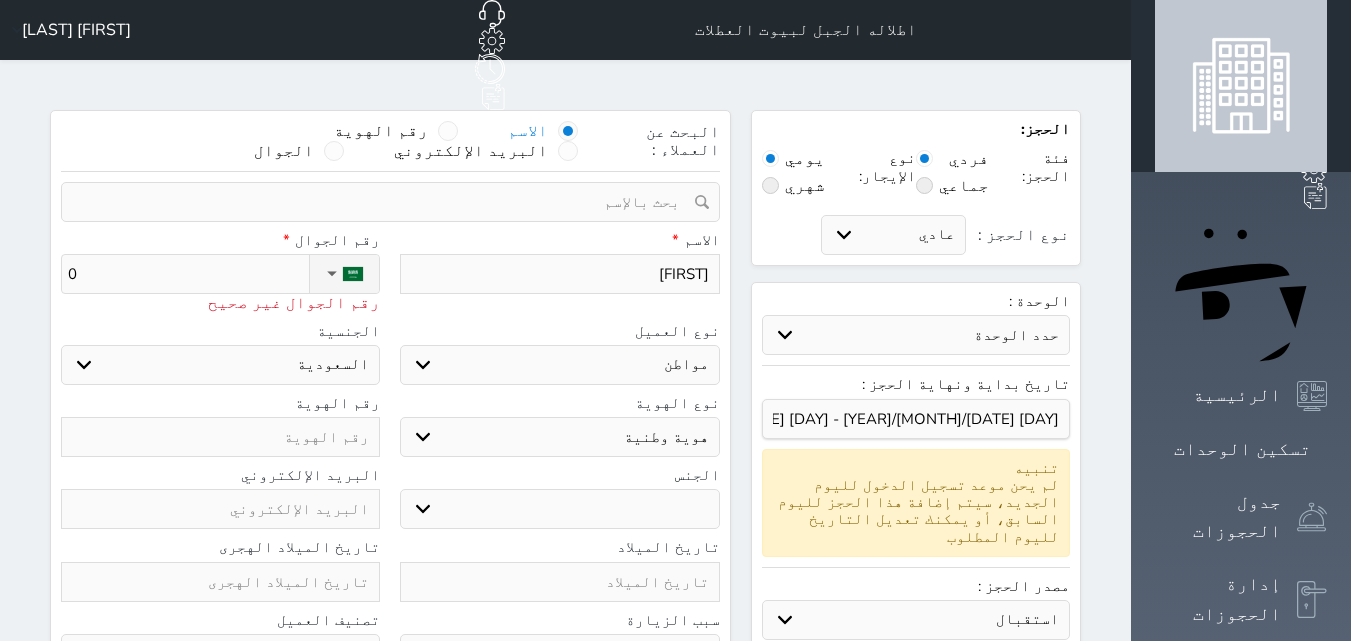 type on "05" 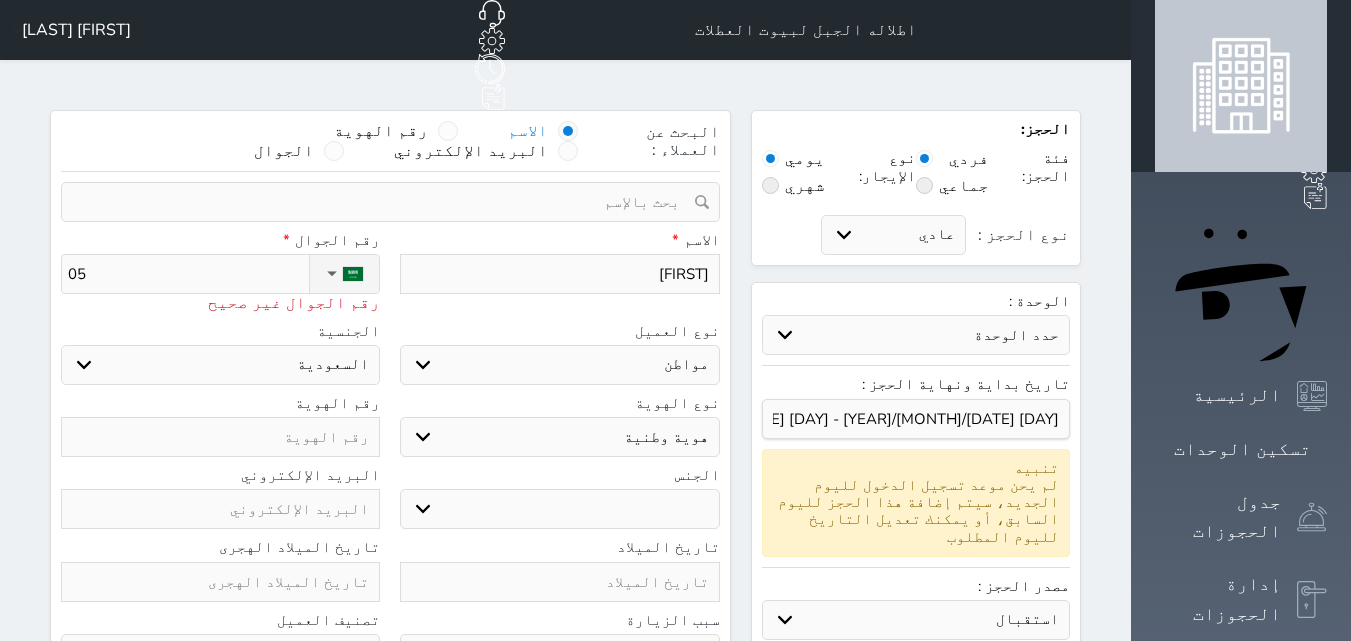type on "054" 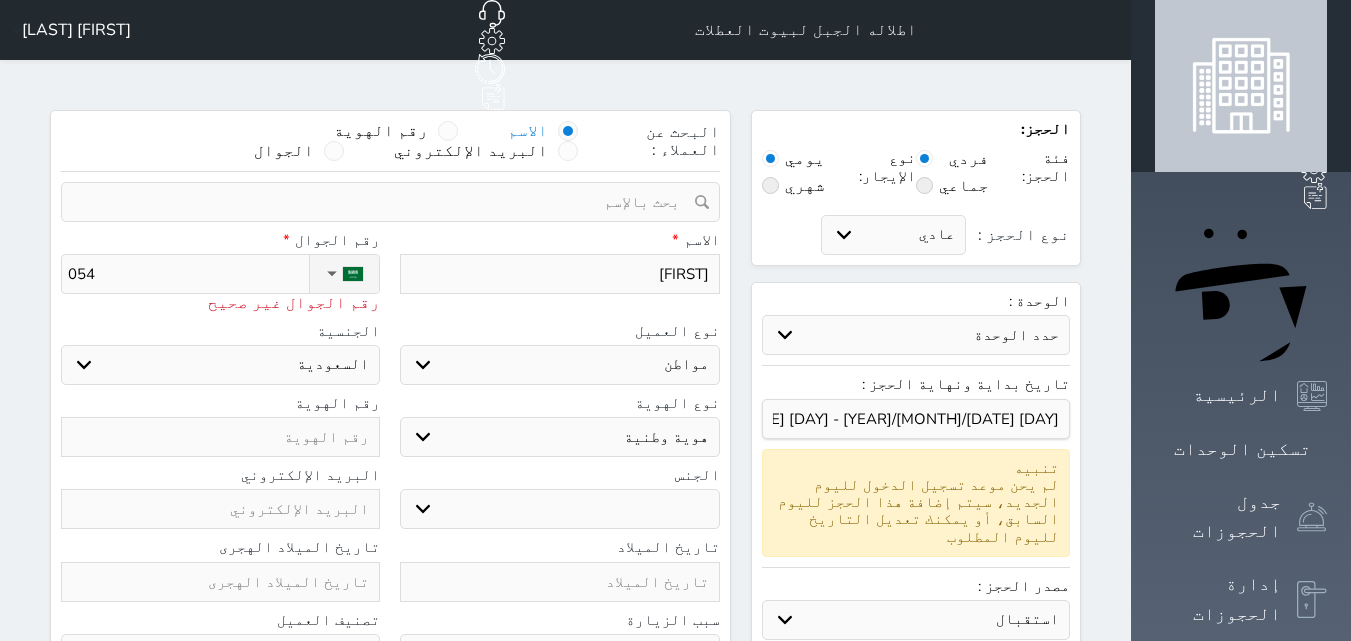 select 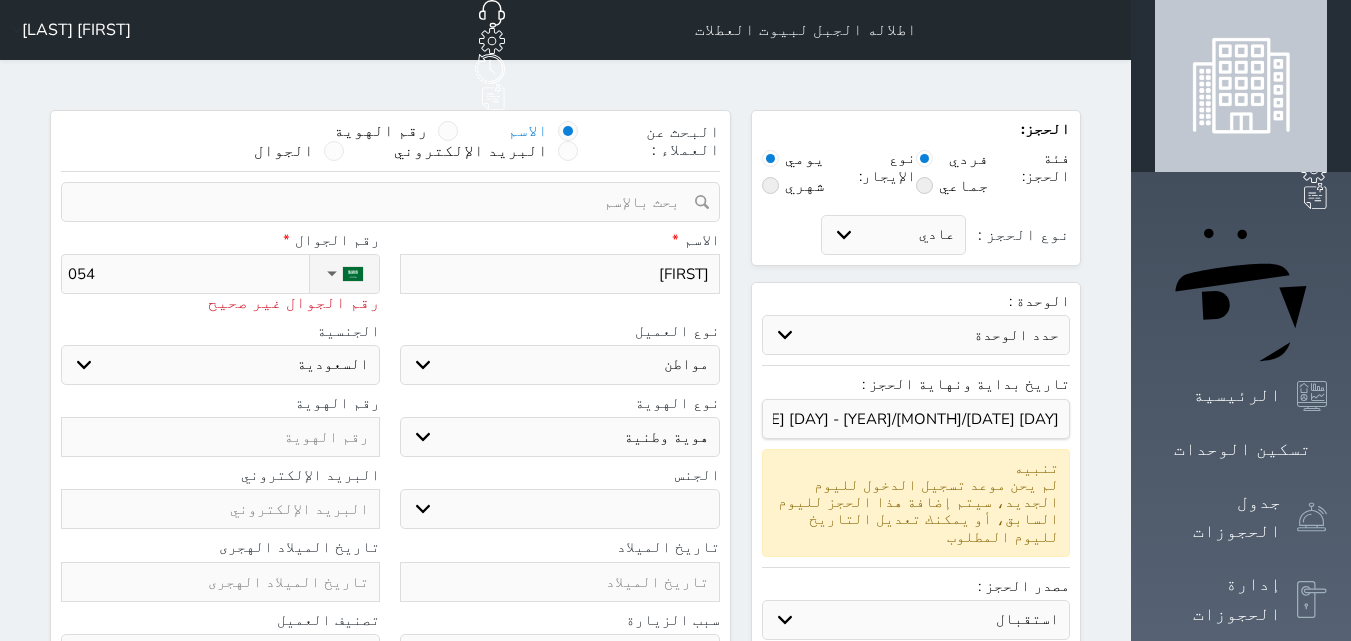 type on "05" 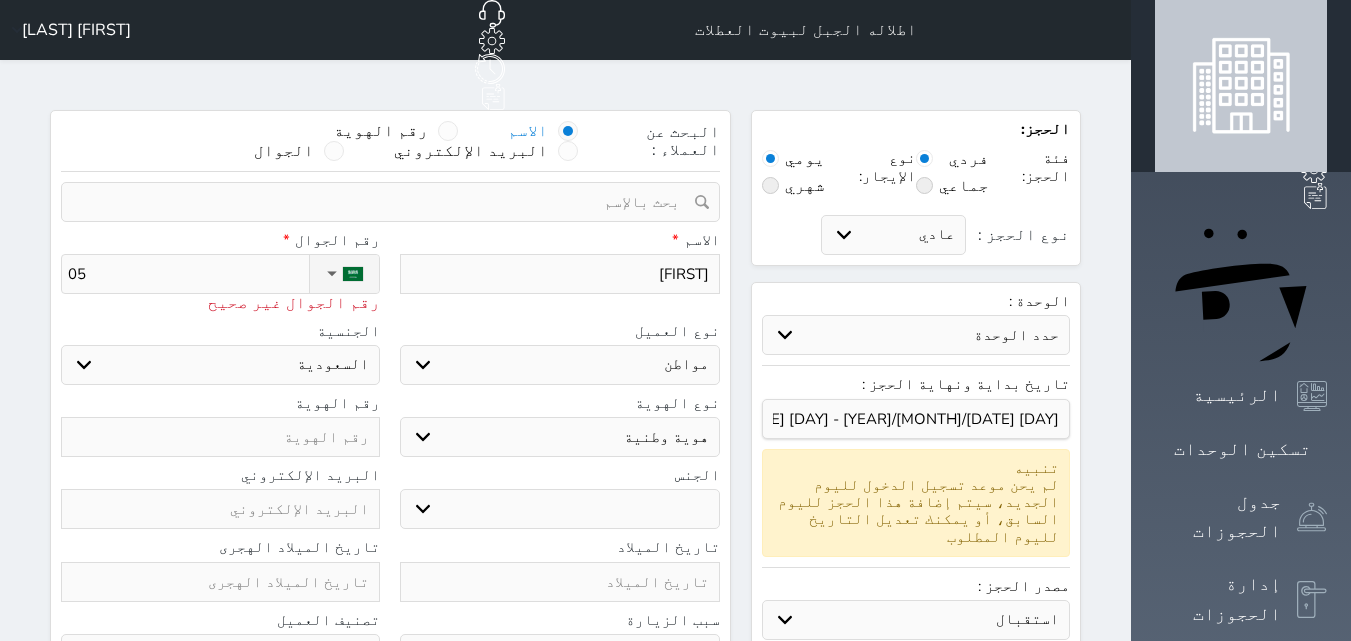 type on "056" 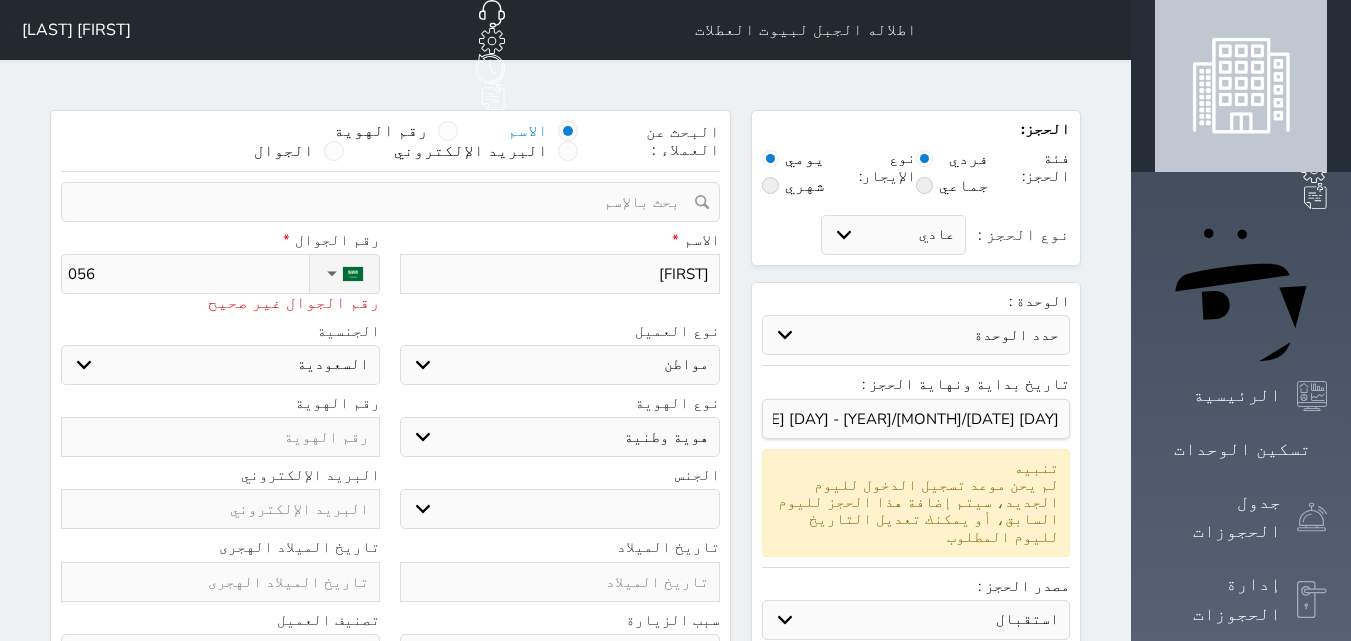 type on "0564" 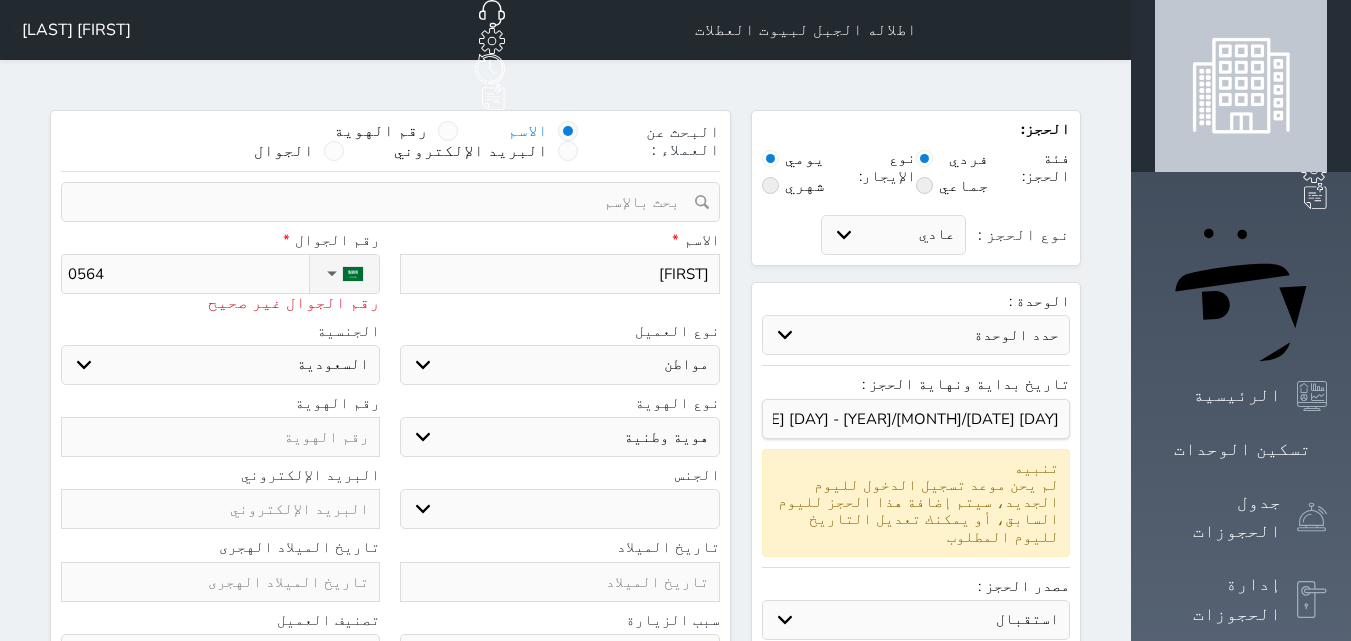 type on "05640" 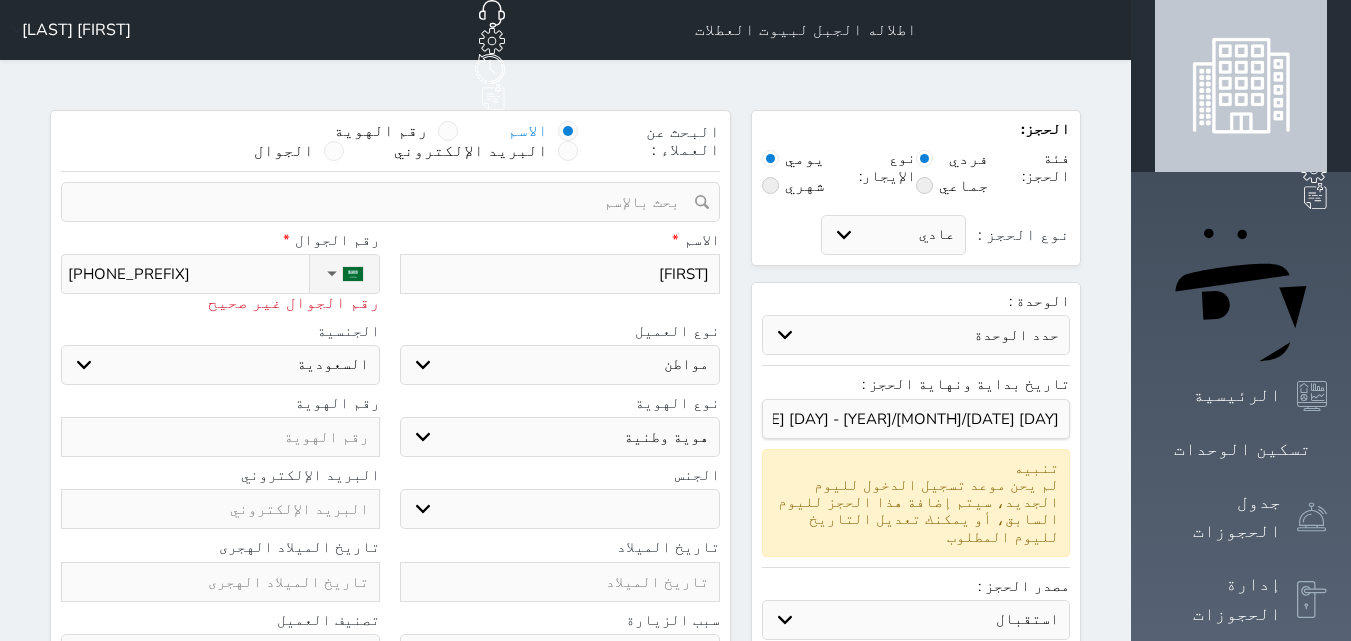 type on "056404" 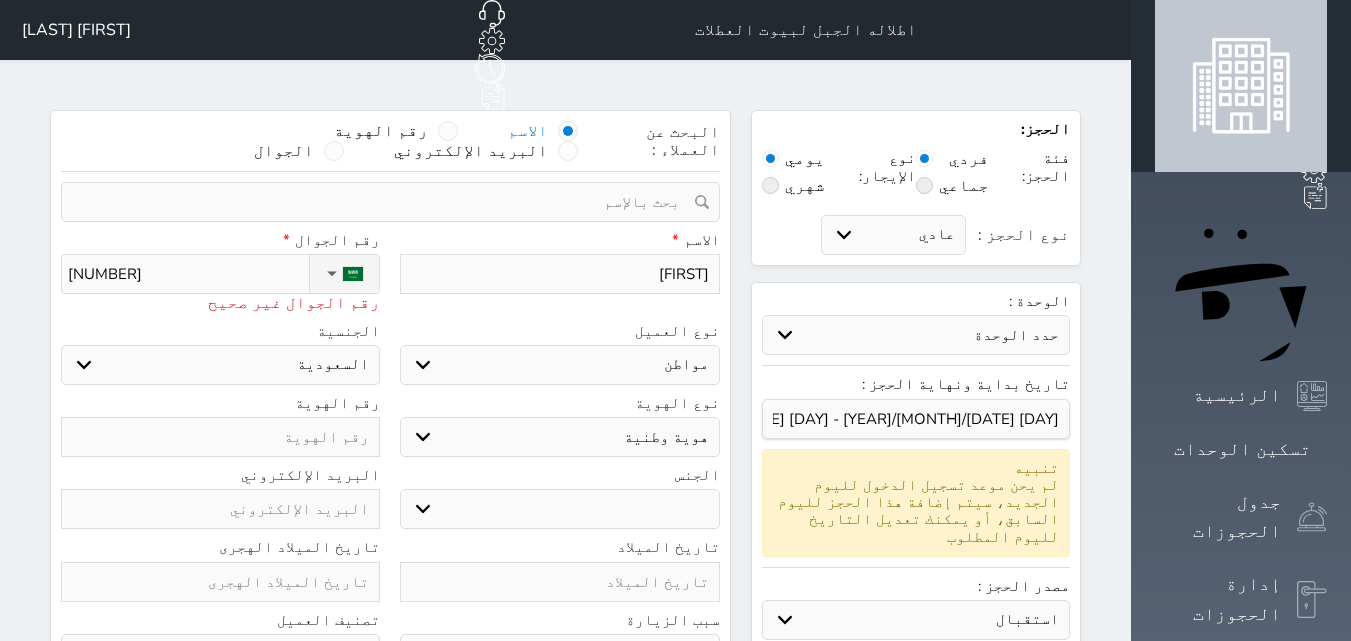 type on "0564046" 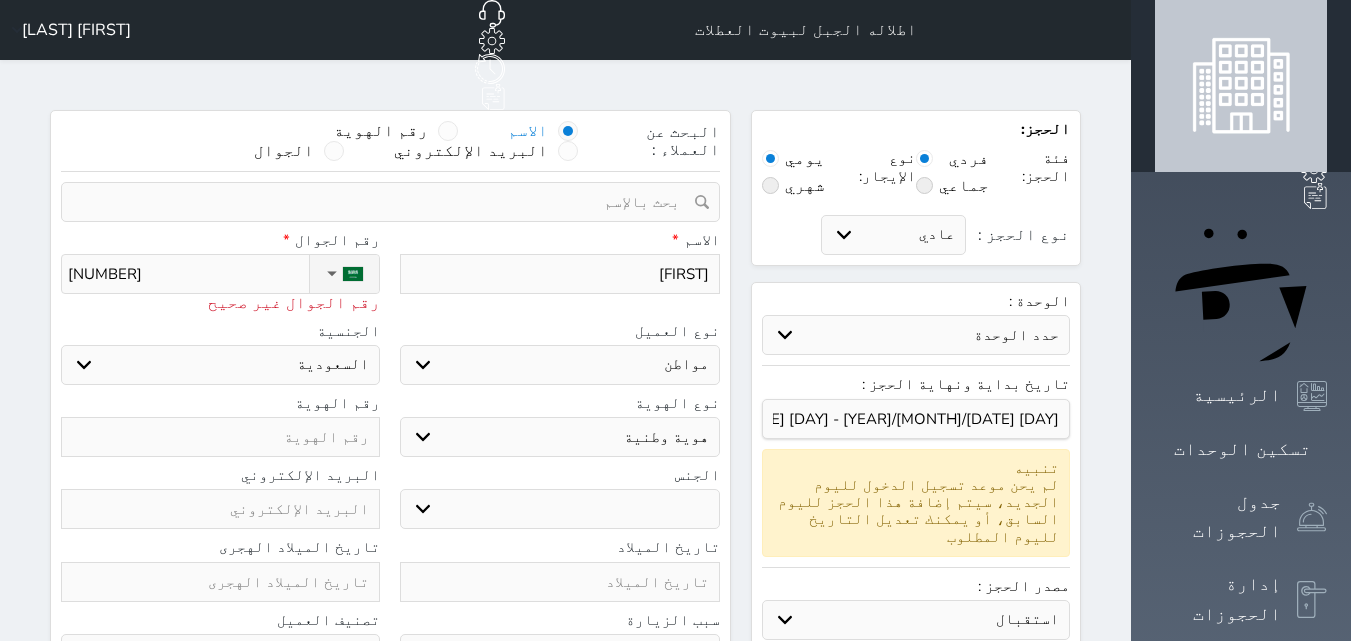 type on "05640461" 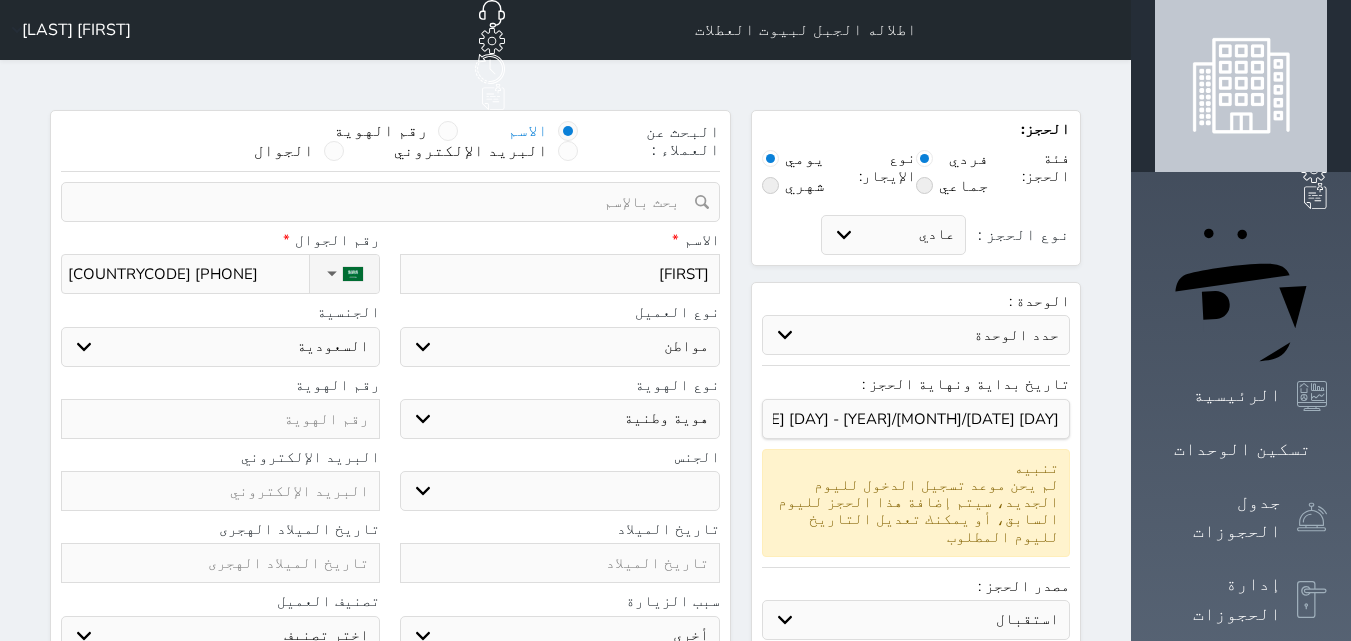 type on "[PHONE]" 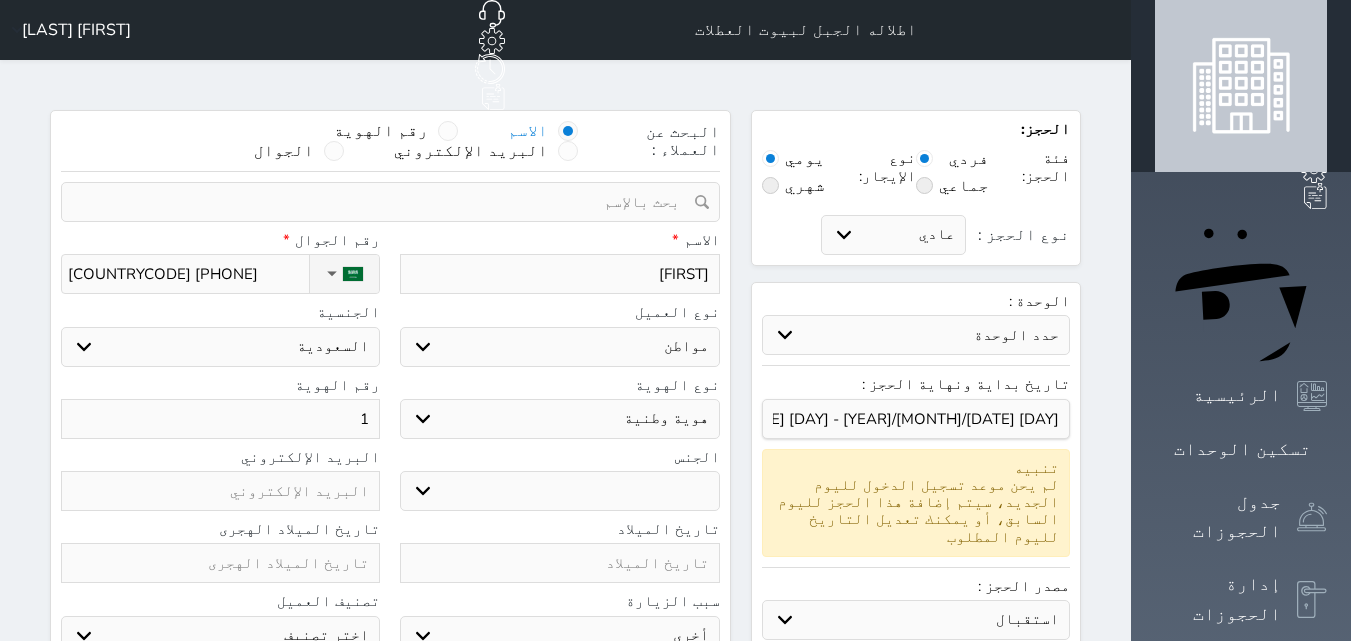 type on "10" 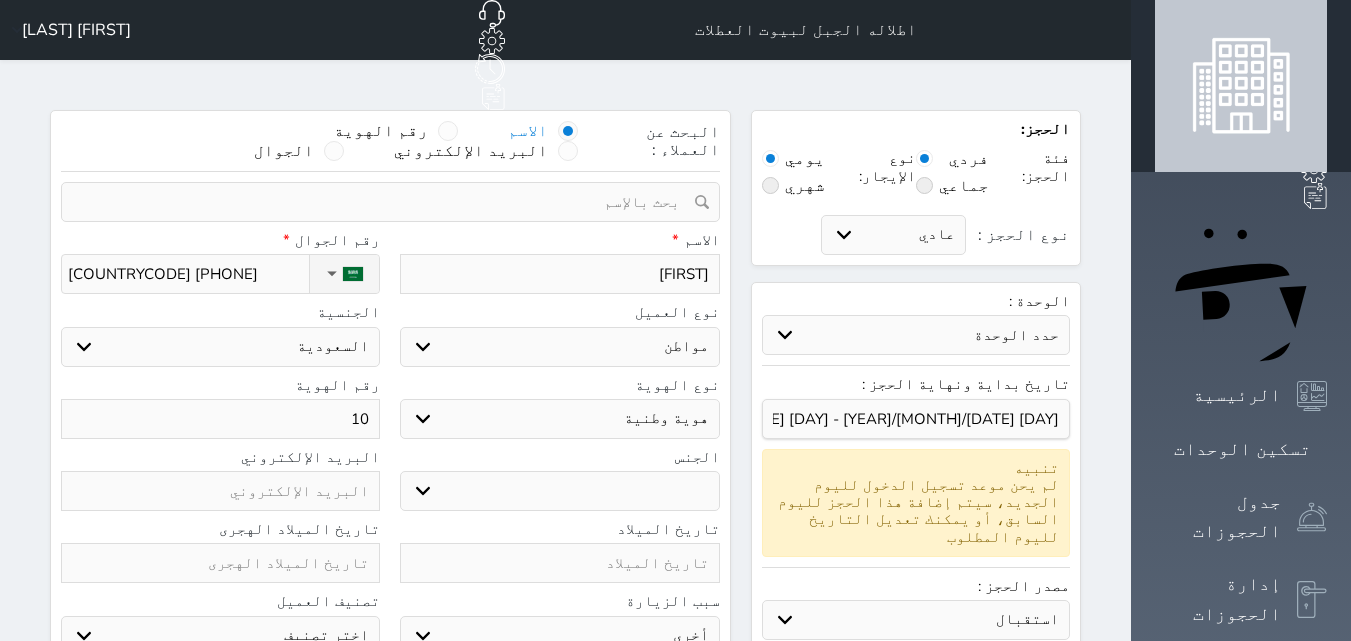 type on "104" 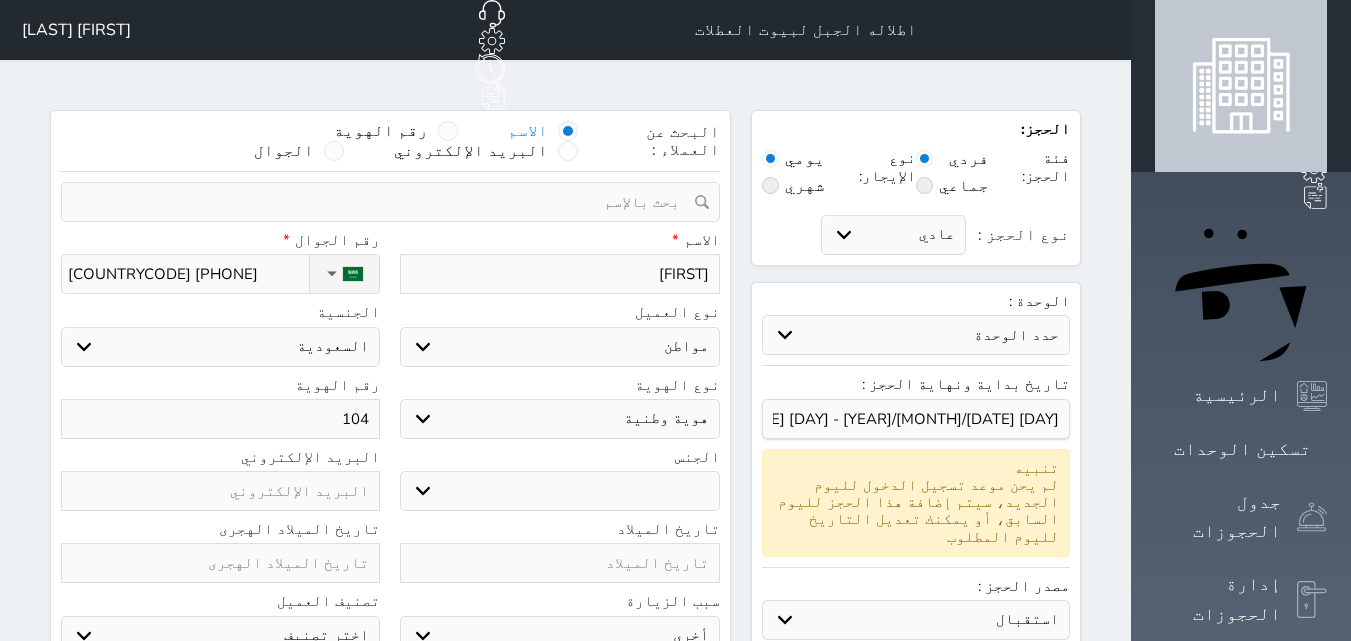 type on "1045" 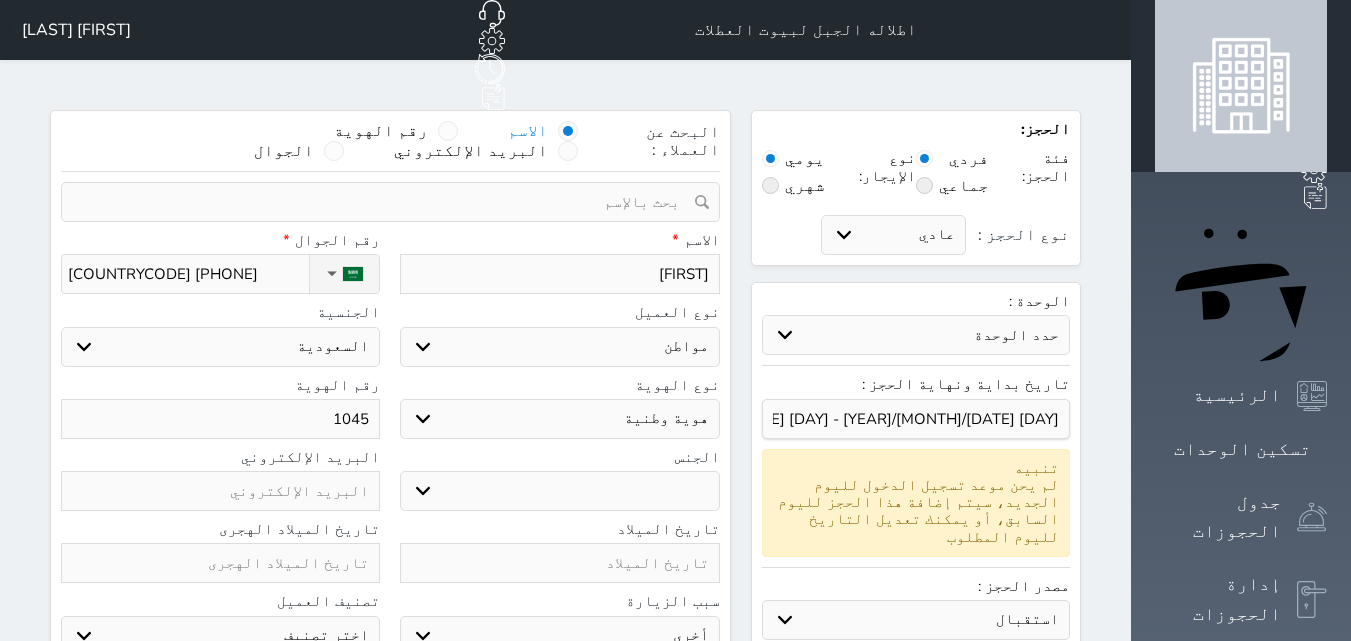 type on "10451" 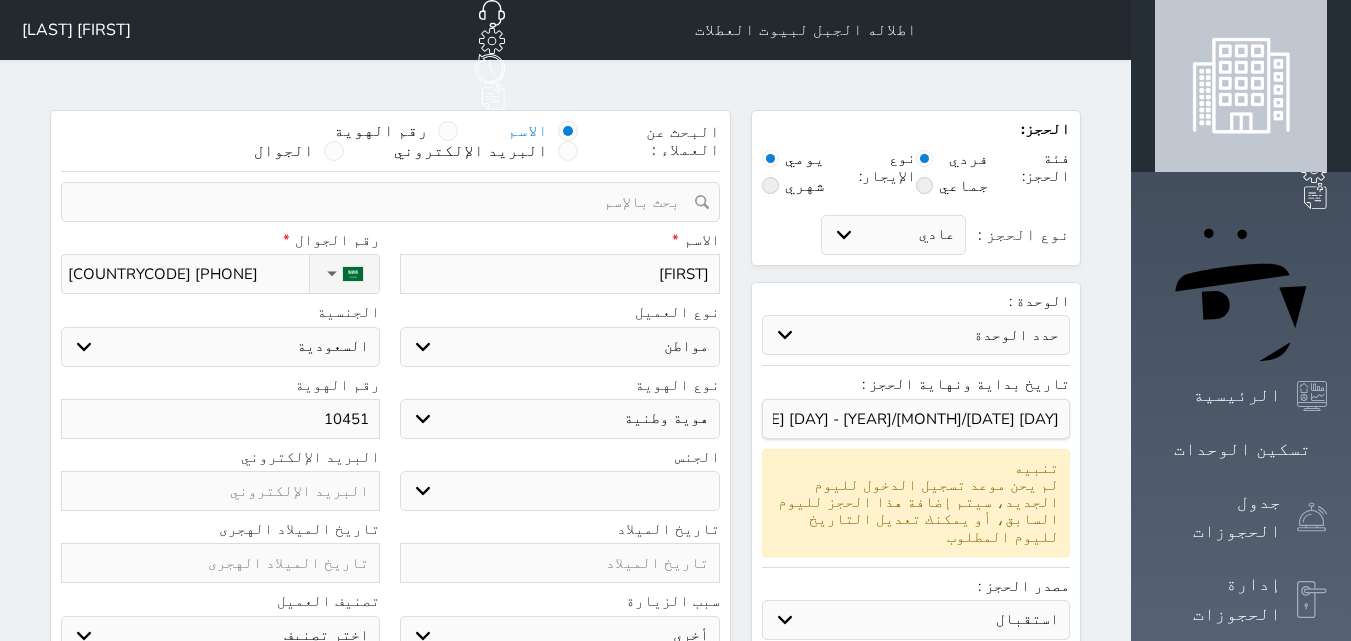 type on "104516" 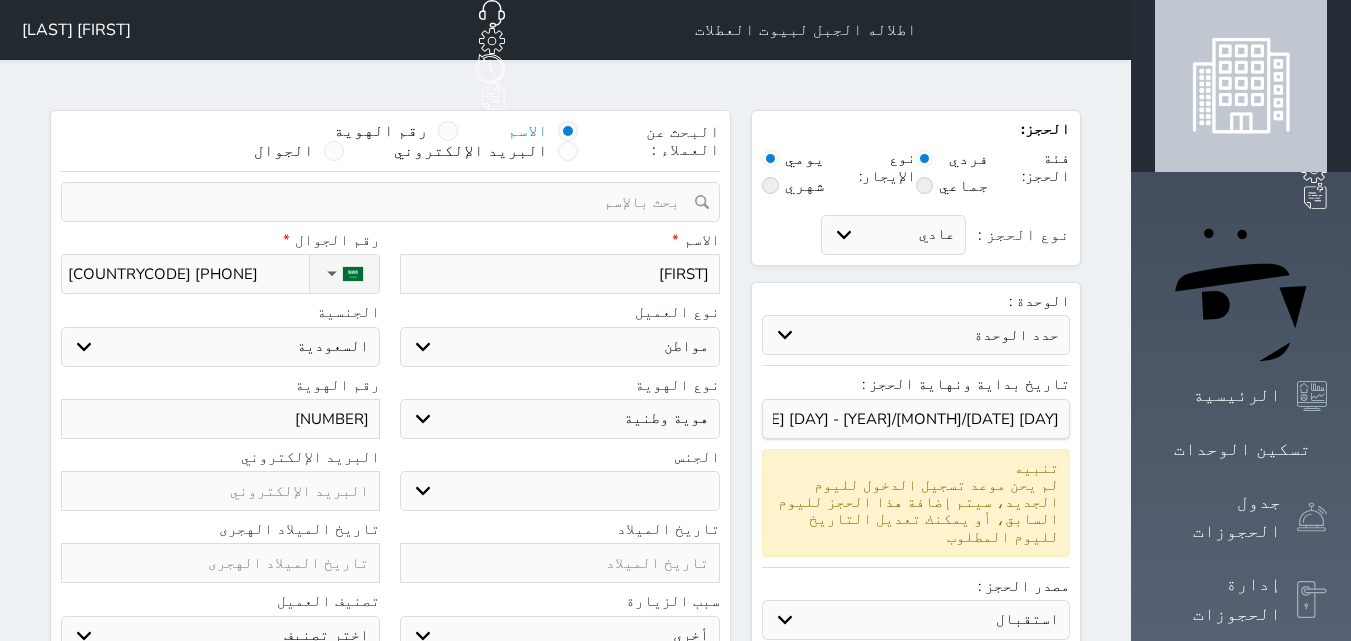select 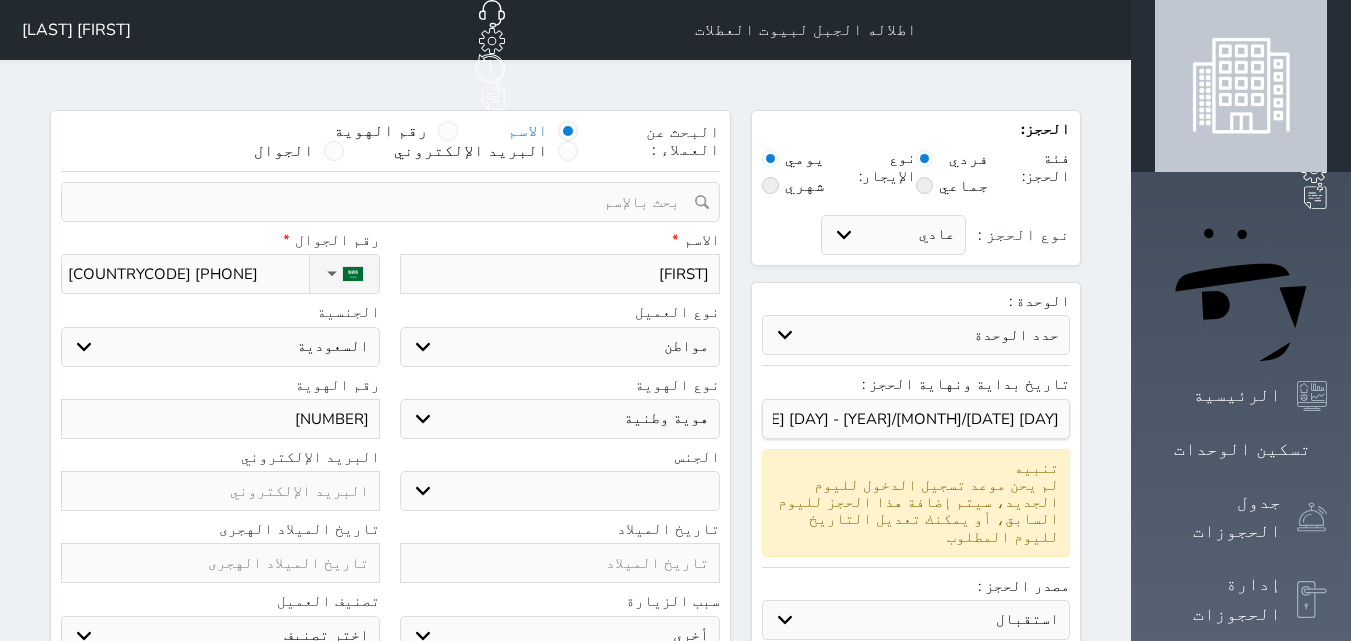 type on "1045168" 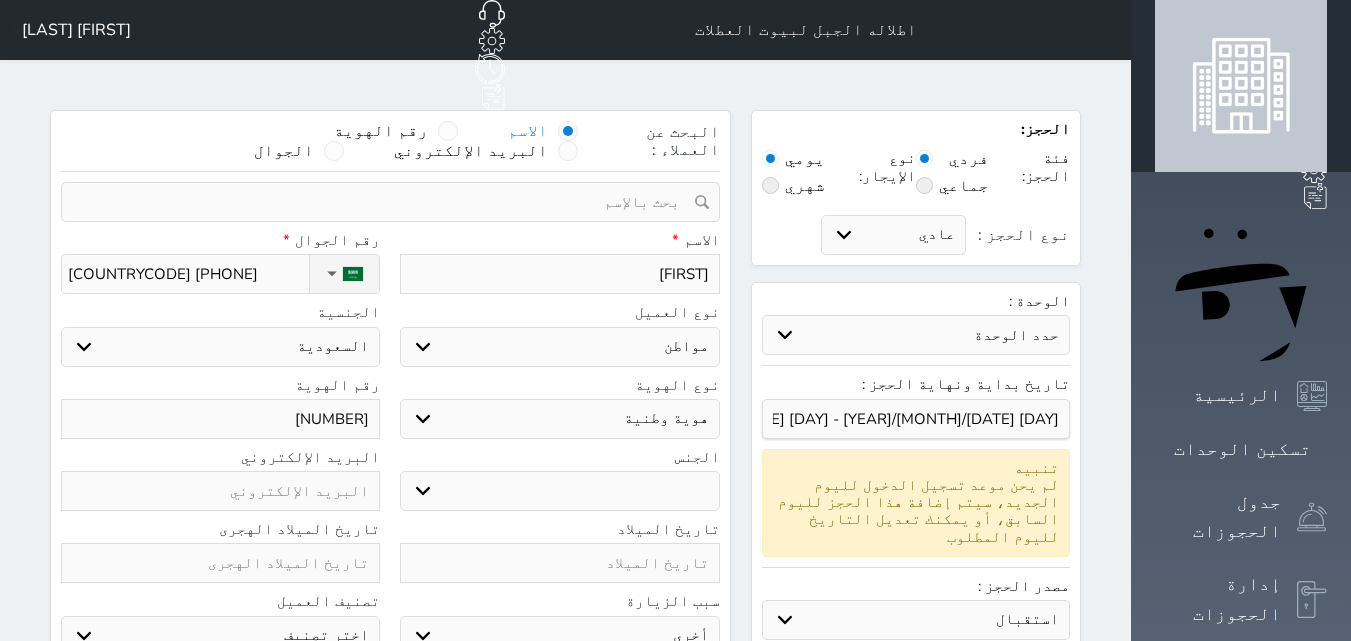 select 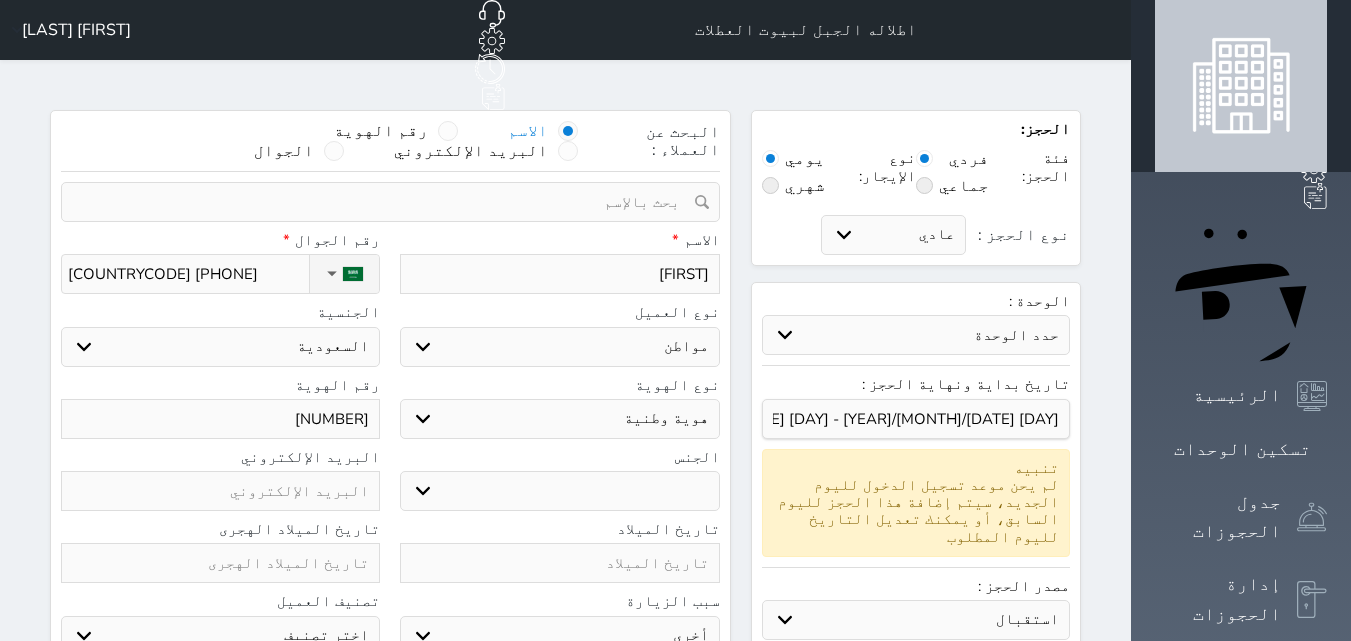 select 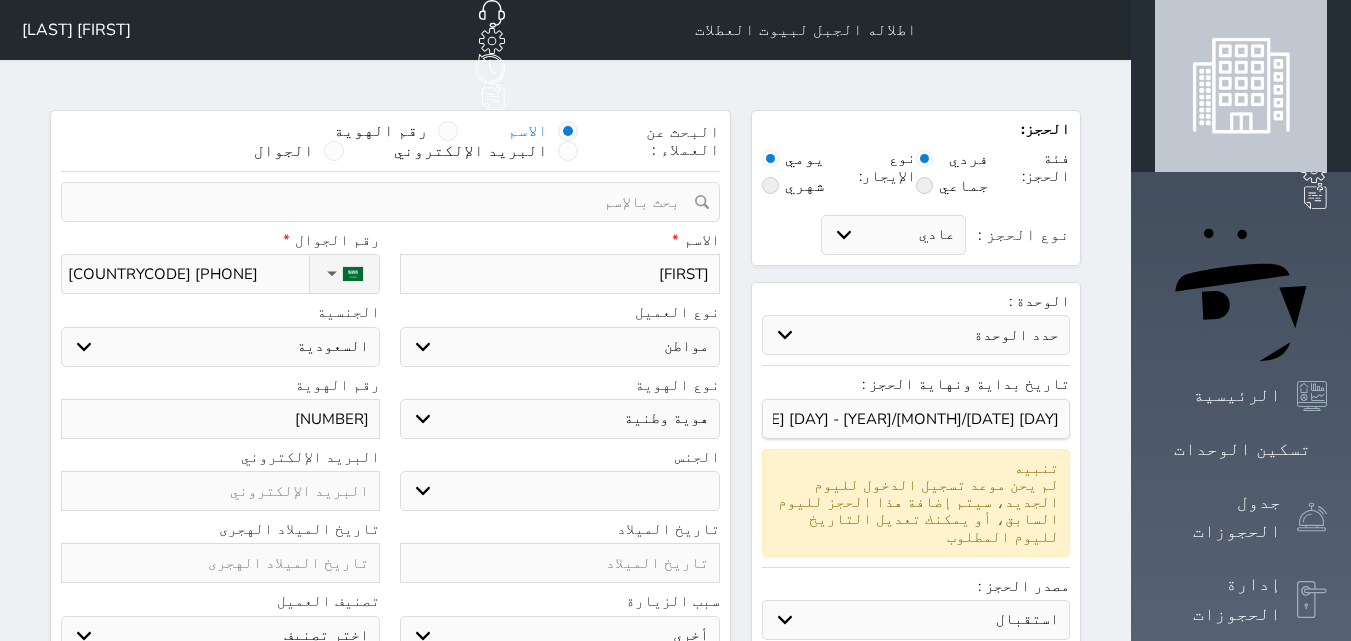type on "[ACCOUNT_NUMBER]" 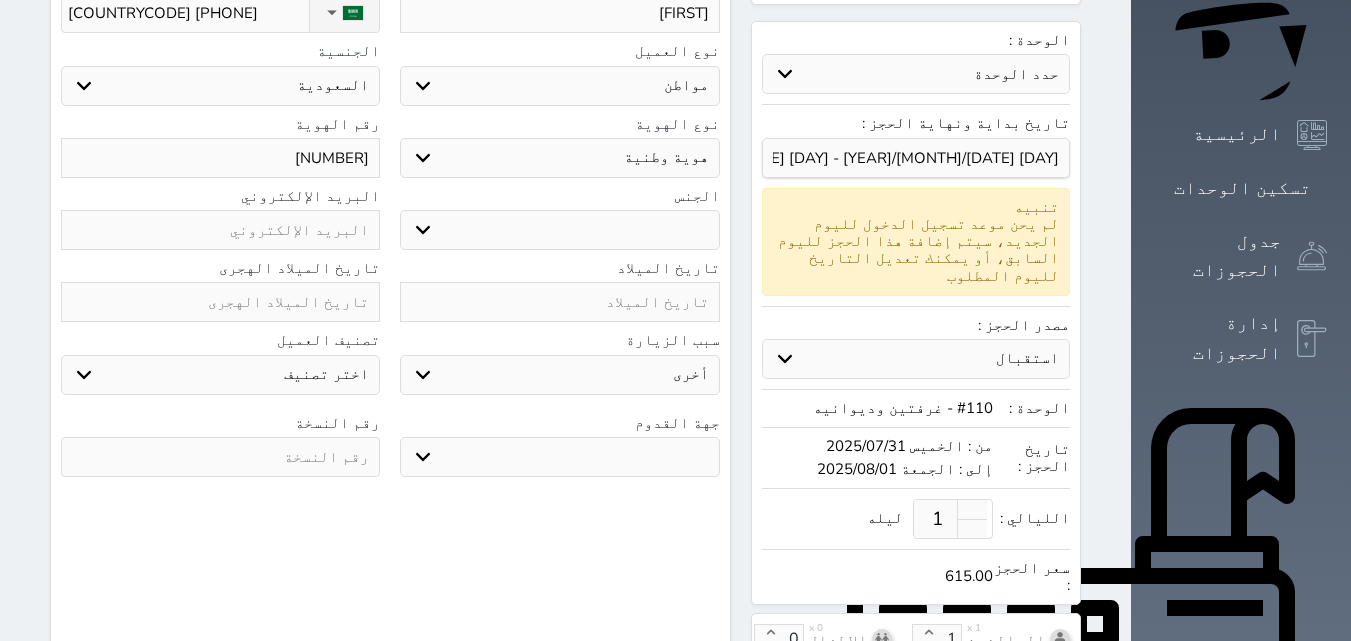 scroll, scrollTop: 232, scrollLeft: 0, axis: vertical 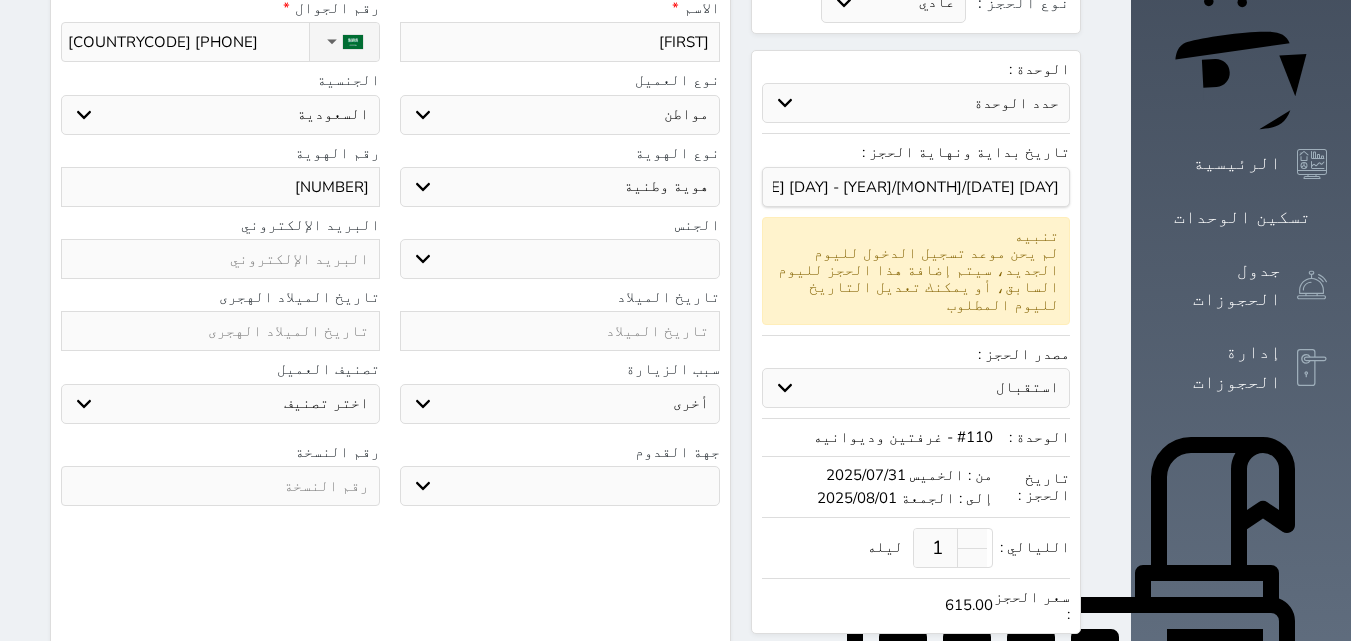type on "[ACCOUNT_NUMBER]" 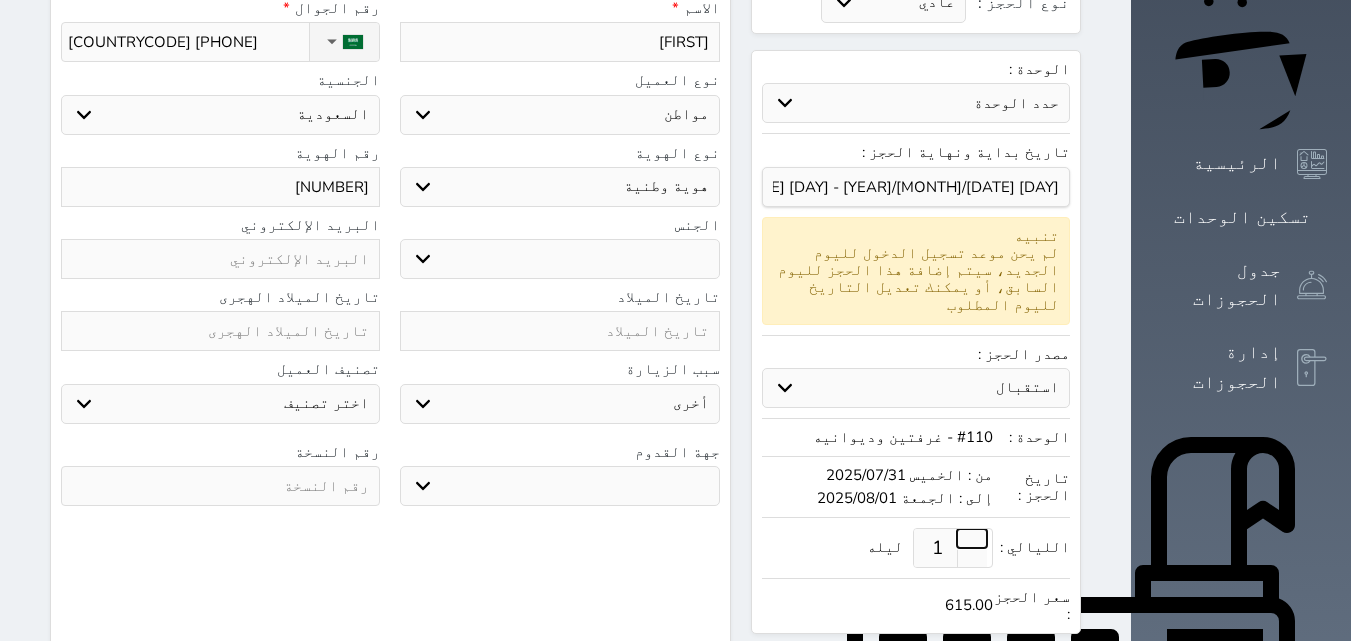 click at bounding box center (972, 538) 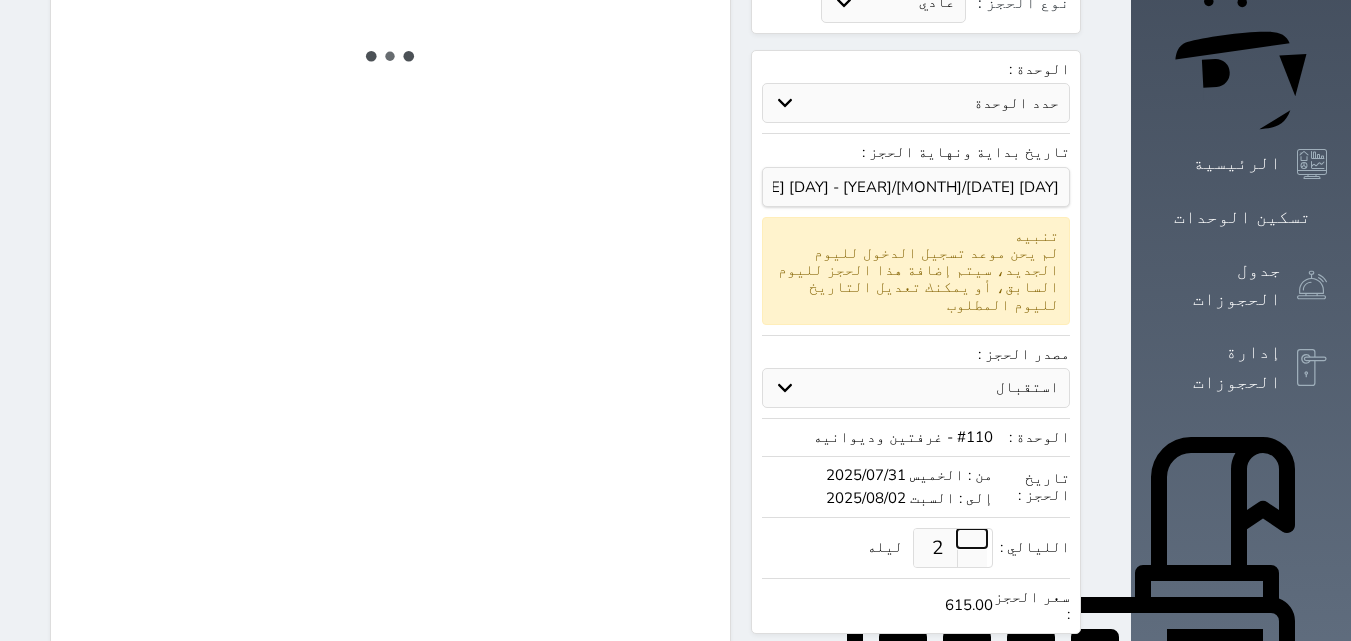 select on "1" 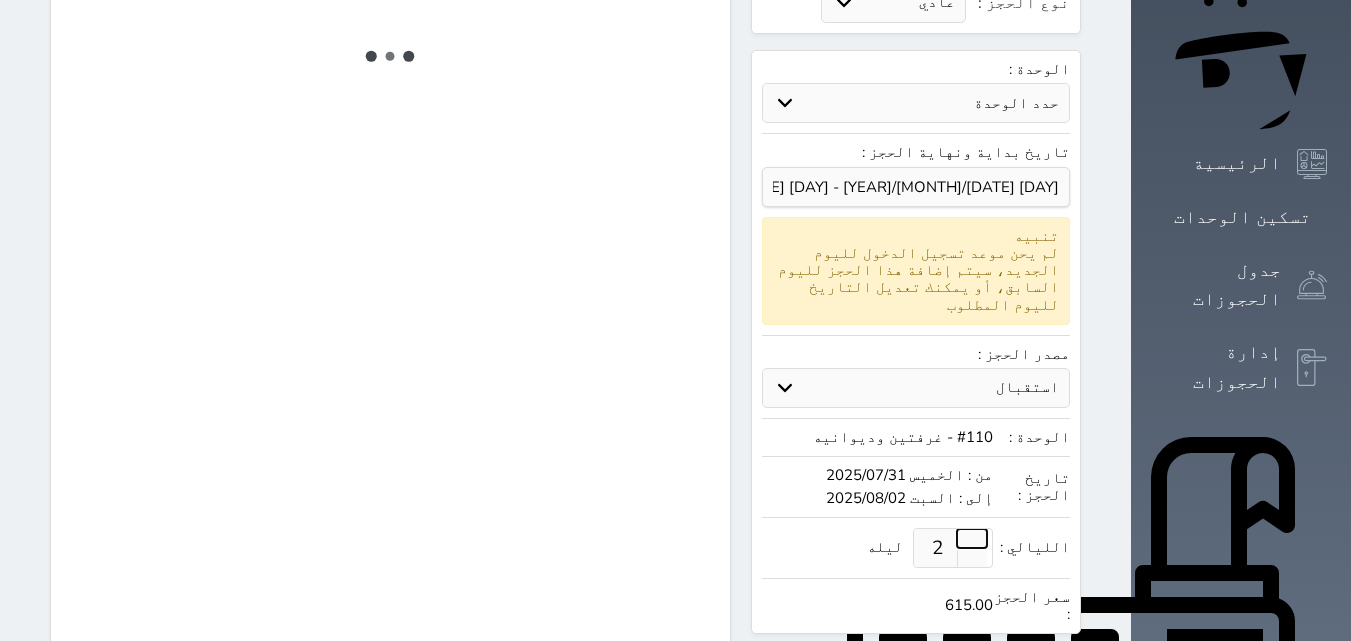 select on "113" 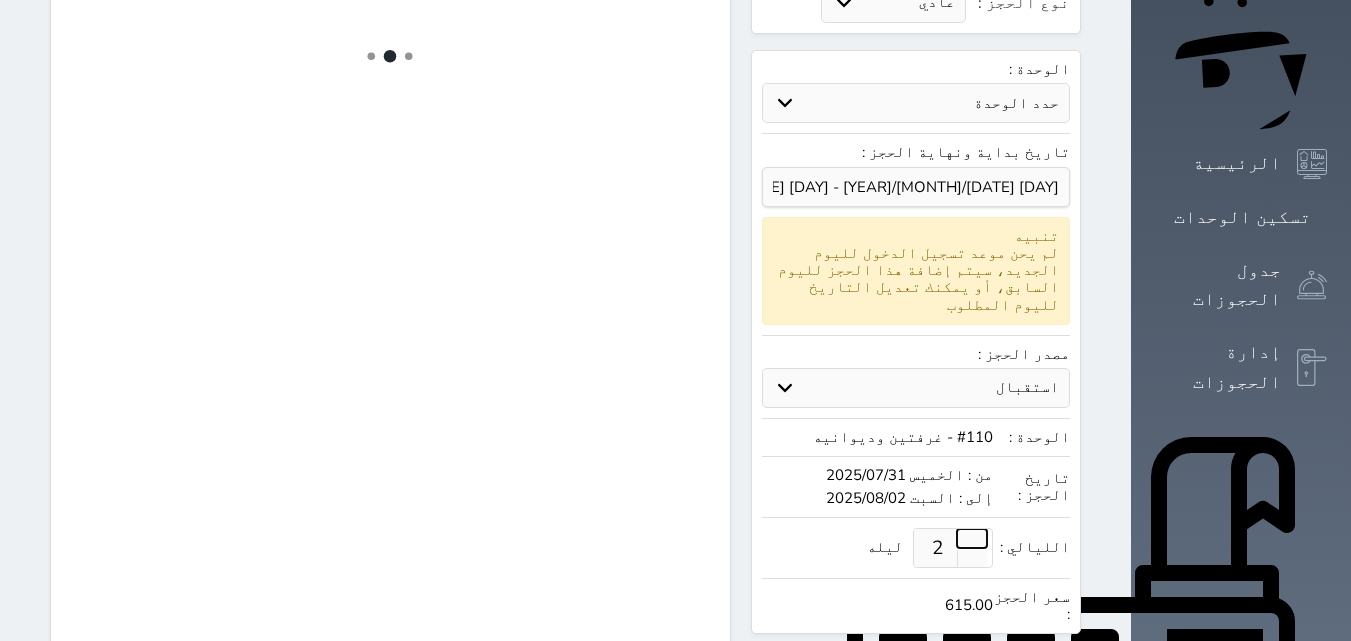select on "1" 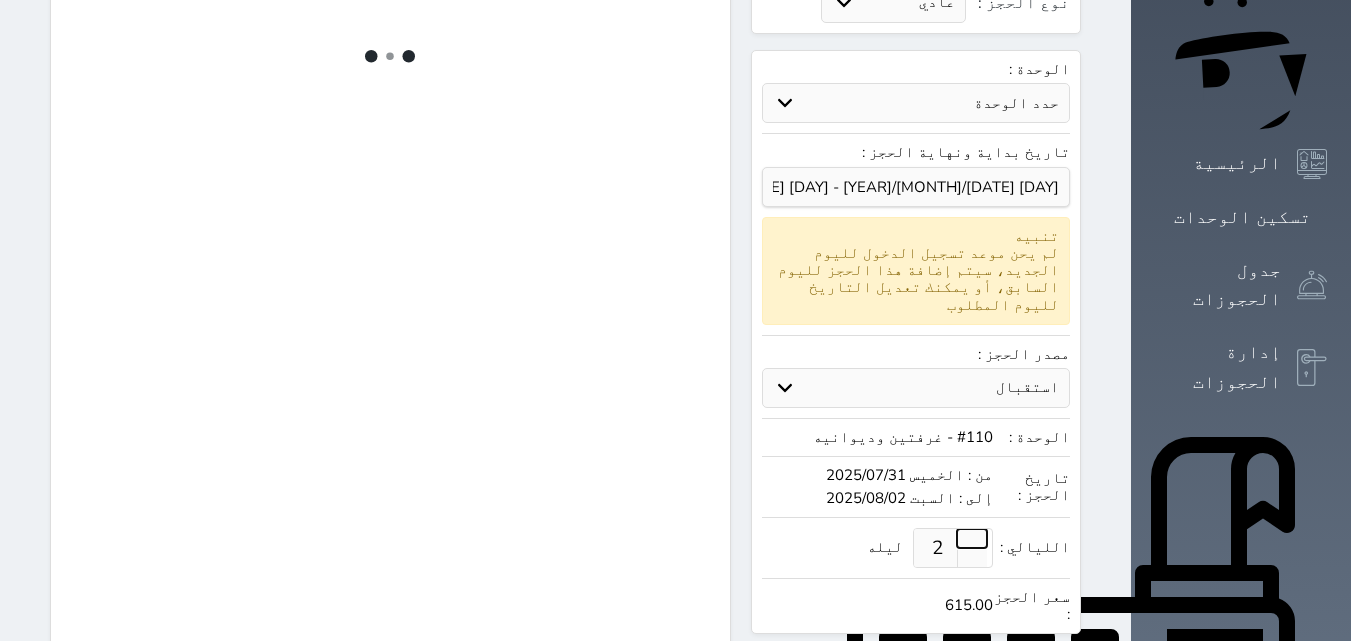 select 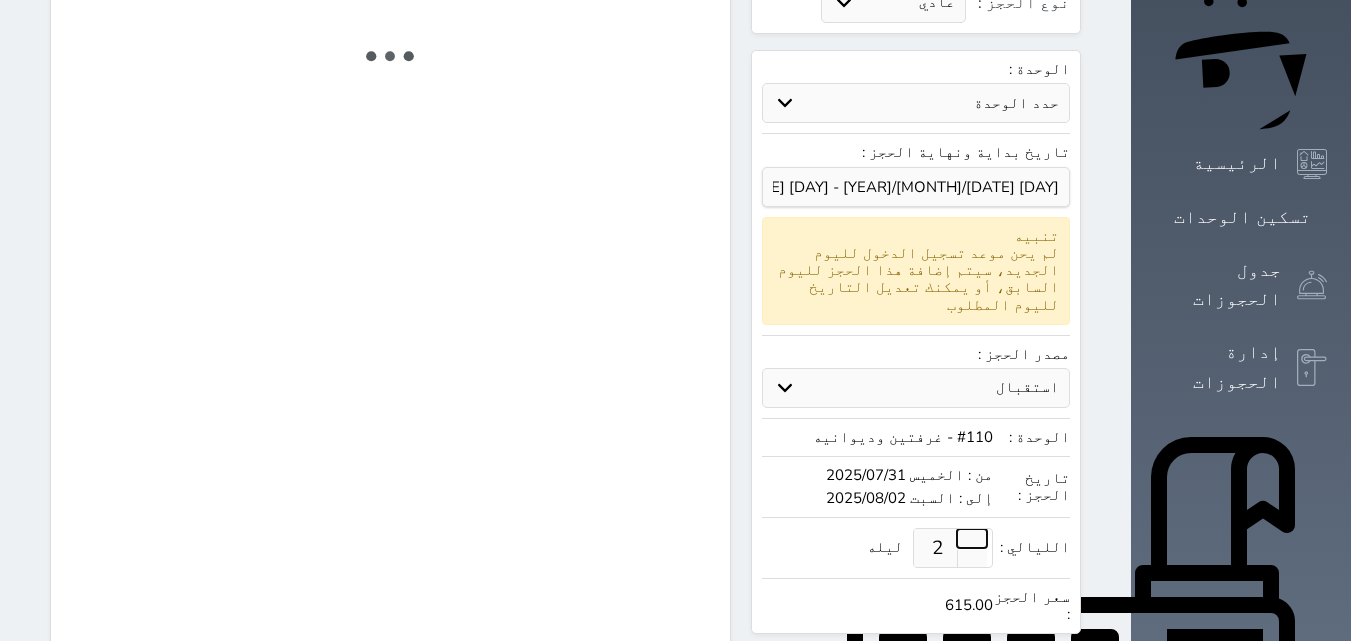 select on "7" 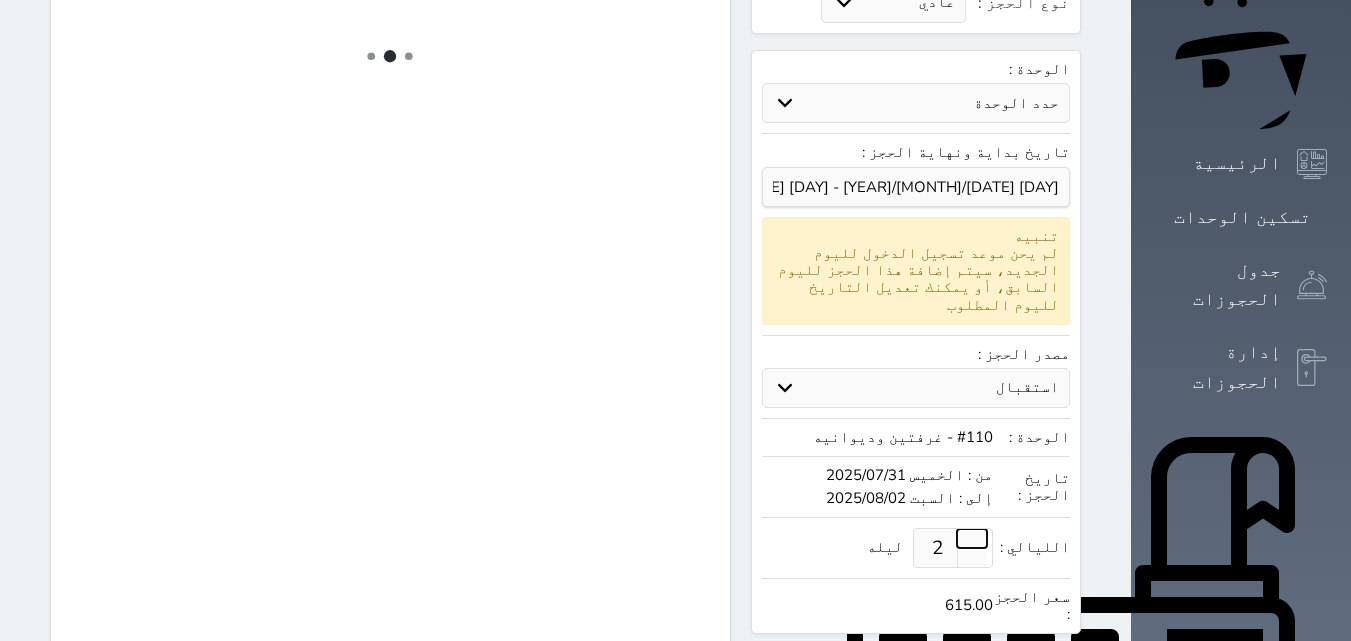 select 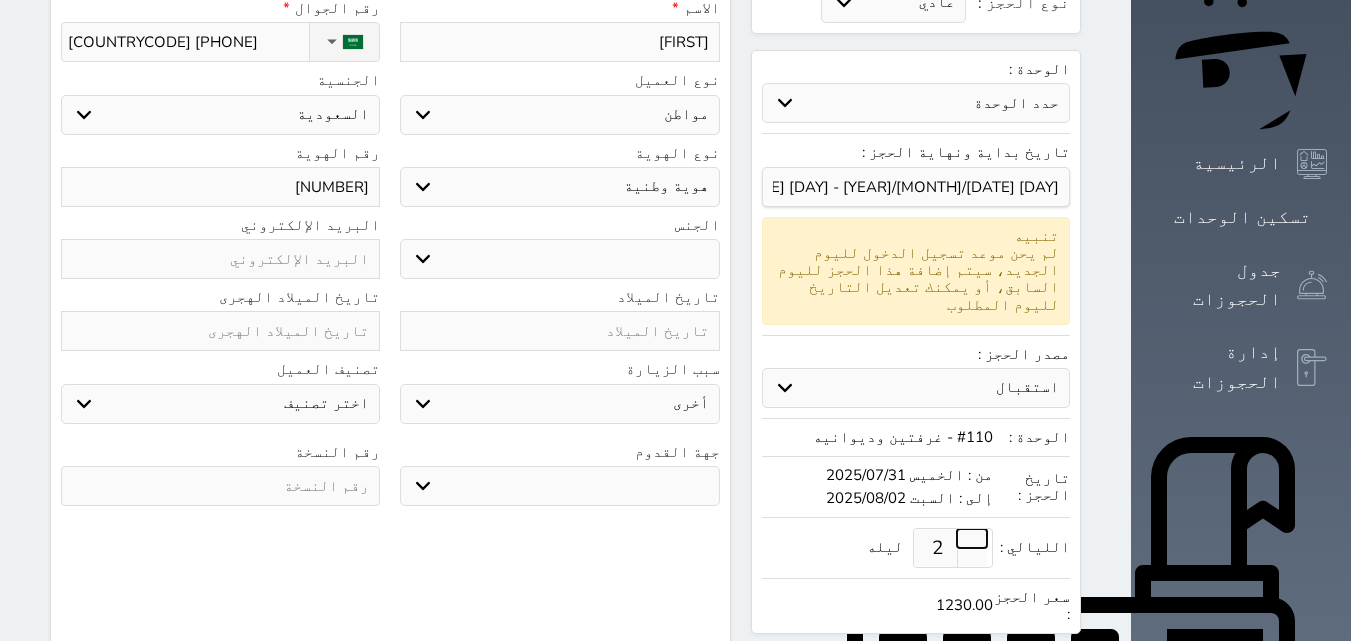 select 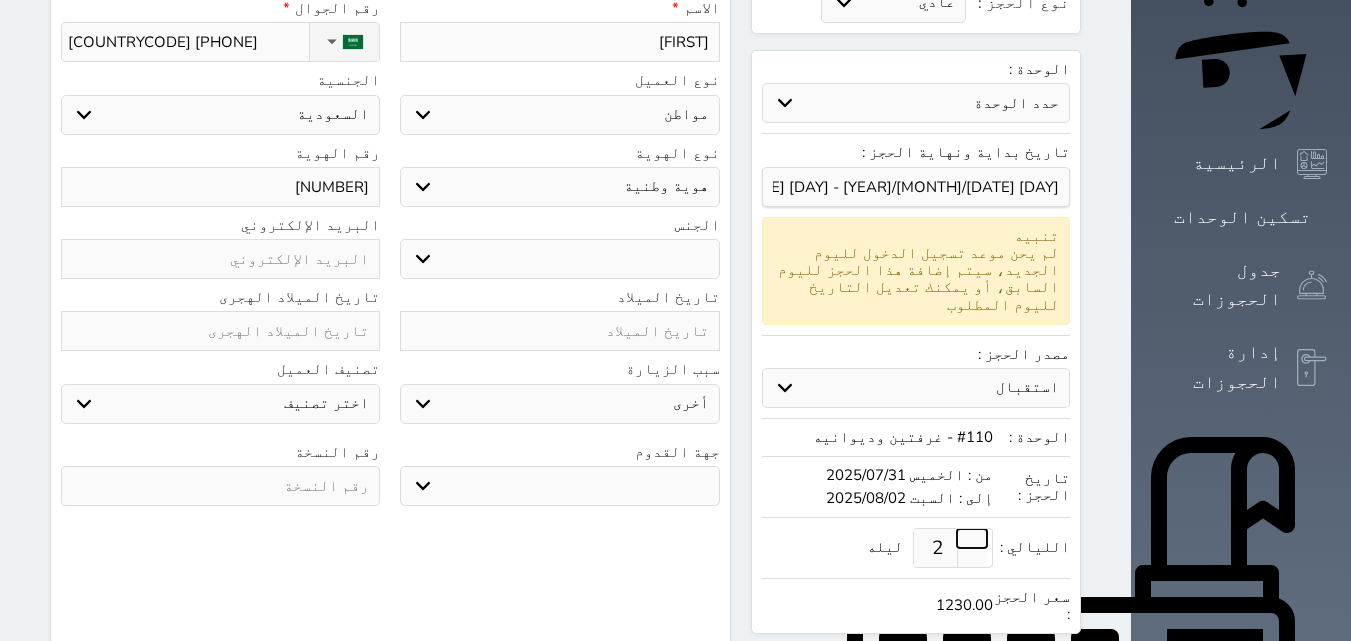 select 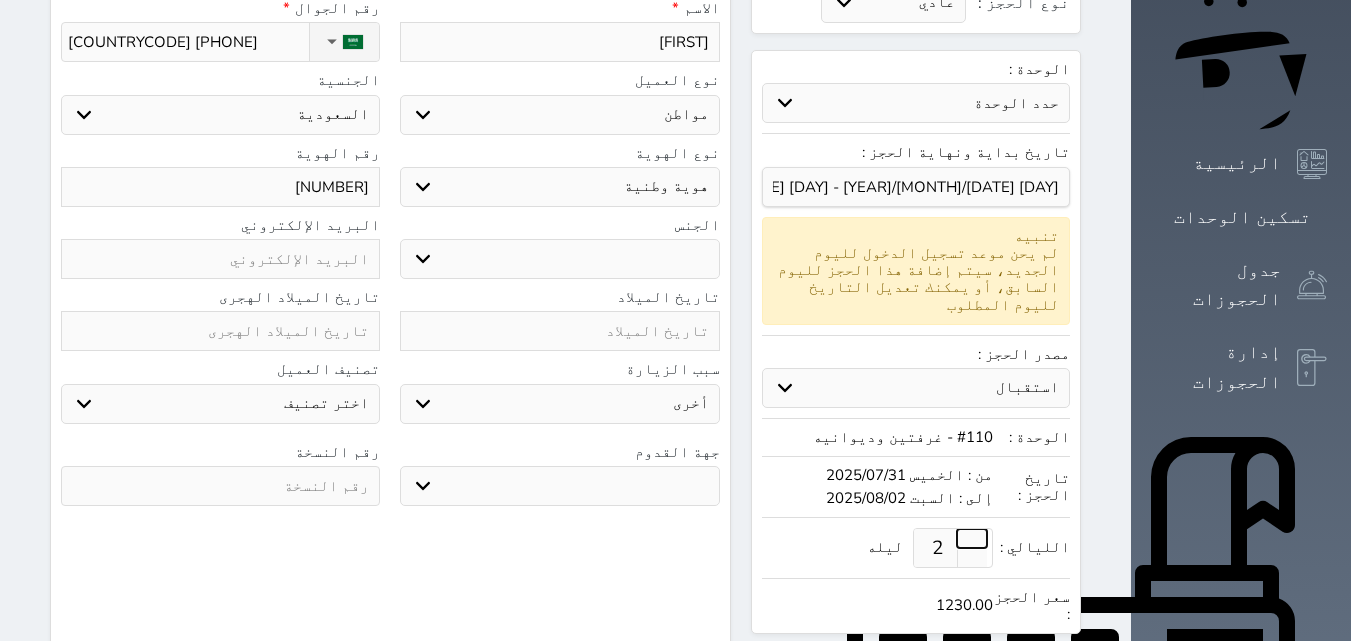 select 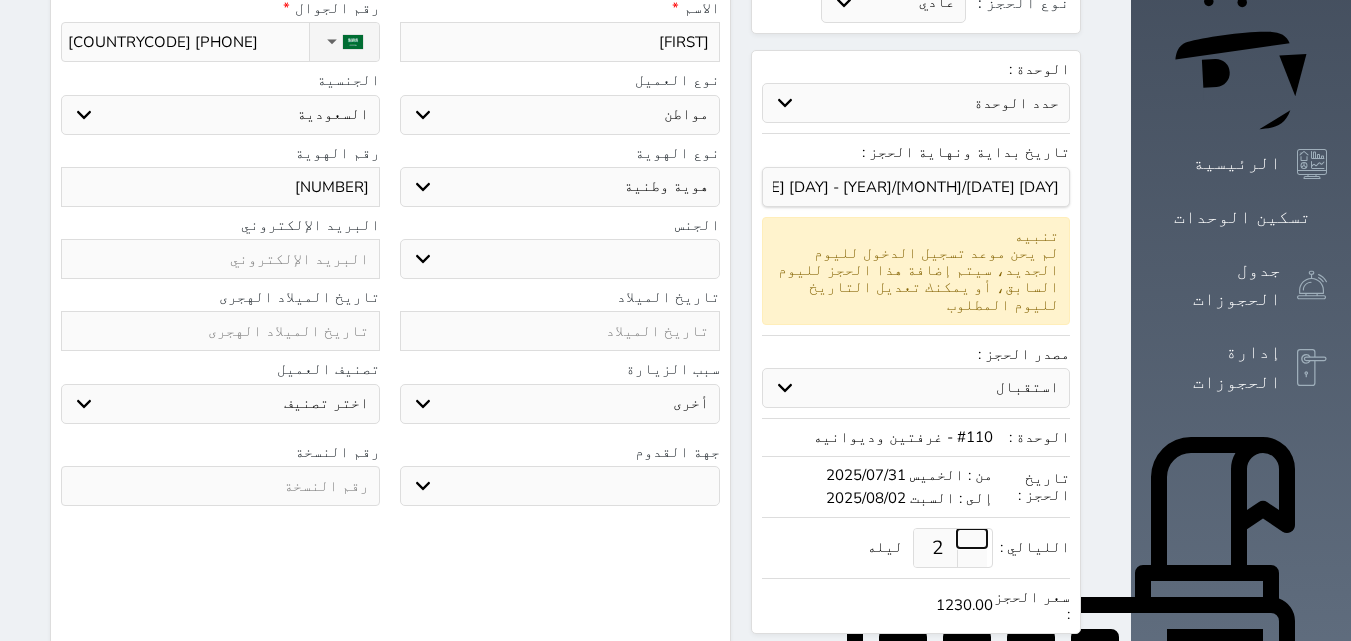 select 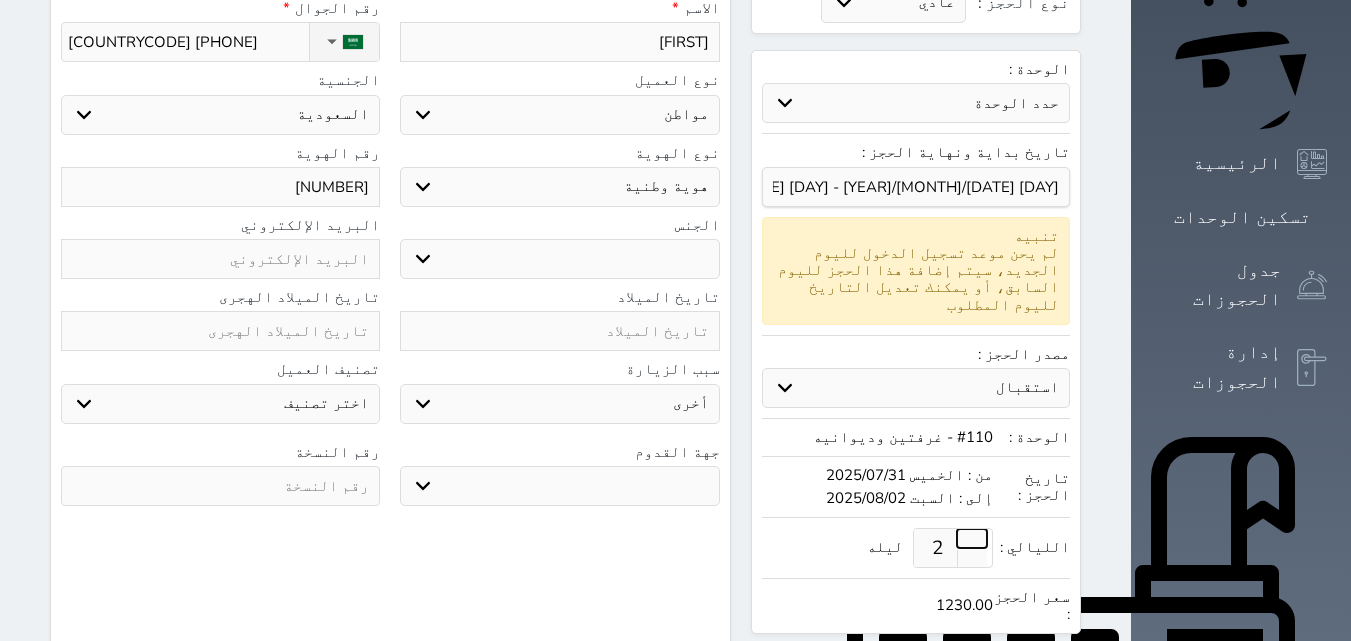 select 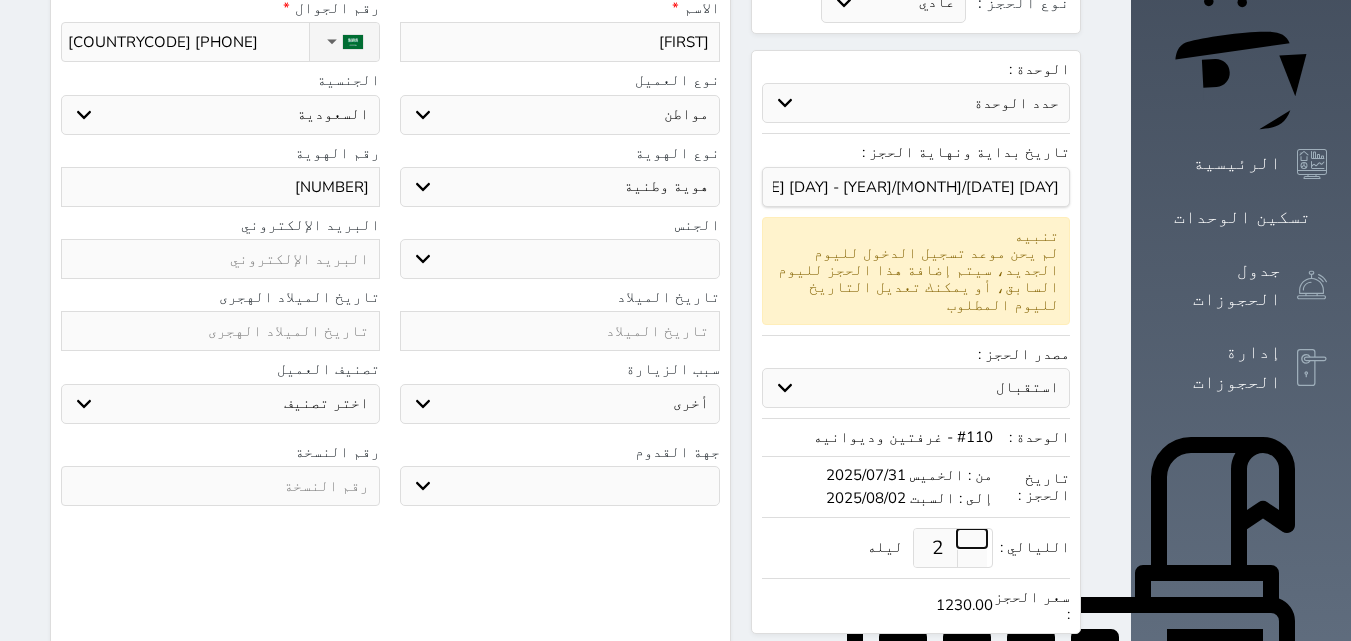 select 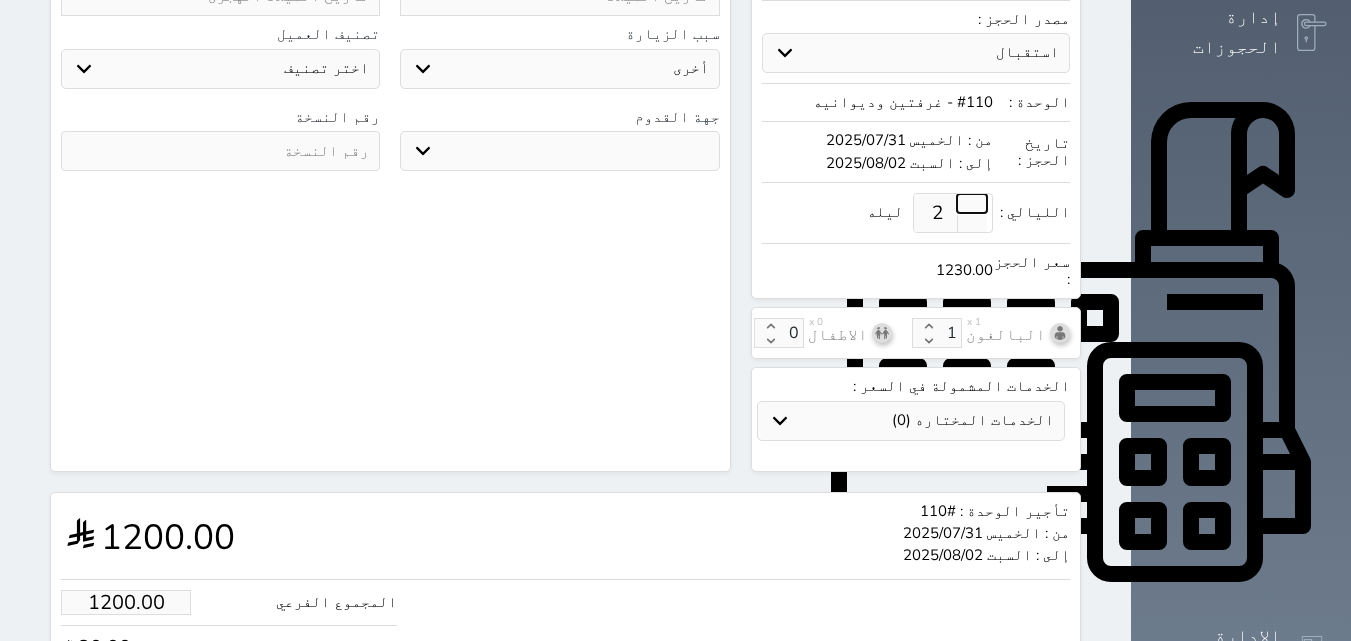 scroll, scrollTop: 632, scrollLeft: 0, axis: vertical 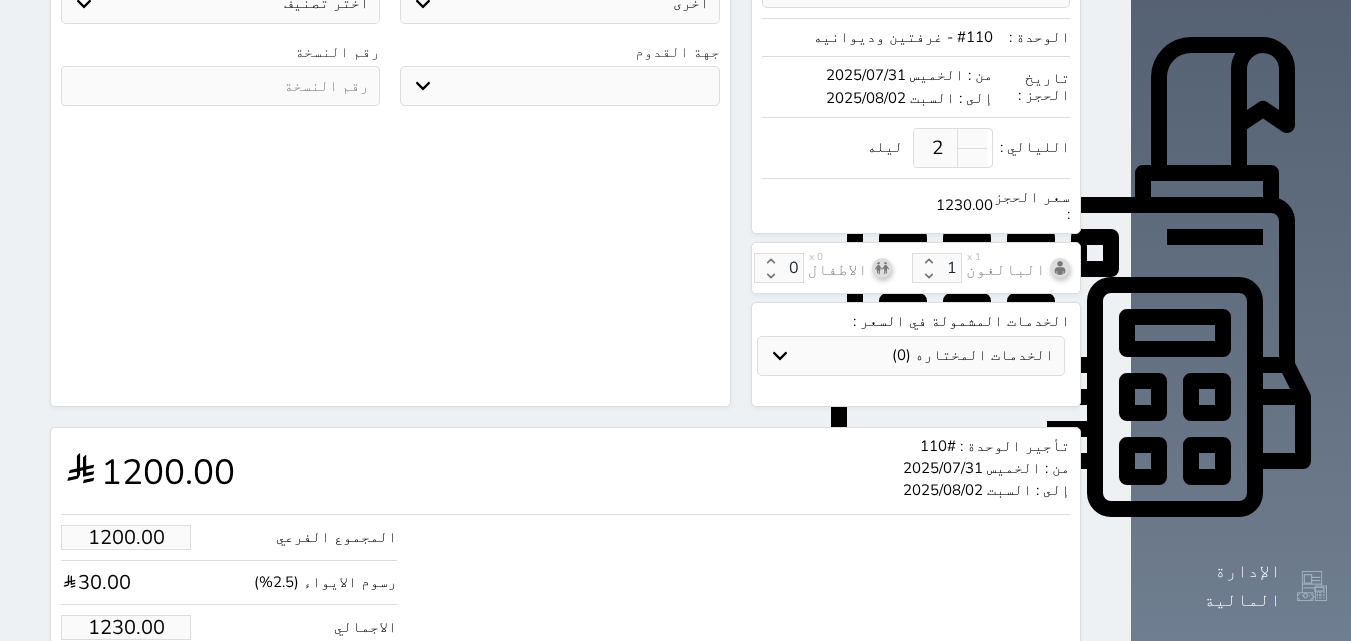 drag, startPoint x: 134, startPoint y: 542, endPoint x: 9, endPoint y: 541, distance: 125.004 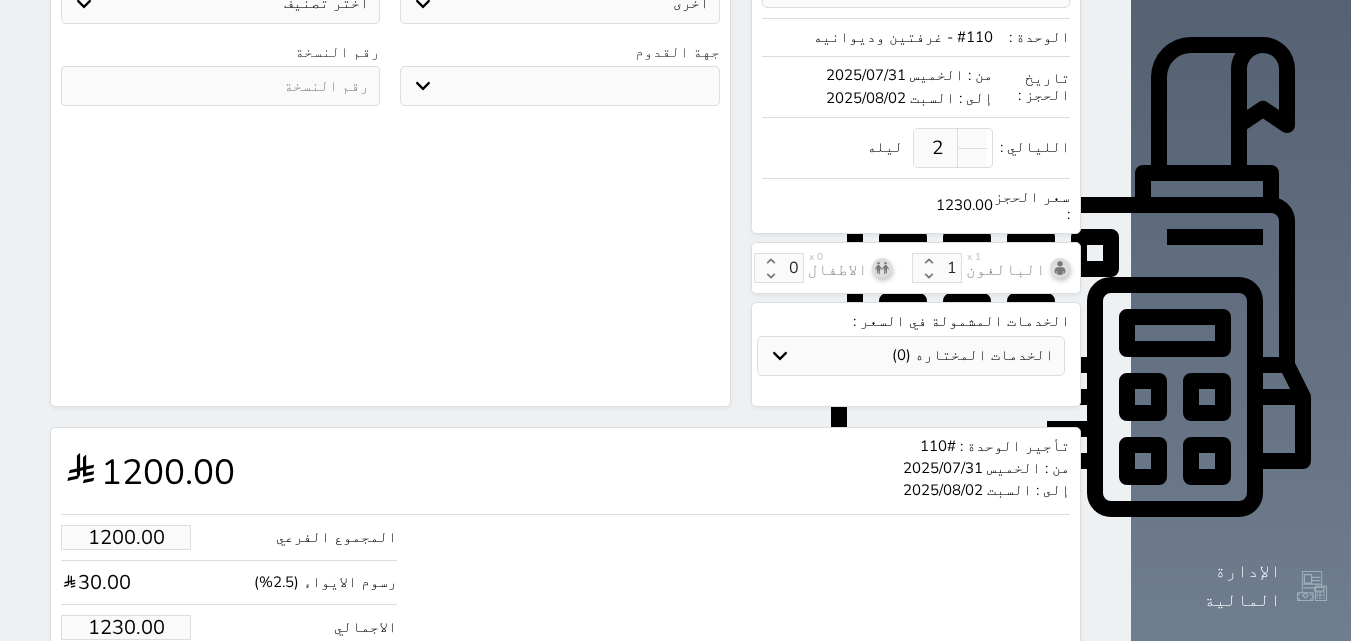 type on "1.95" 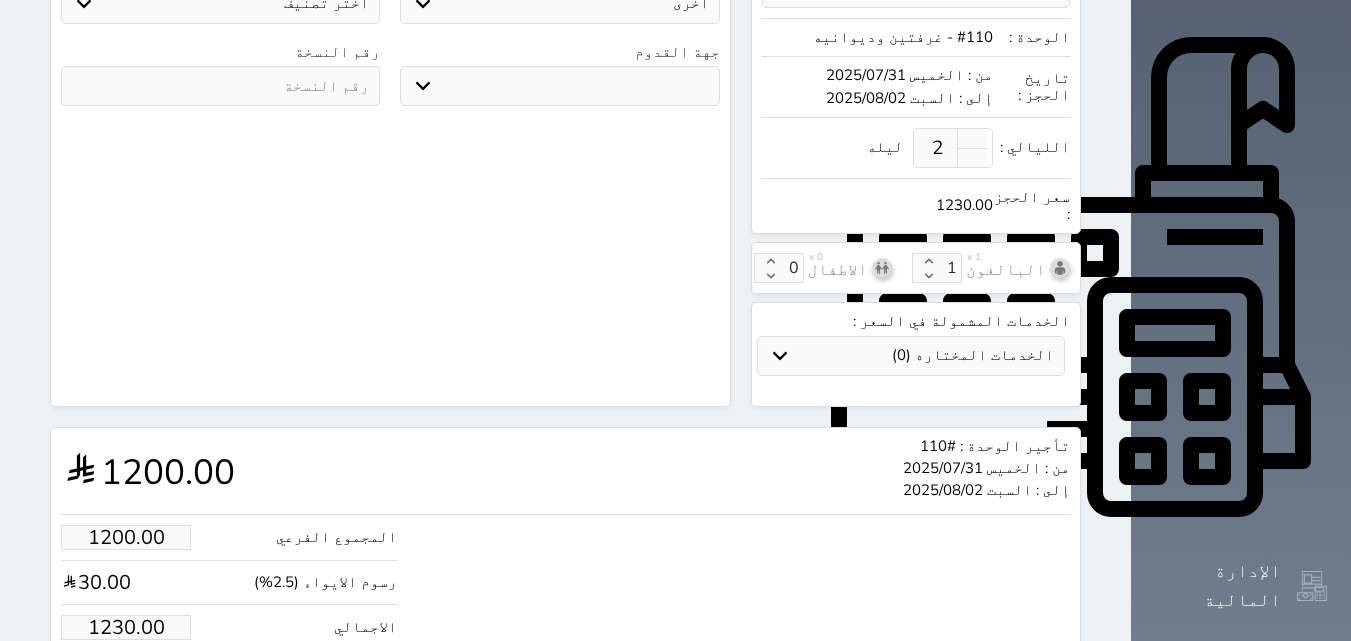 type on "2" 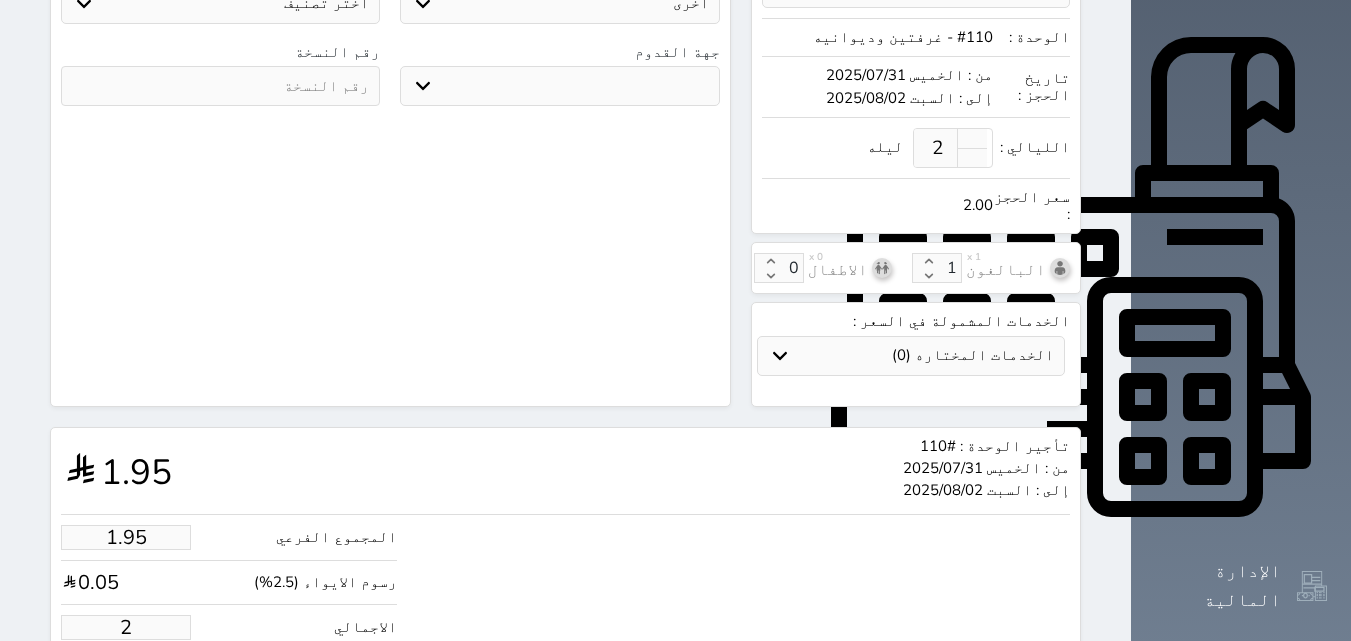 type on "23.41" 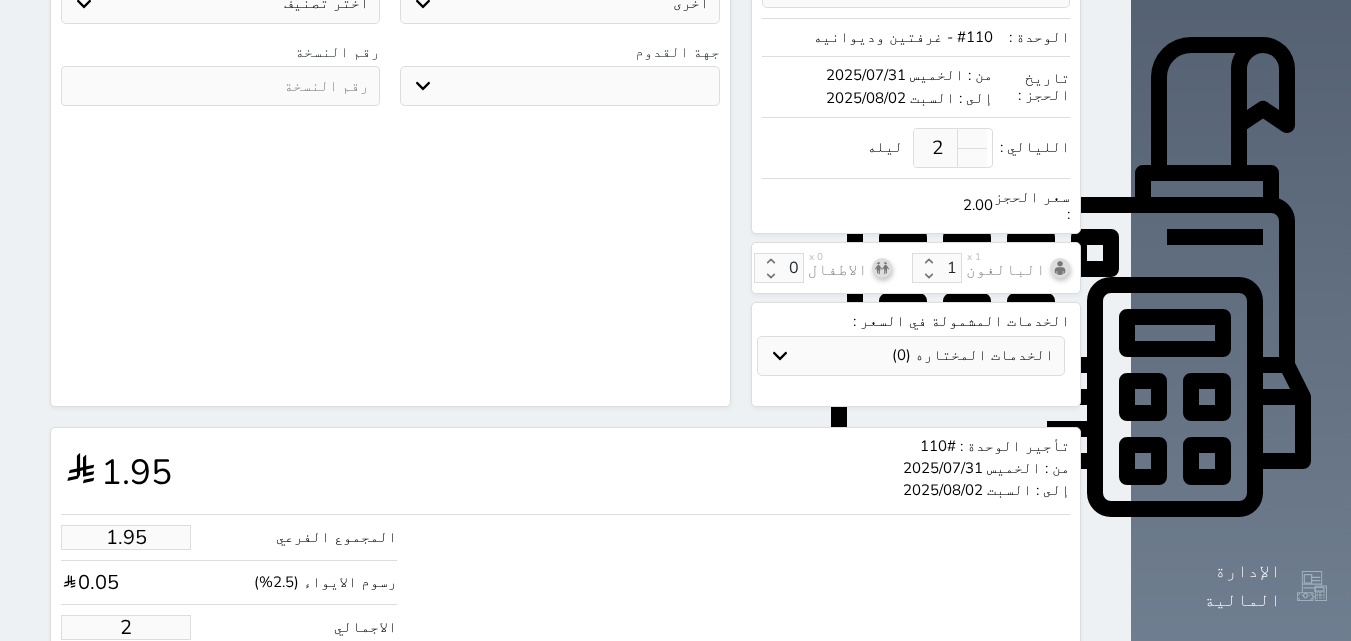 type on "24" 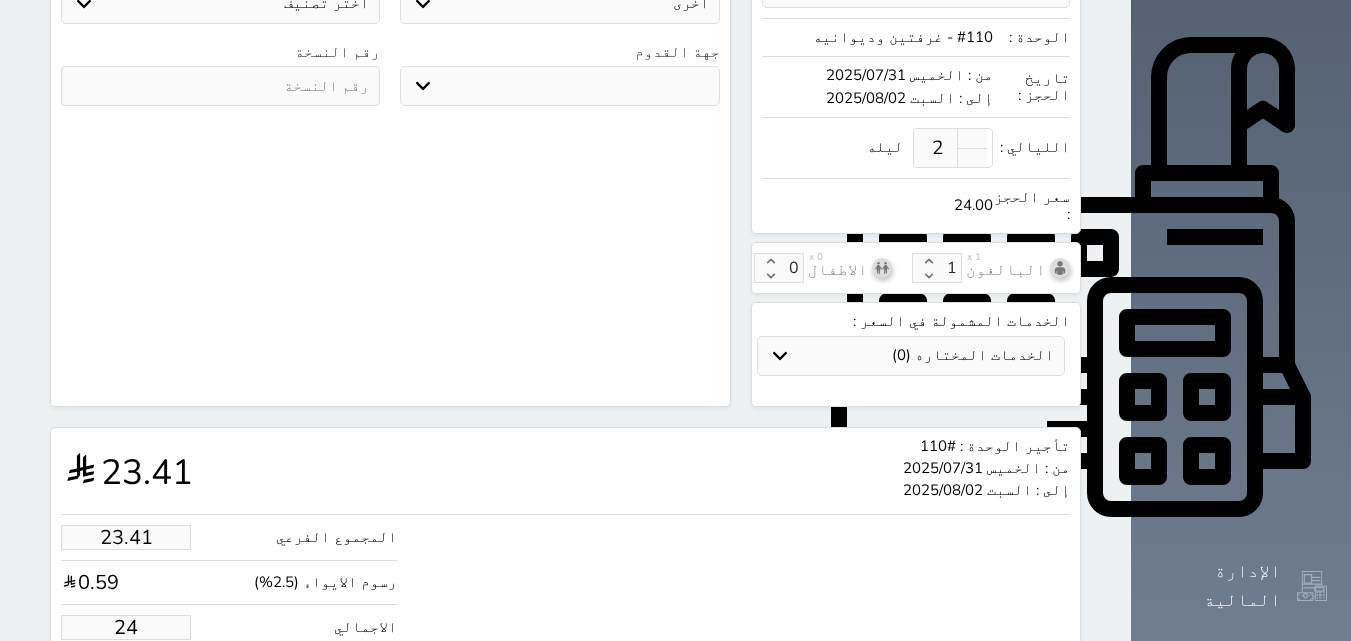 type on "234.15" 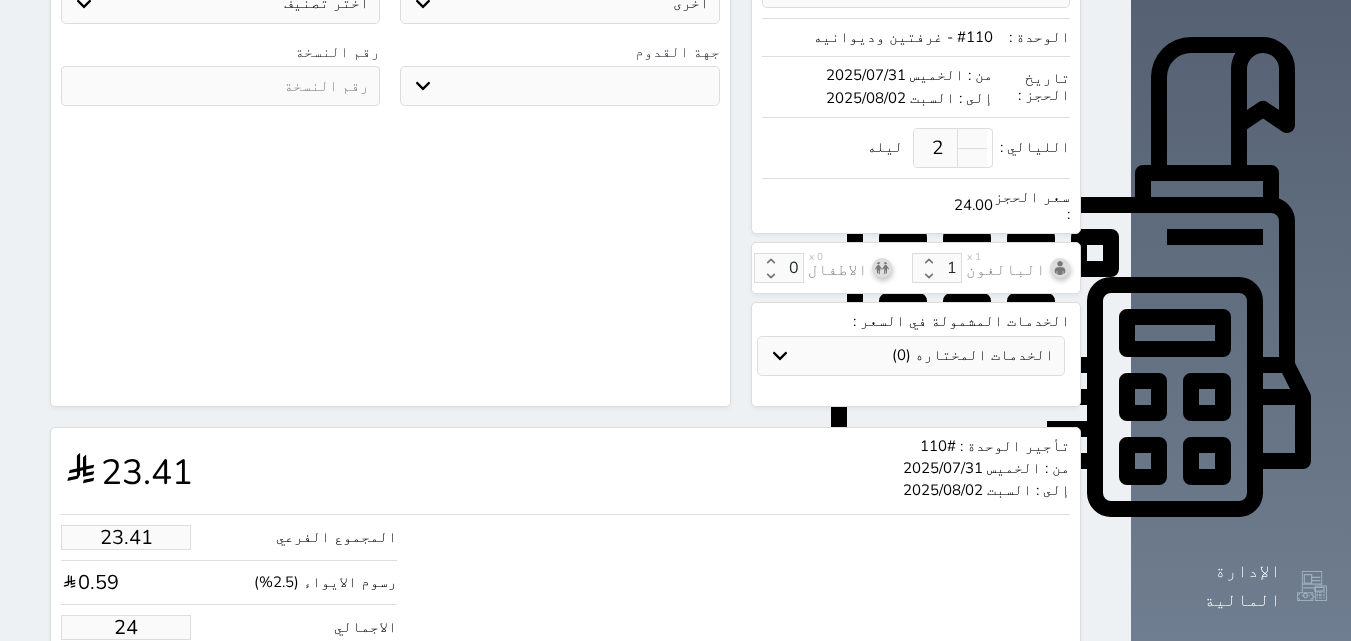 type on "240" 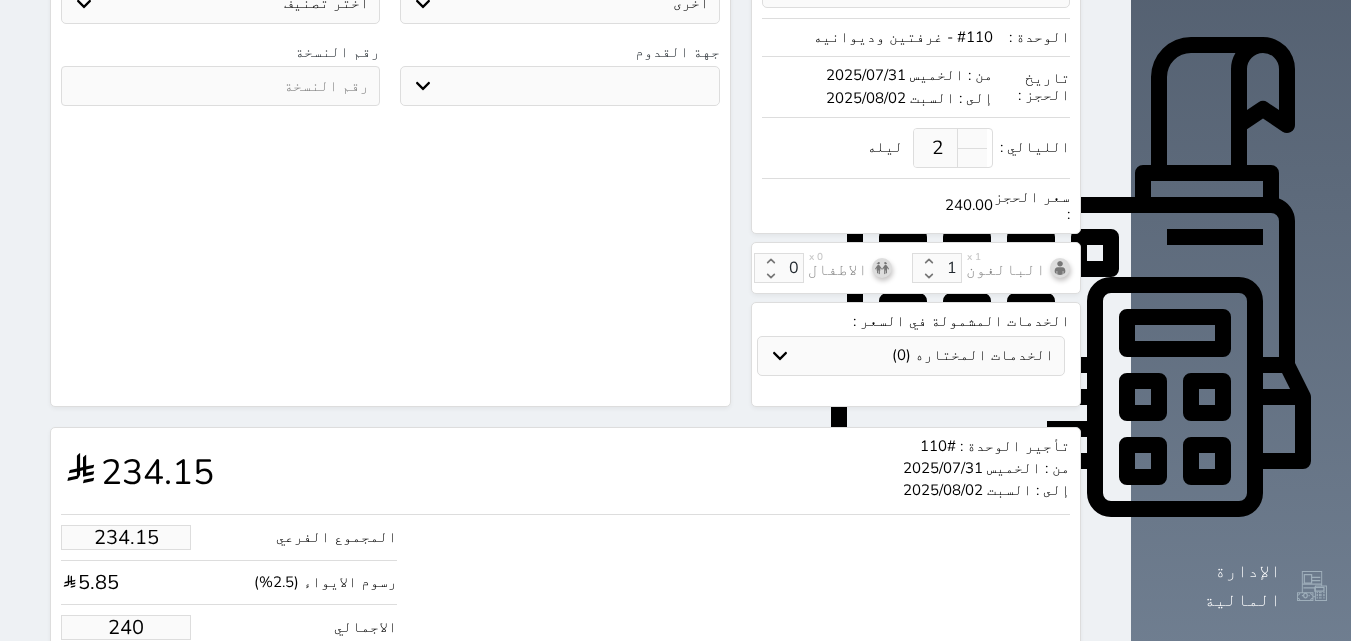 type on "2341.46" 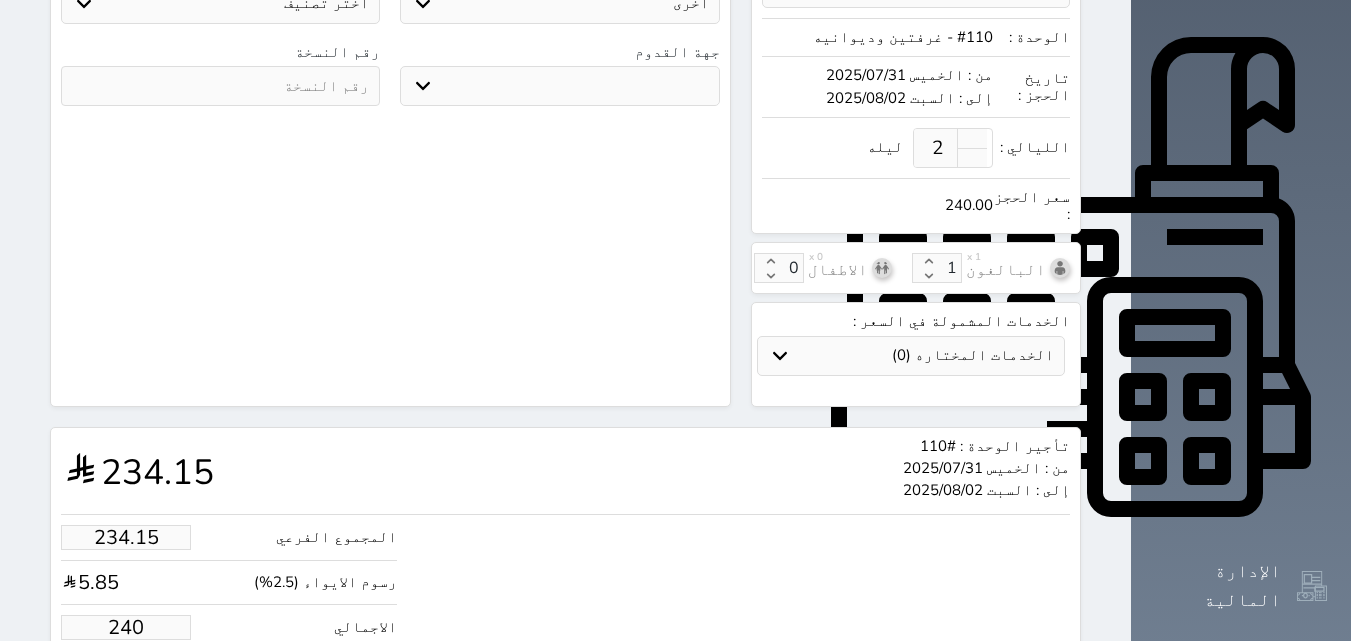 type on "2400" 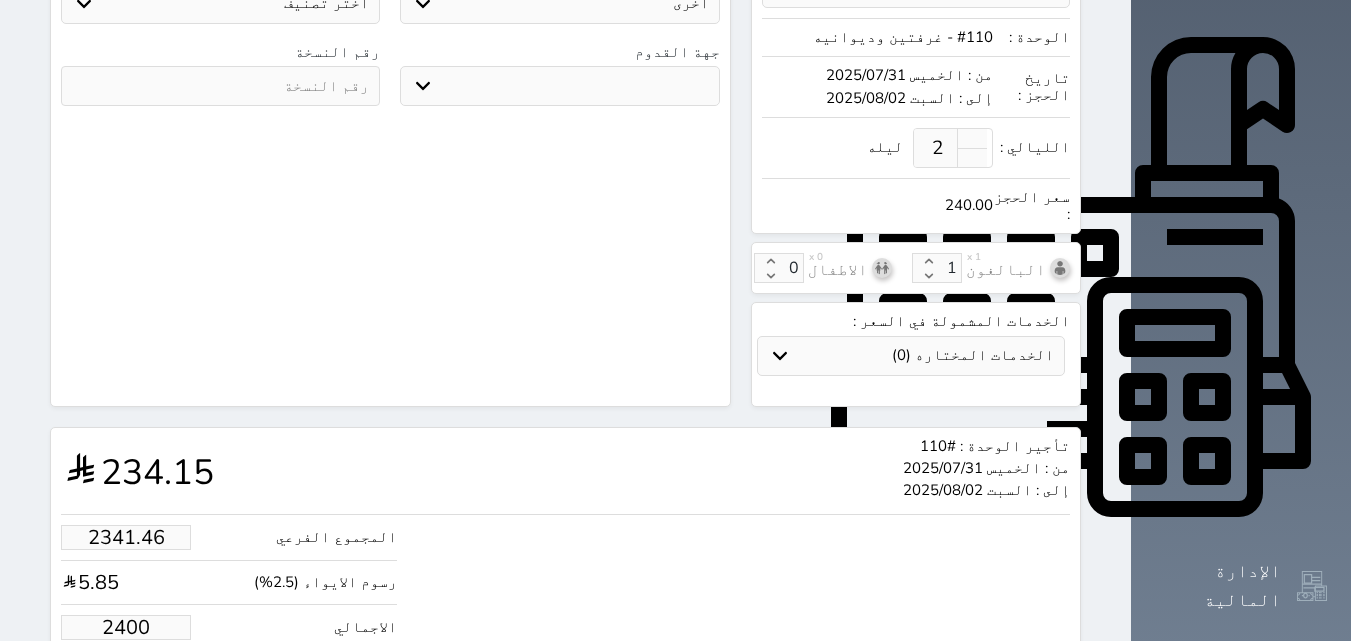 select 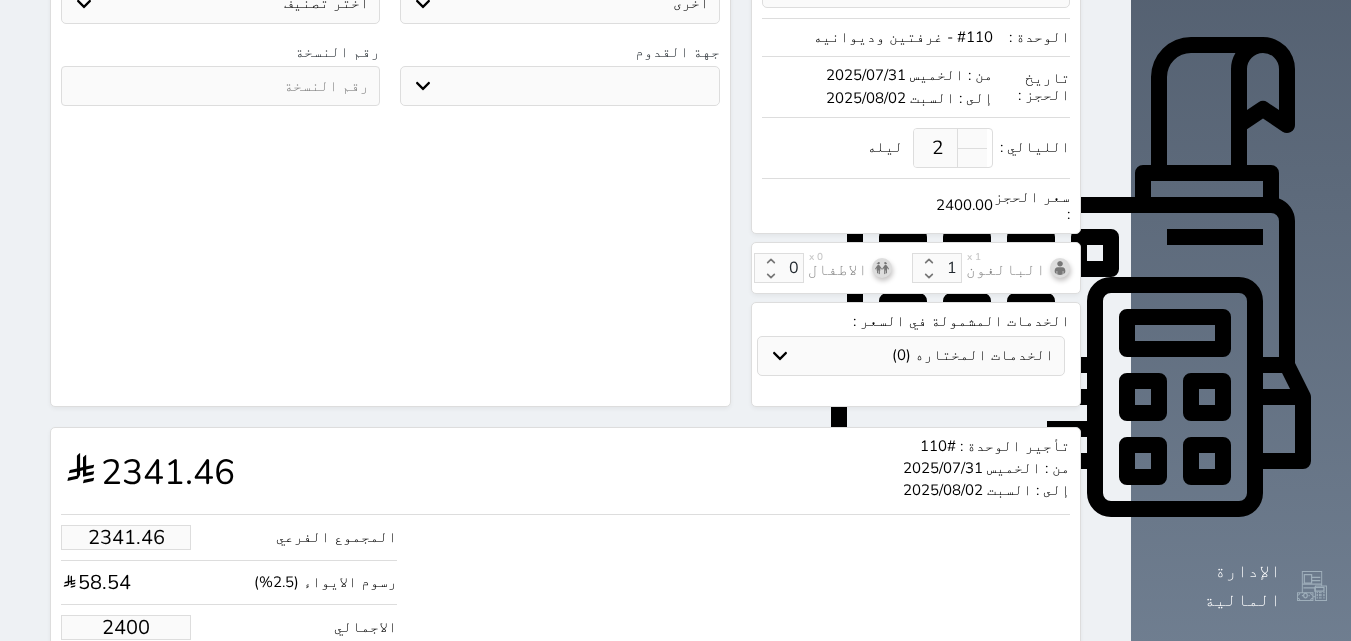 select 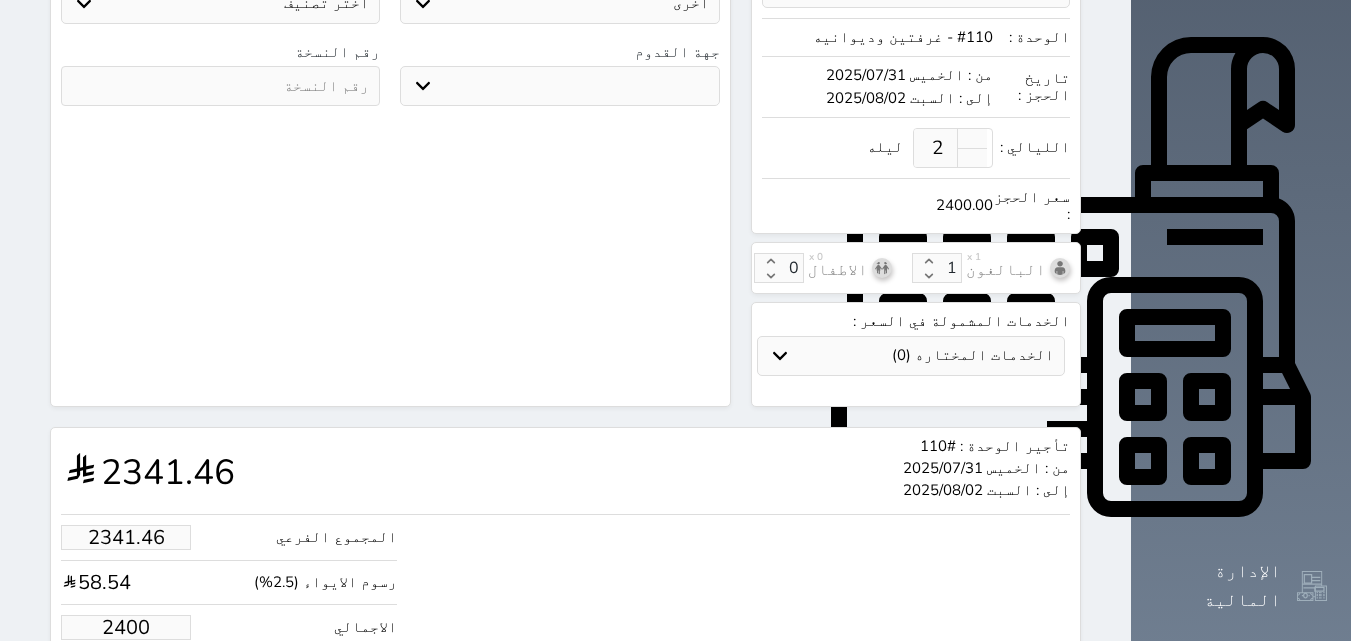 select 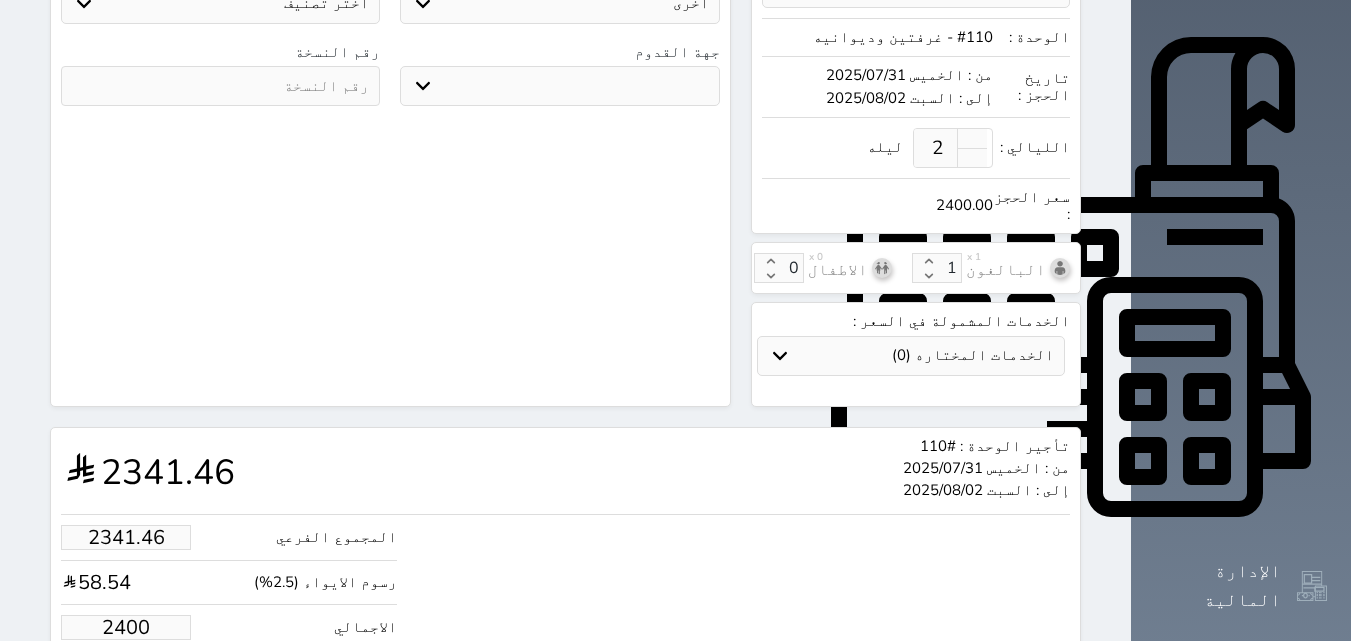 type on "2400.00" 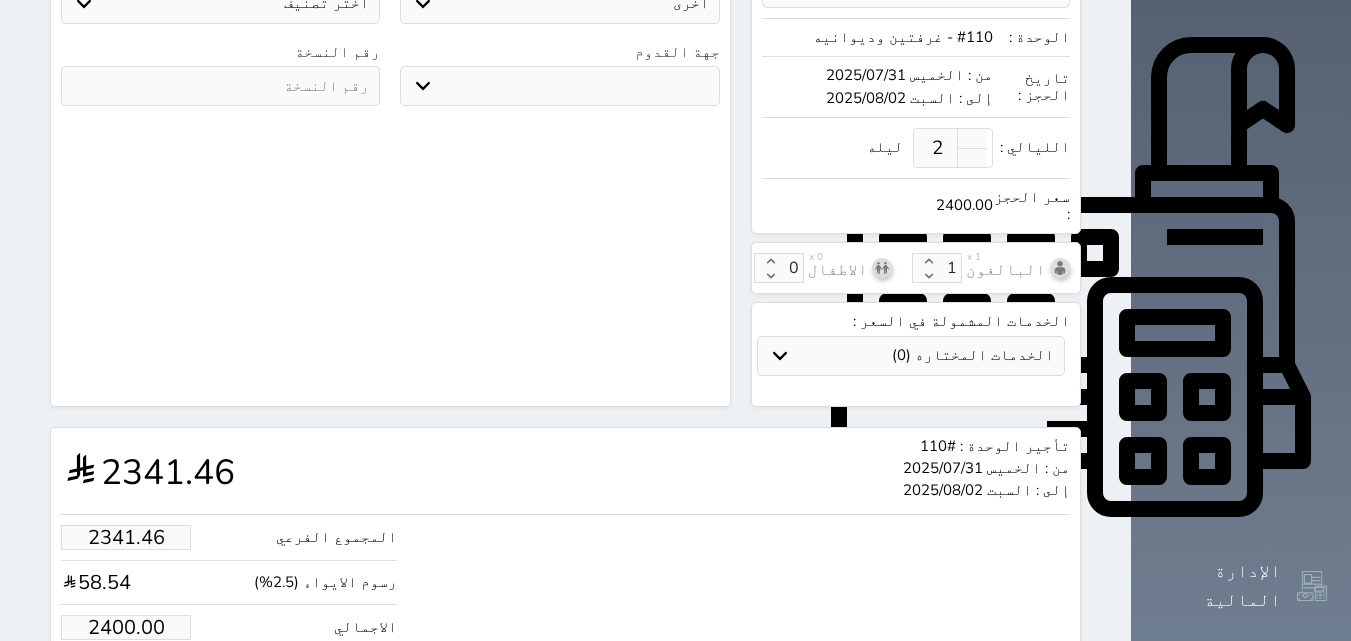 drag, startPoint x: 69, startPoint y: 605, endPoint x: 86, endPoint y: 595, distance: 19.723083 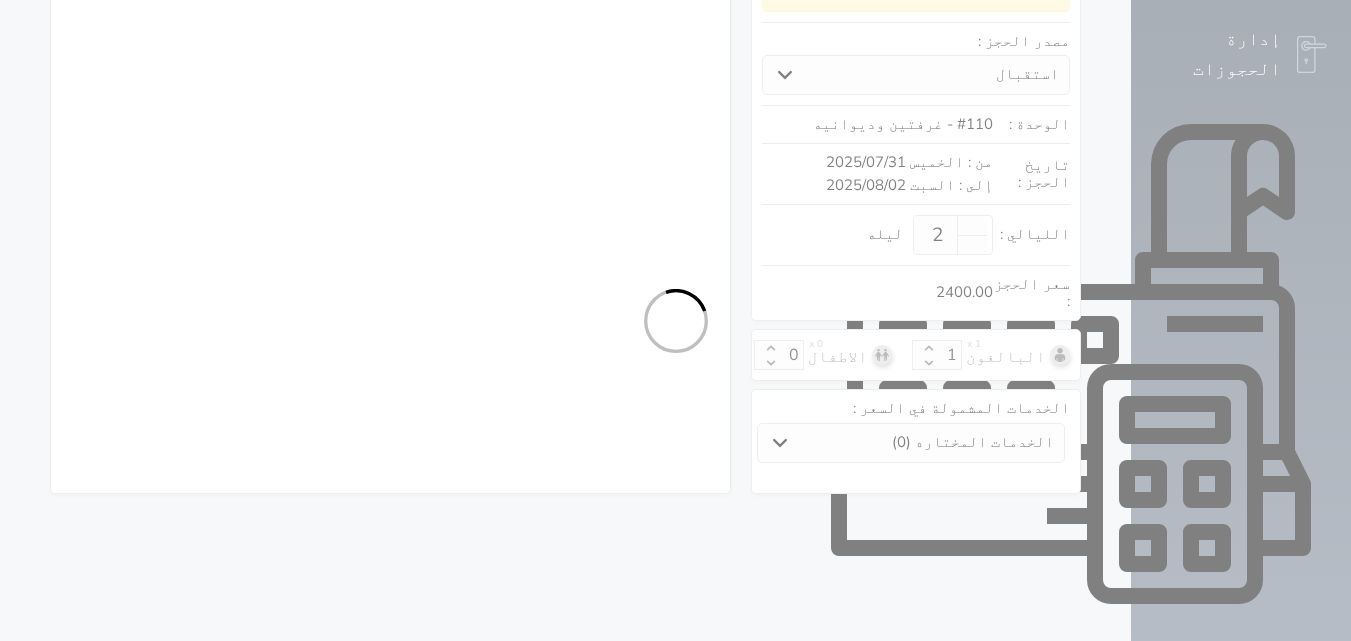 select on "1" 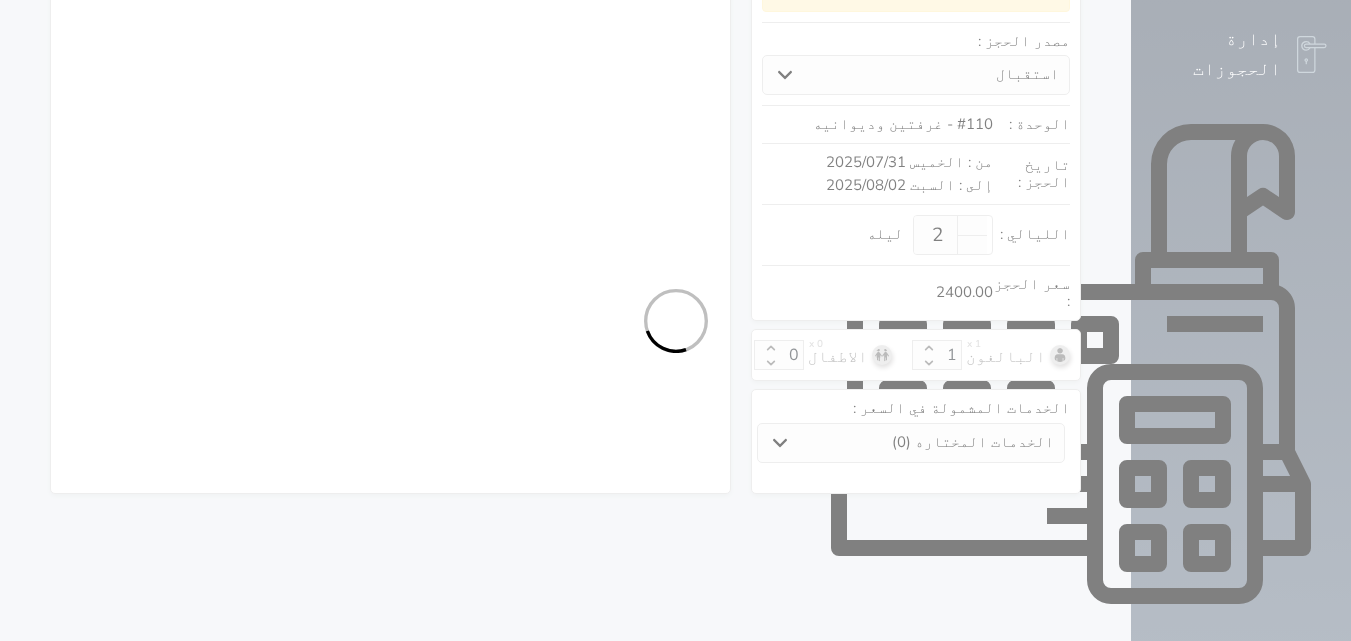 select on "113" 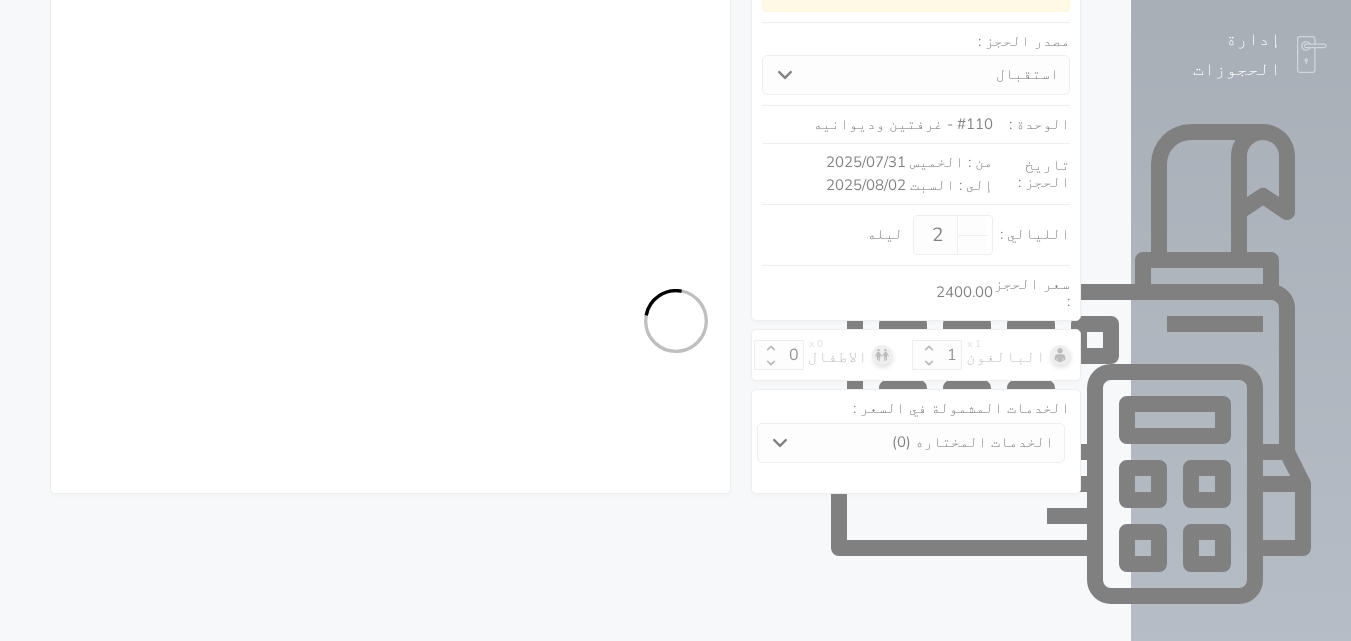 select on "1" 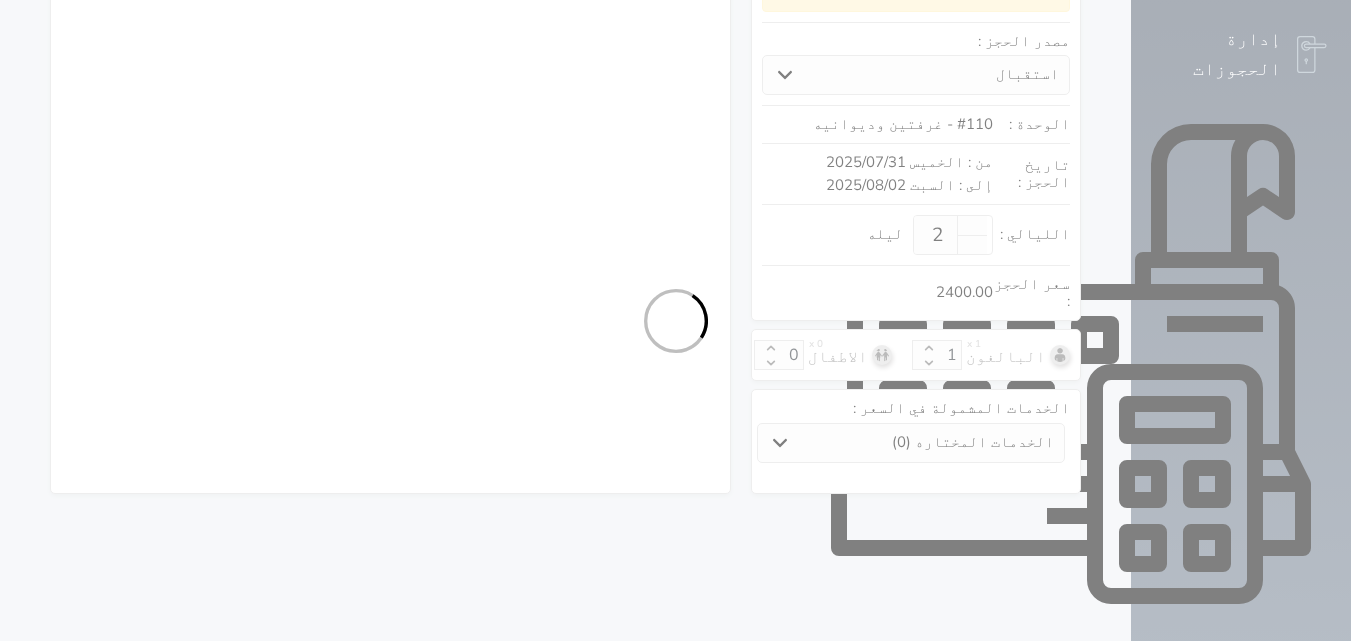 select 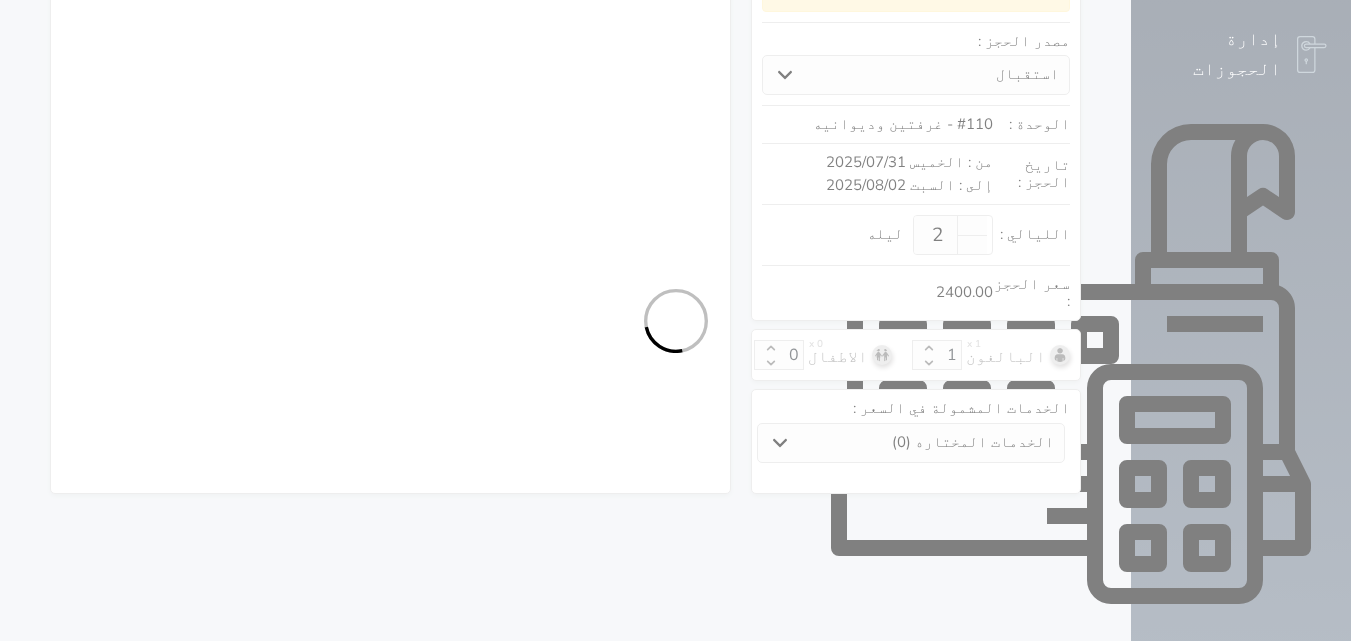 select on "7" 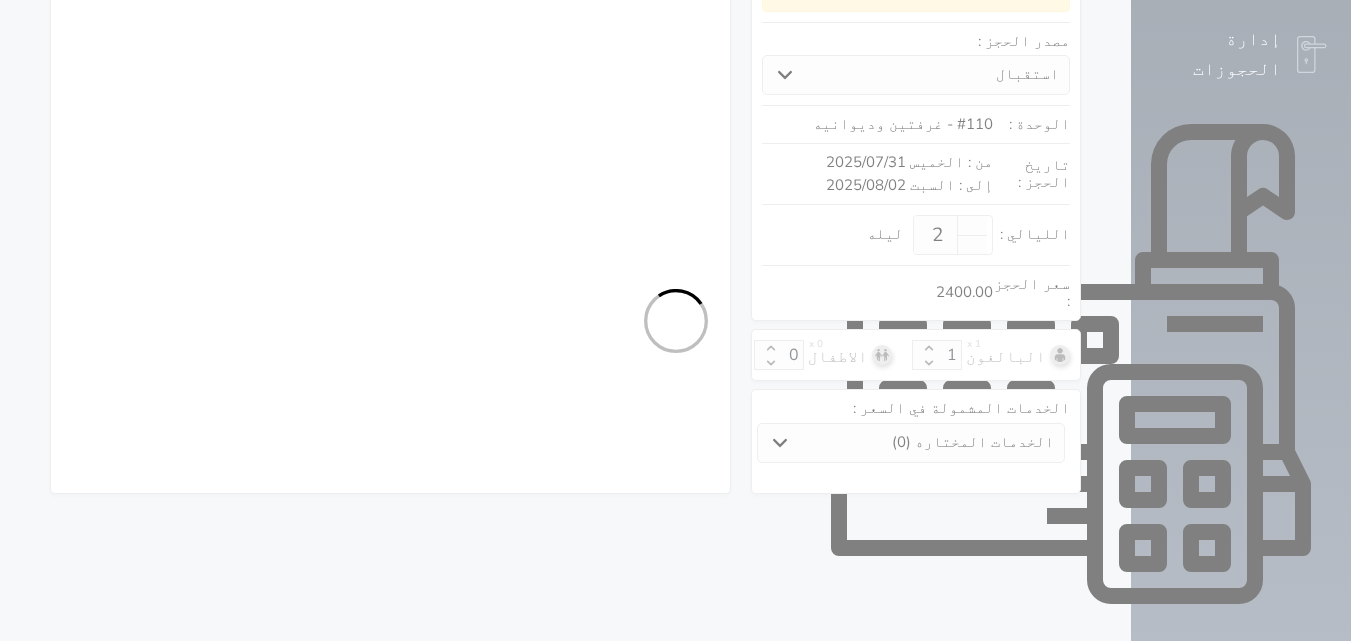 select 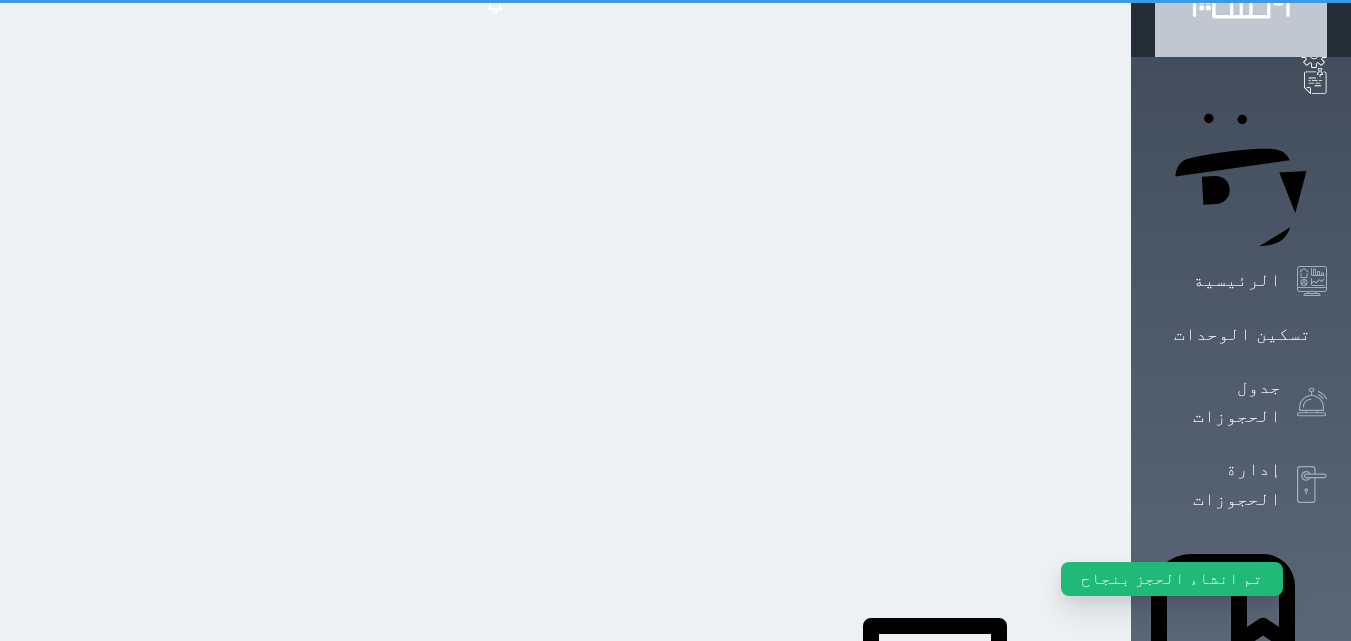scroll, scrollTop: 0, scrollLeft: 0, axis: both 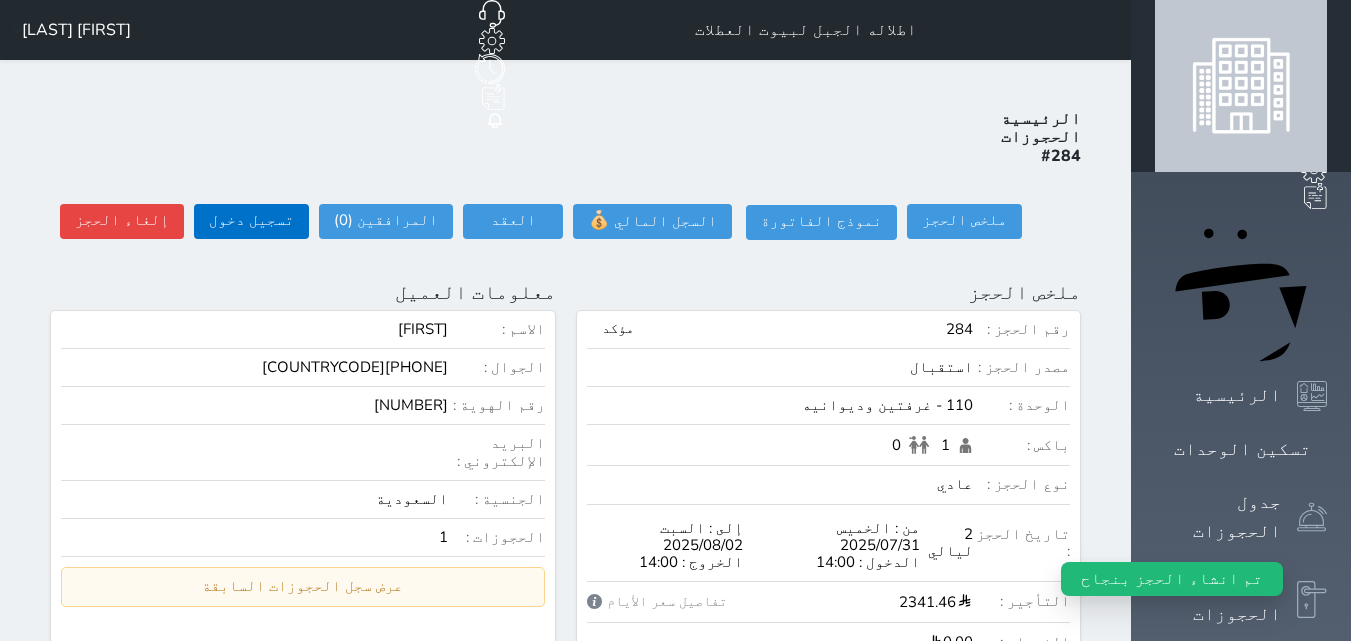 drag, startPoint x: 199, startPoint y: 130, endPoint x: 199, endPoint y: 143, distance: 13 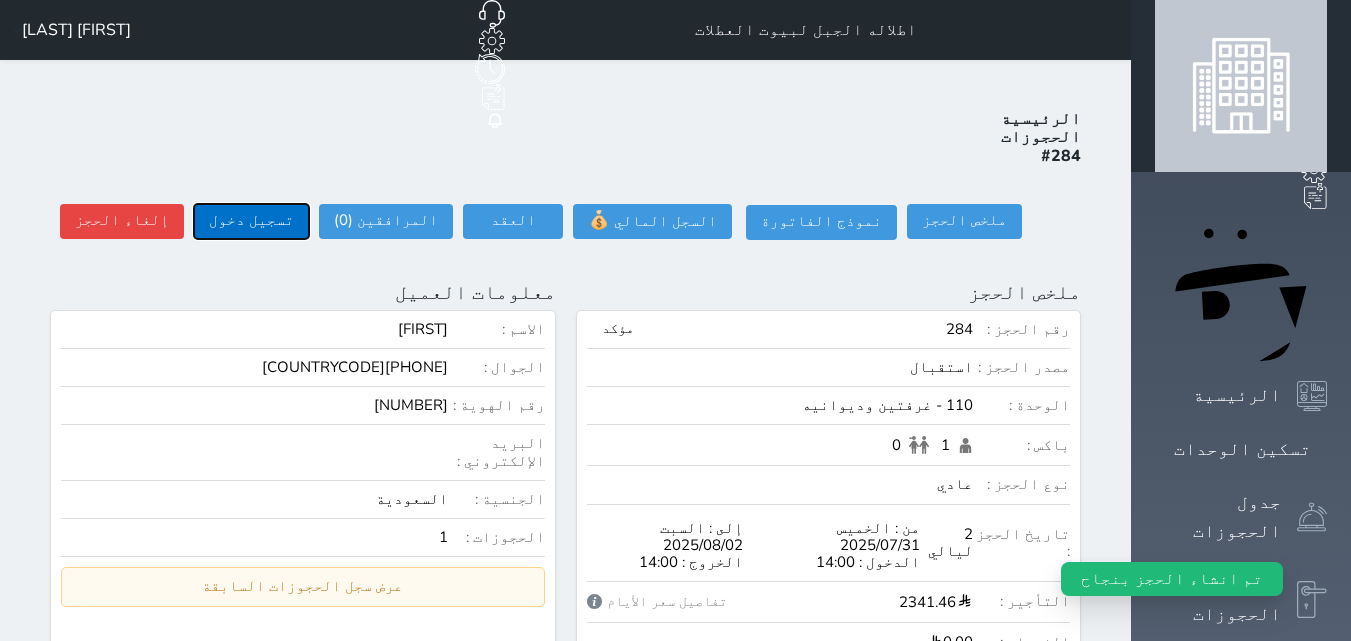 click on "تسجيل دخول" at bounding box center (251, 221) 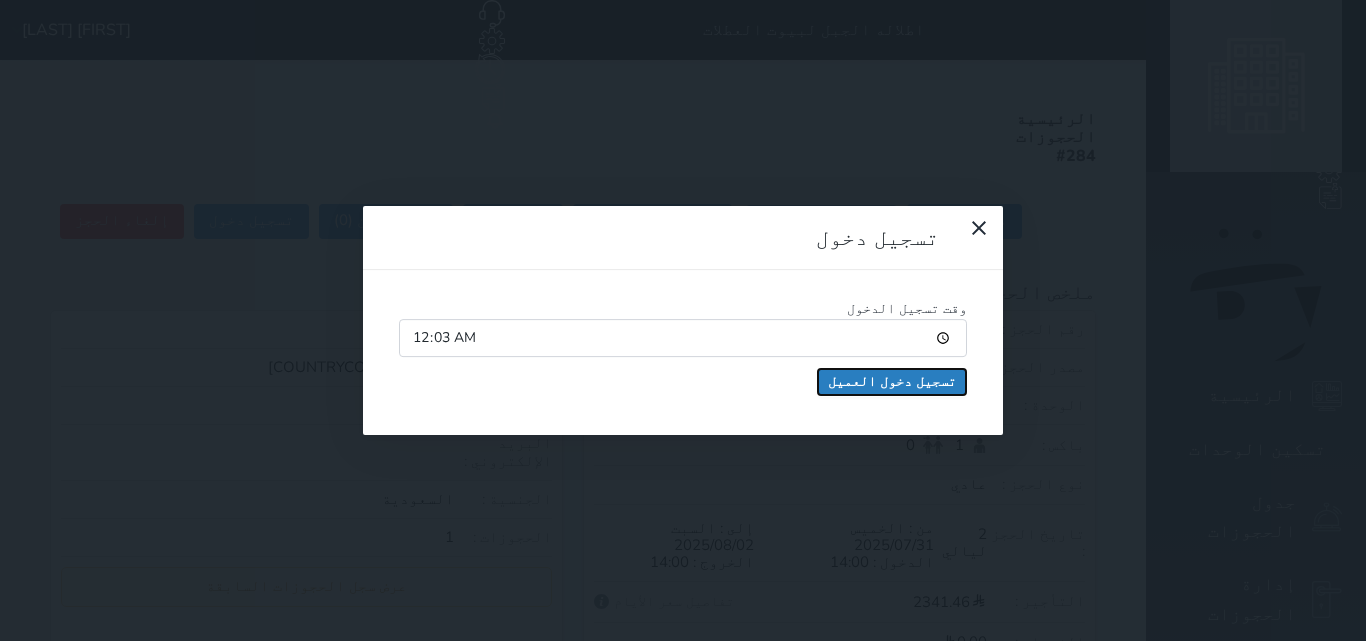 click on "تسجيل دخول العميل" at bounding box center (892, 382) 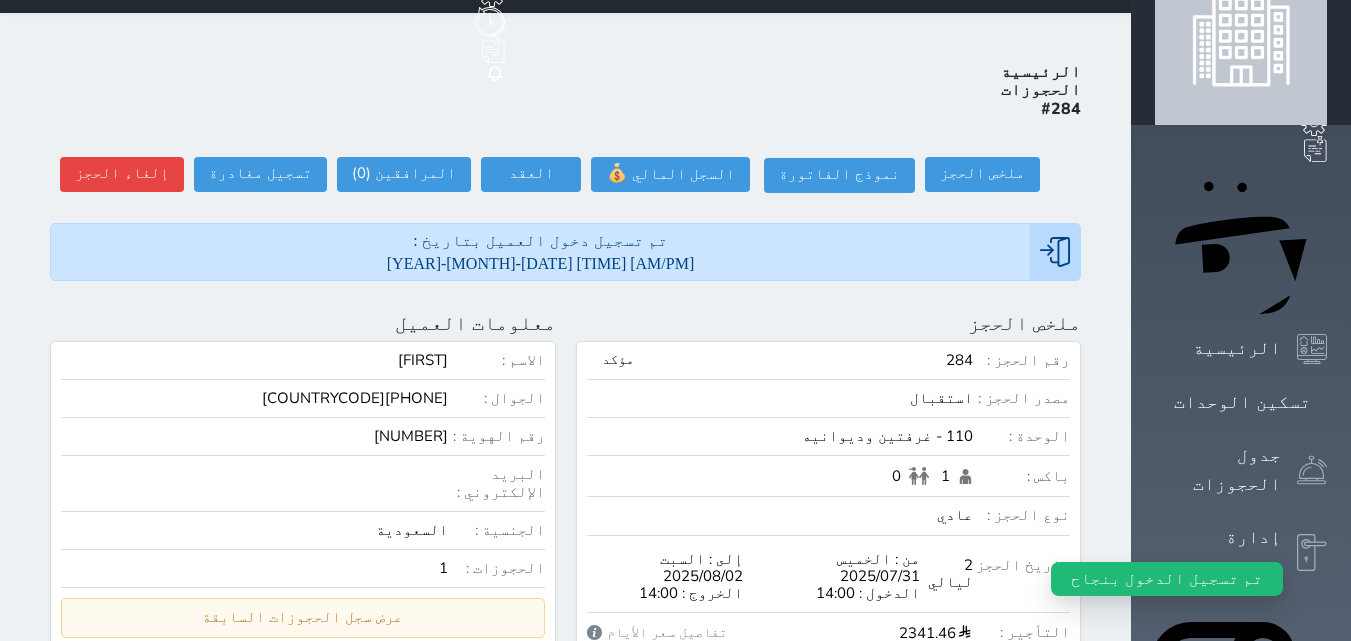 scroll, scrollTop: 9, scrollLeft: 0, axis: vertical 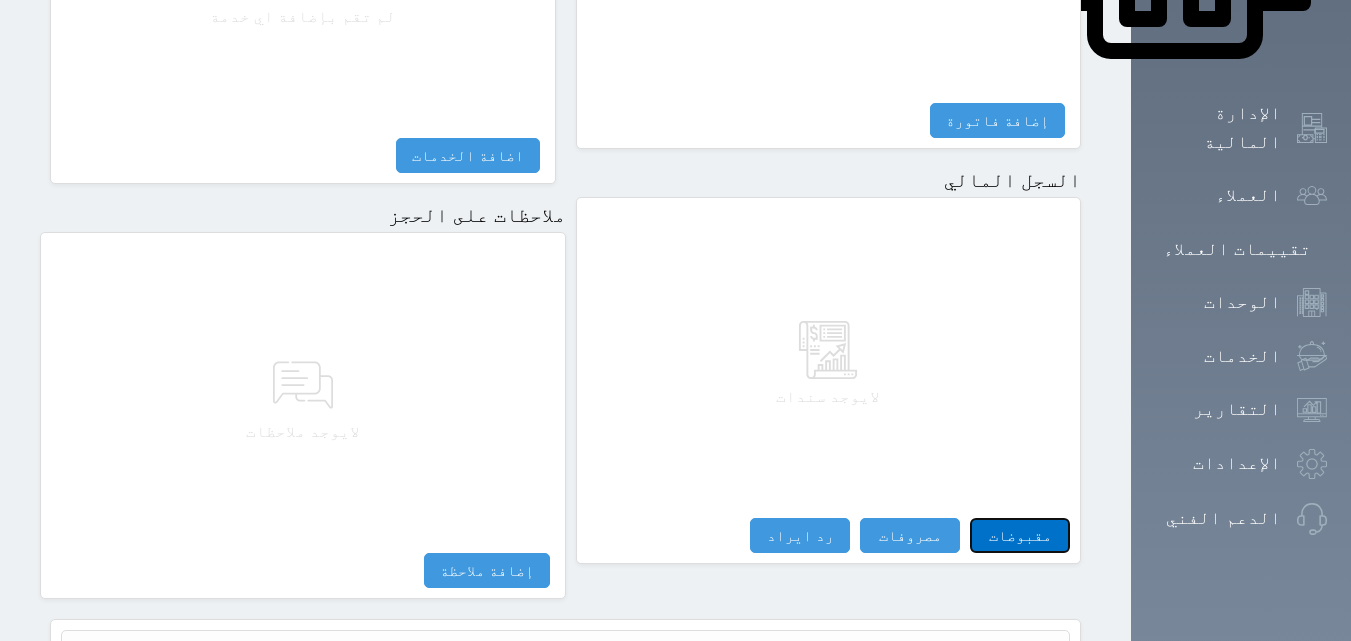click on "مقبوضات" at bounding box center (1020, 535) 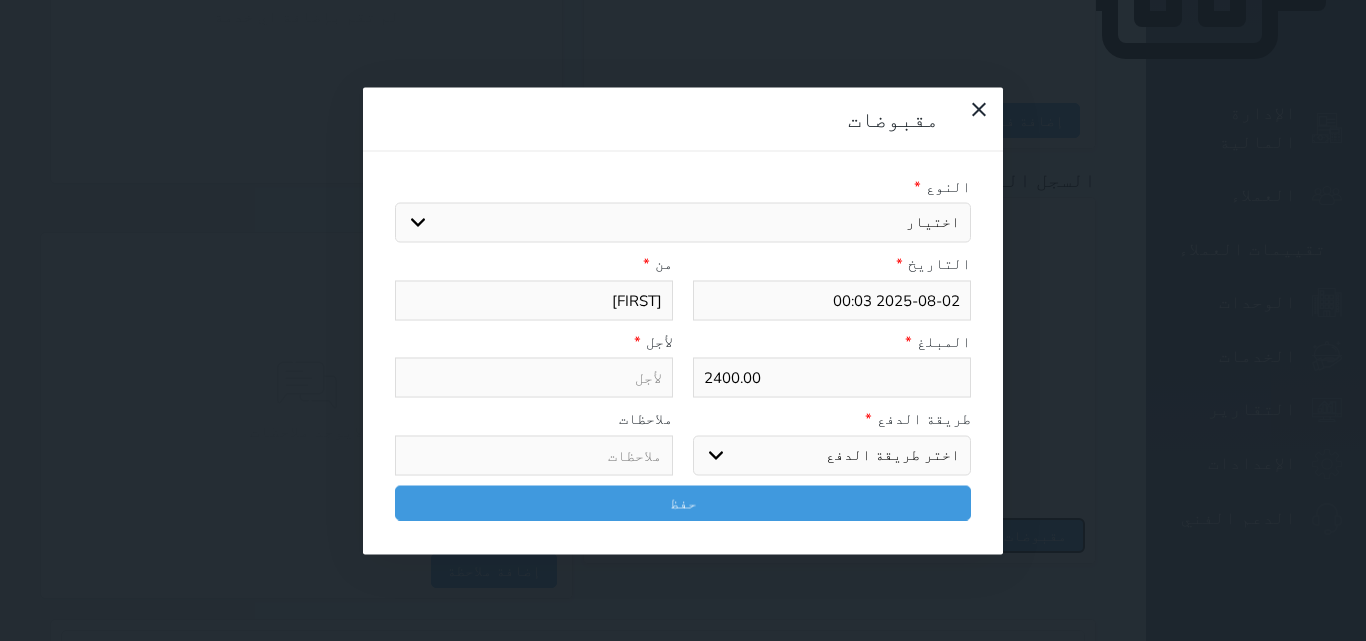 select 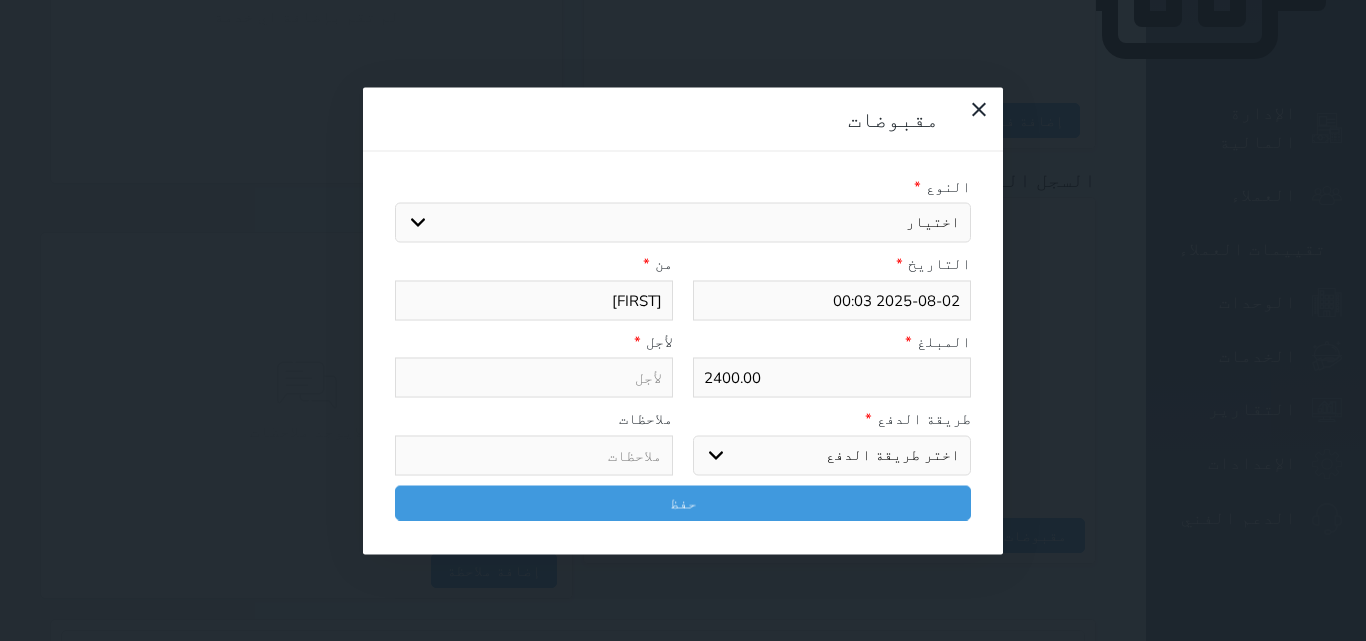 click on "اختيار   مقبوضات عامة قيمة إيجار فواتير تامين عربون لا ينطبق آخر مغسلة واي فاي - الإنترنت مواقف السيارات طعام الأغذية والمشروبات مشروبات المشروبات الباردة المشروبات الساخنة الإفطار غداء عشاء مخبز و كعك حمام سباحة الصالة الرياضية سبا و خدمات الجمال اختيار وإسقاط (خدمات النقل) ميني بار كابل - تلفزيون سرير إضافي تصفيف الشعر التسوق خدمات الجولات السياحية المنظمة خدمات الدليل السياحي" at bounding box center (683, 223) 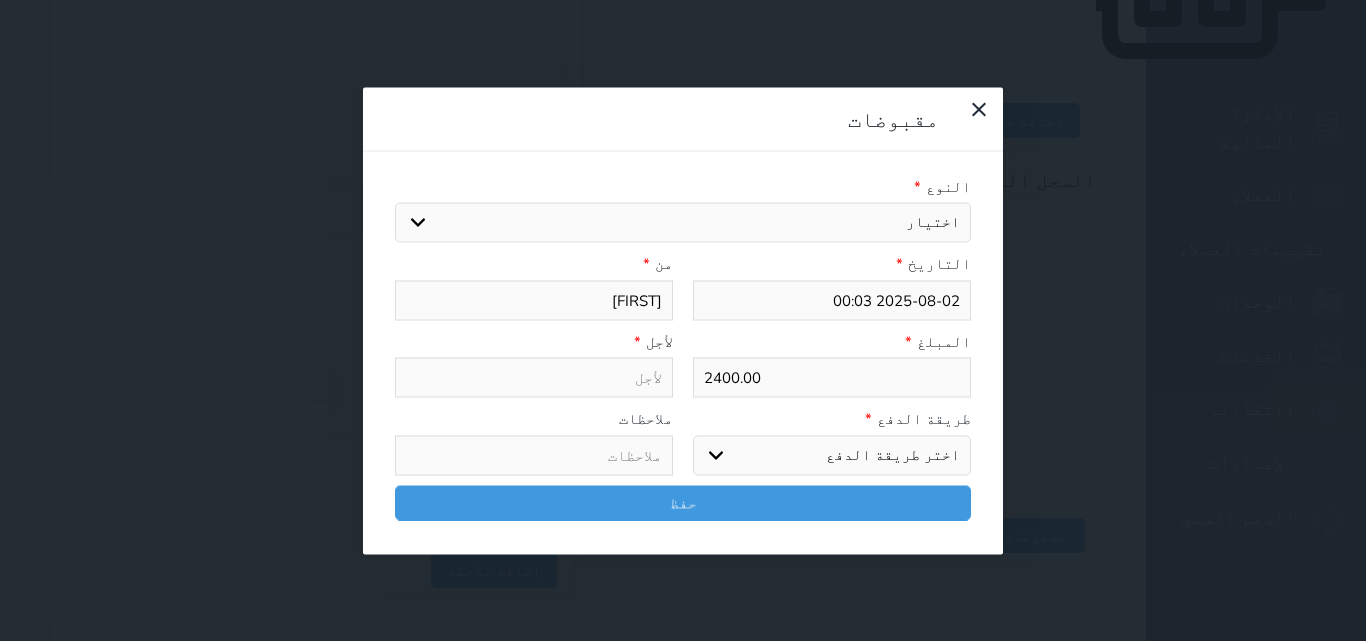 select on "154157" 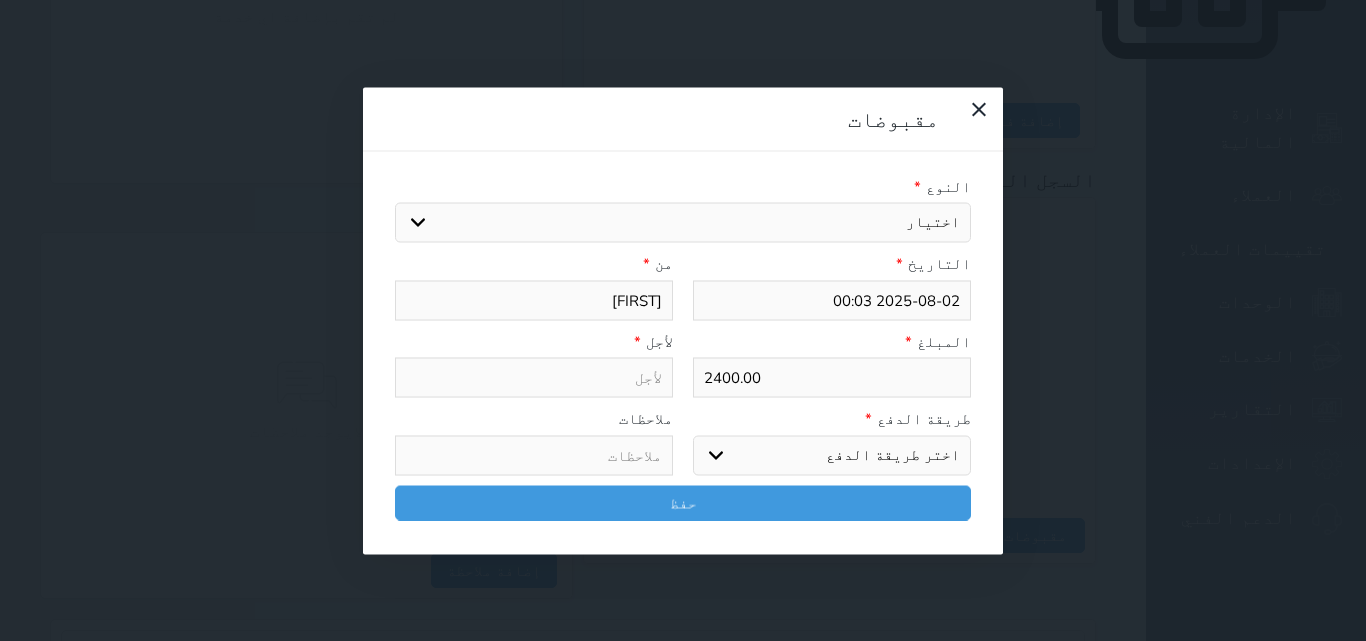 click on "اختيار   مقبوضات عامة قيمة إيجار فواتير تامين عربون لا ينطبق آخر مغسلة واي فاي - الإنترنت مواقف السيارات طعام الأغذية والمشروبات مشروبات المشروبات الباردة المشروبات الساخنة الإفطار غداء عشاء مخبز و كعك حمام سباحة الصالة الرياضية سبا و خدمات الجمال اختيار وإسقاط (خدمات النقل) ميني بار كابل - تلفزيون سرير إضافي تصفيف الشعر التسوق خدمات الجولات السياحية المنظمة خدمات الدليل السياحي" at bounding box center [683, 223] 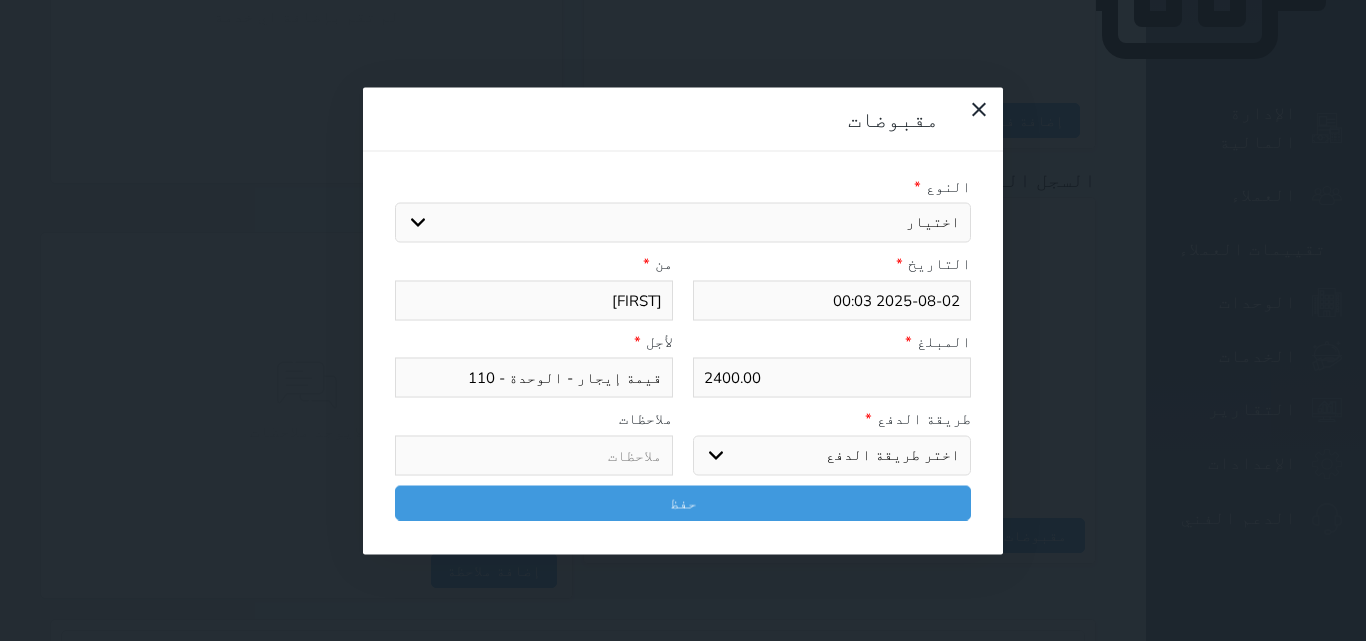 drag, startPoint x: 922, startPoint y: 360, endPoint x: 924, endPoint y: 374, distance: 14.142136 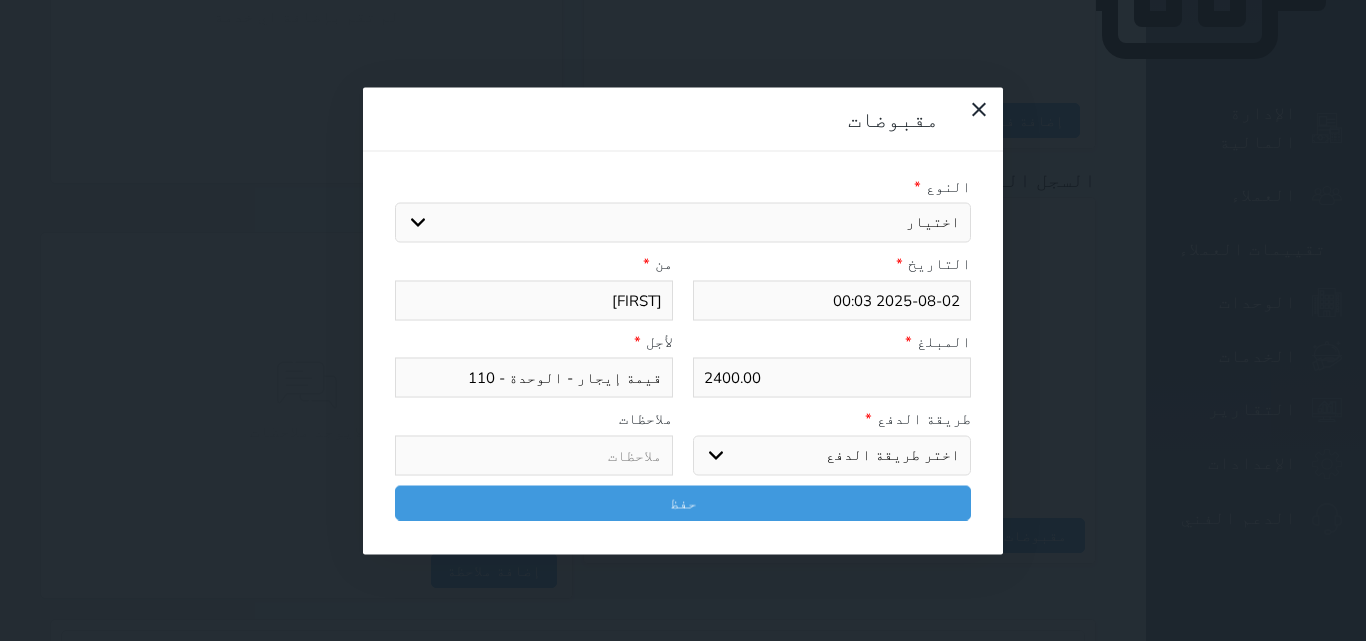 click on "اختر طريقة الدفع   دفع نقدى   تحويل بنكى   مدى   بطاقة ائتمان   آجل" at bounding box center [832, 455] 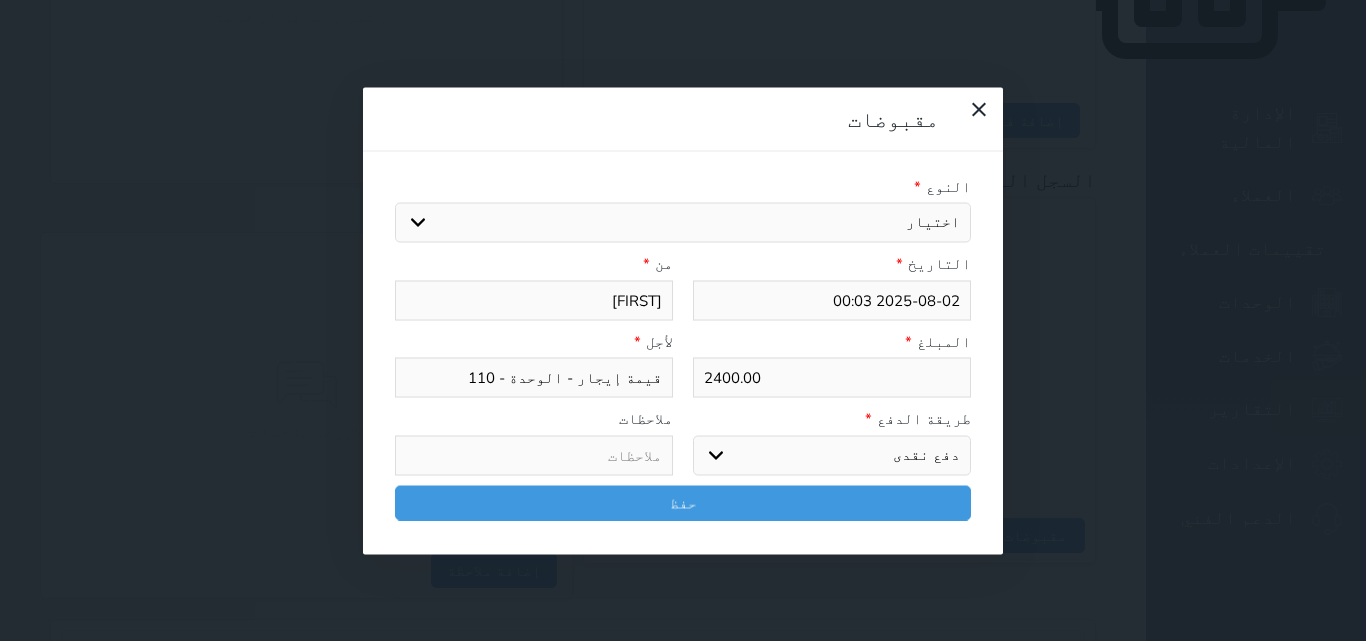 click on "اختر طريقة الدفع   دفع نقدى   تحويل بنكى   مدى   بطاقة ائتمان   آجل" at bounding box center [832, 455] 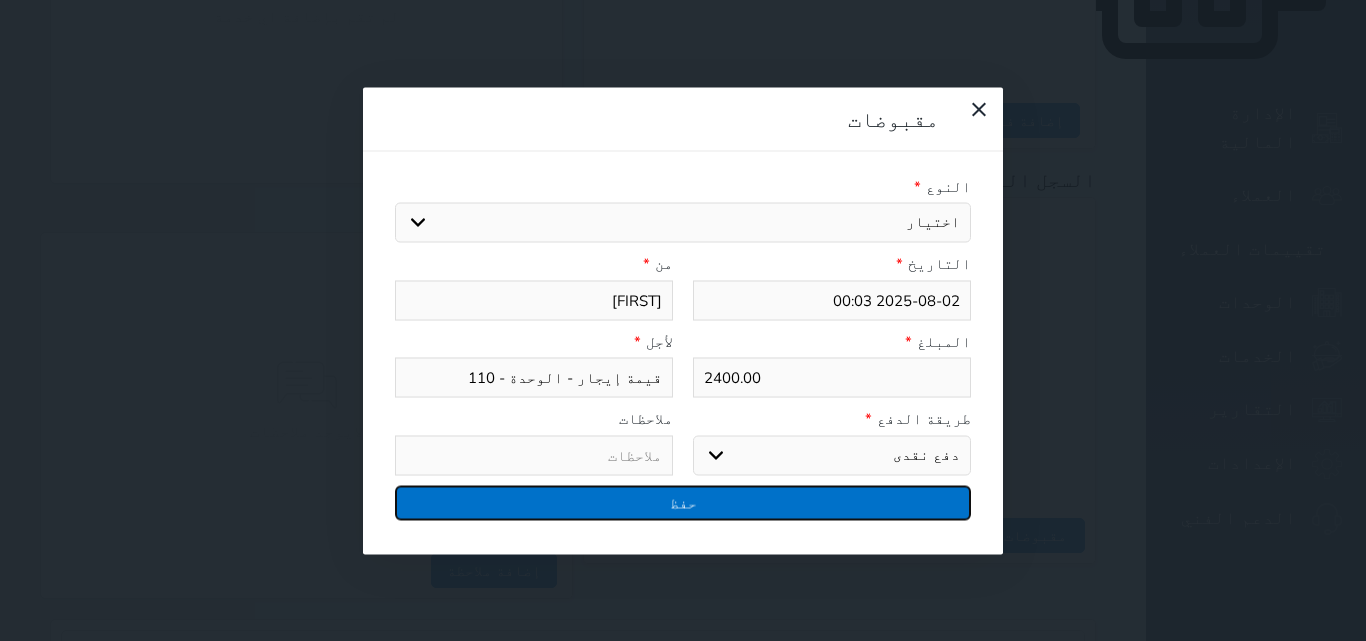 click on "حفظ" at bounding box center [683, 502] 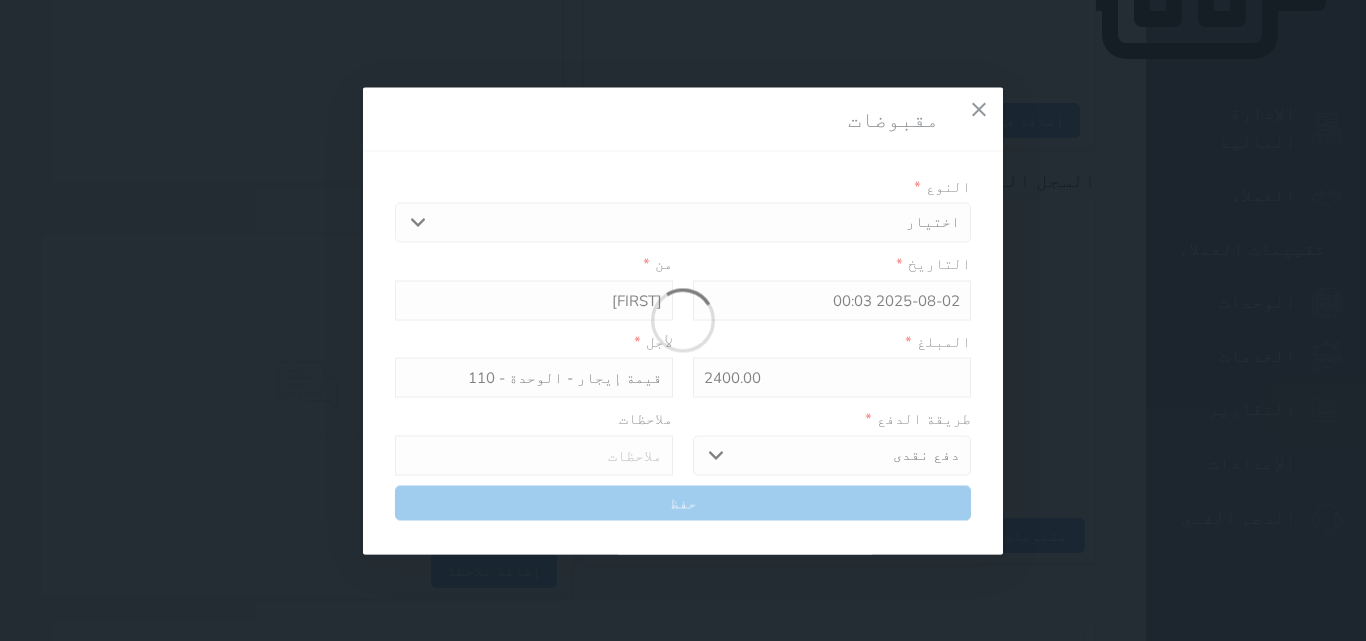 select 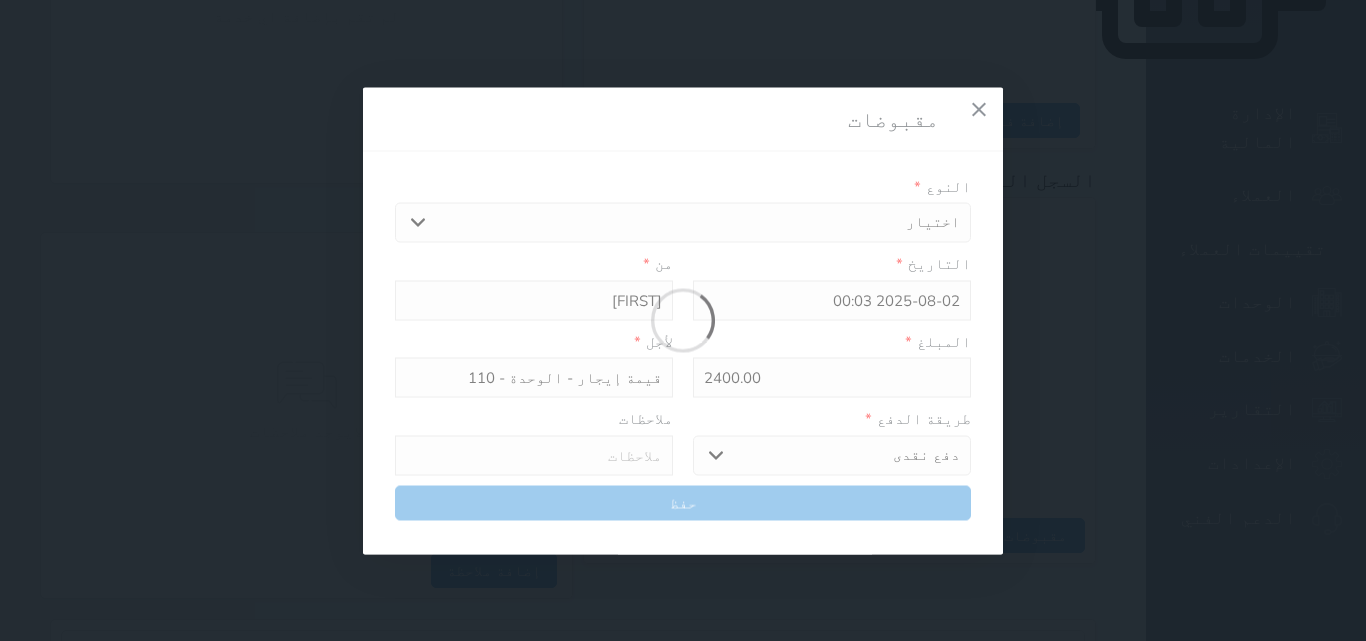 type 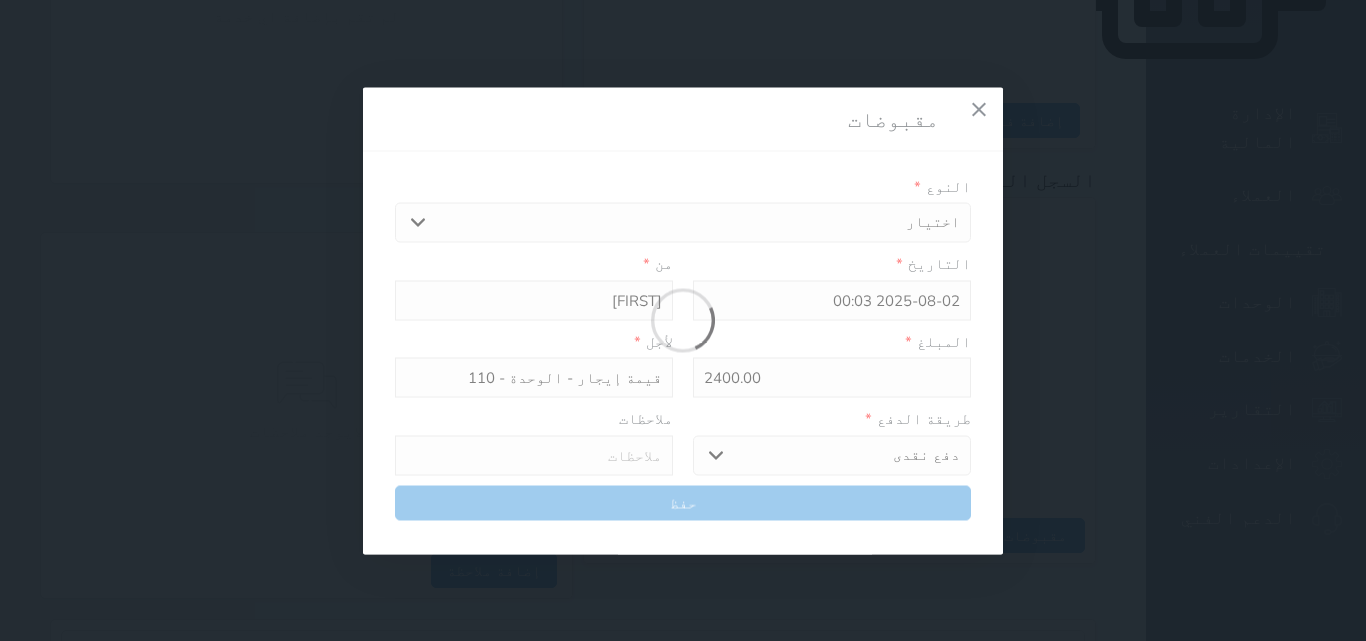 type on "0" 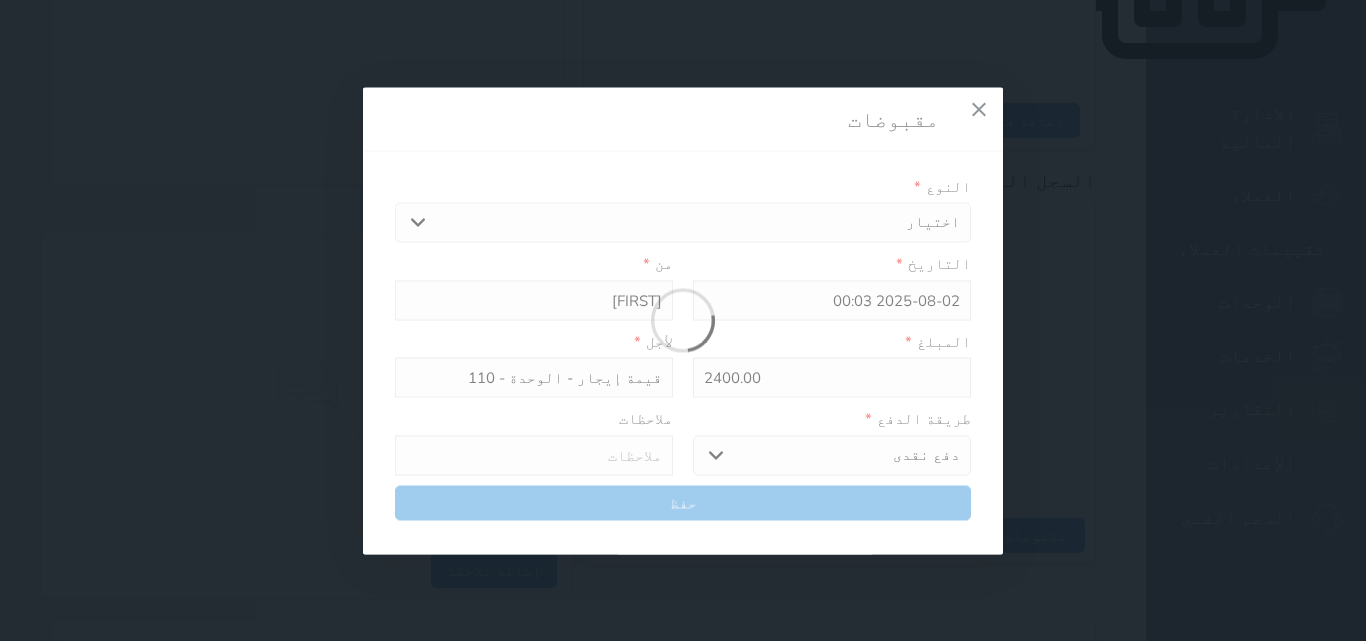 select 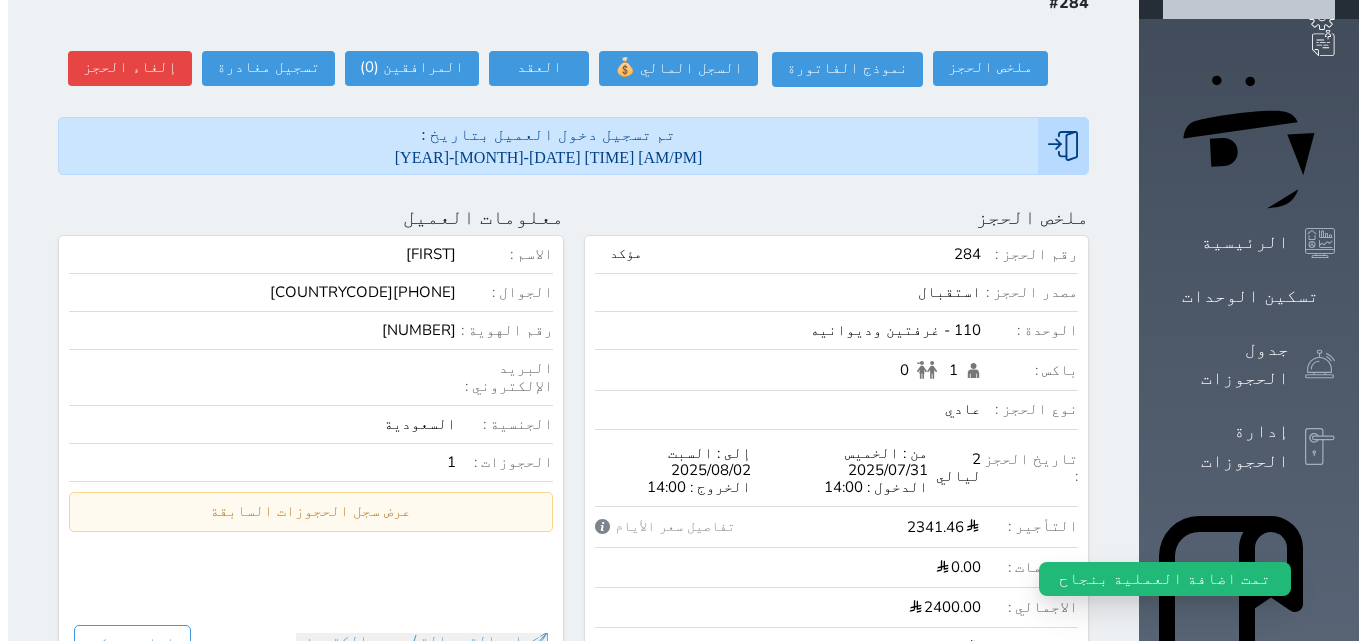 scroll, scrollTop: 130, scrollLeft: 0, axis: vertical 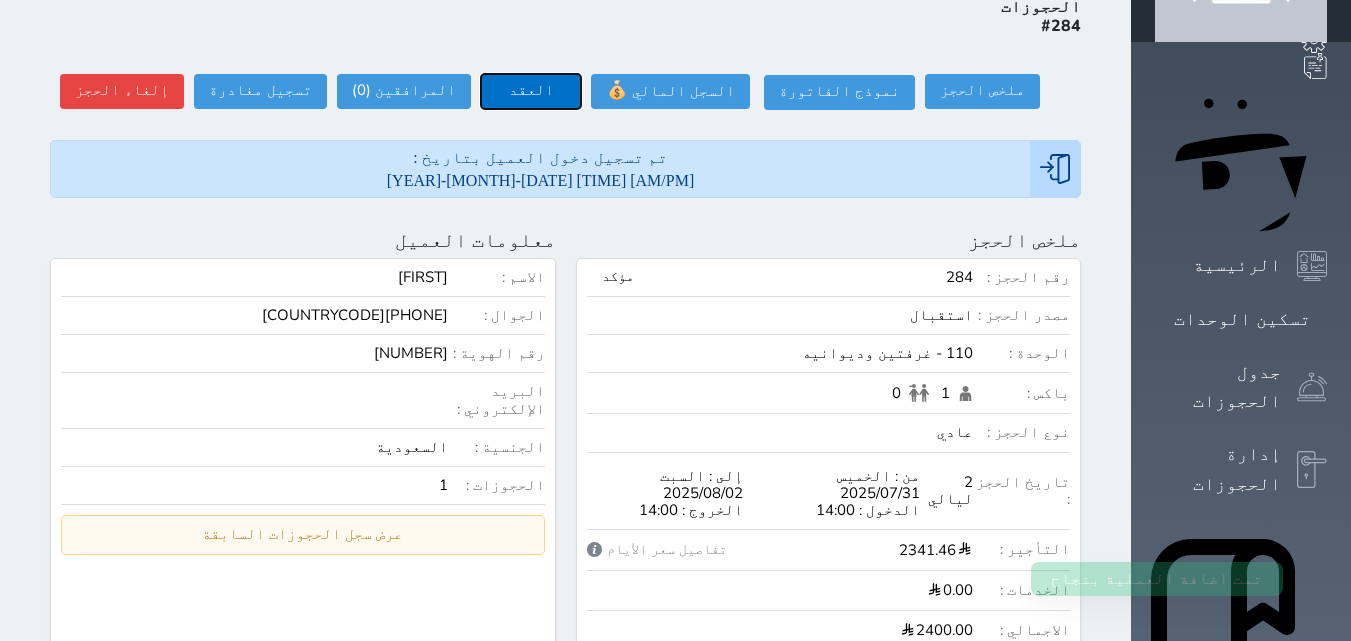 click on "العقد" at bounding box center (531, 91) 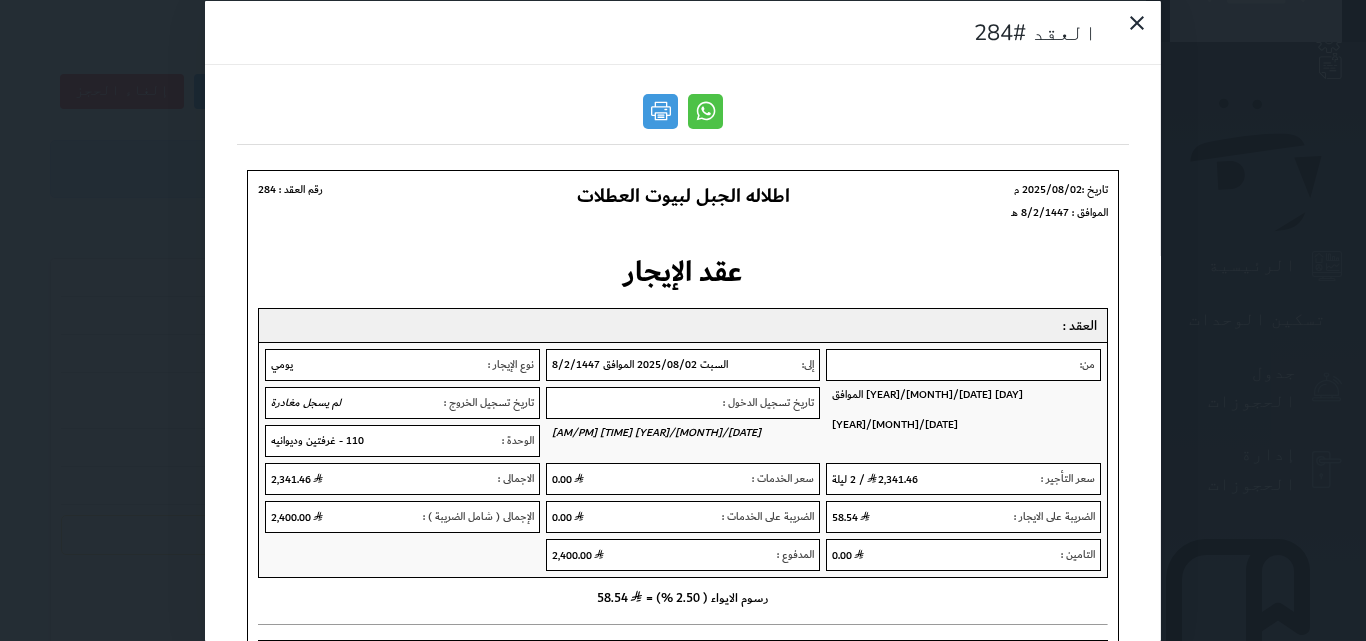 scroll, scrollTop: 0, scrollLeft: 0, axis: both 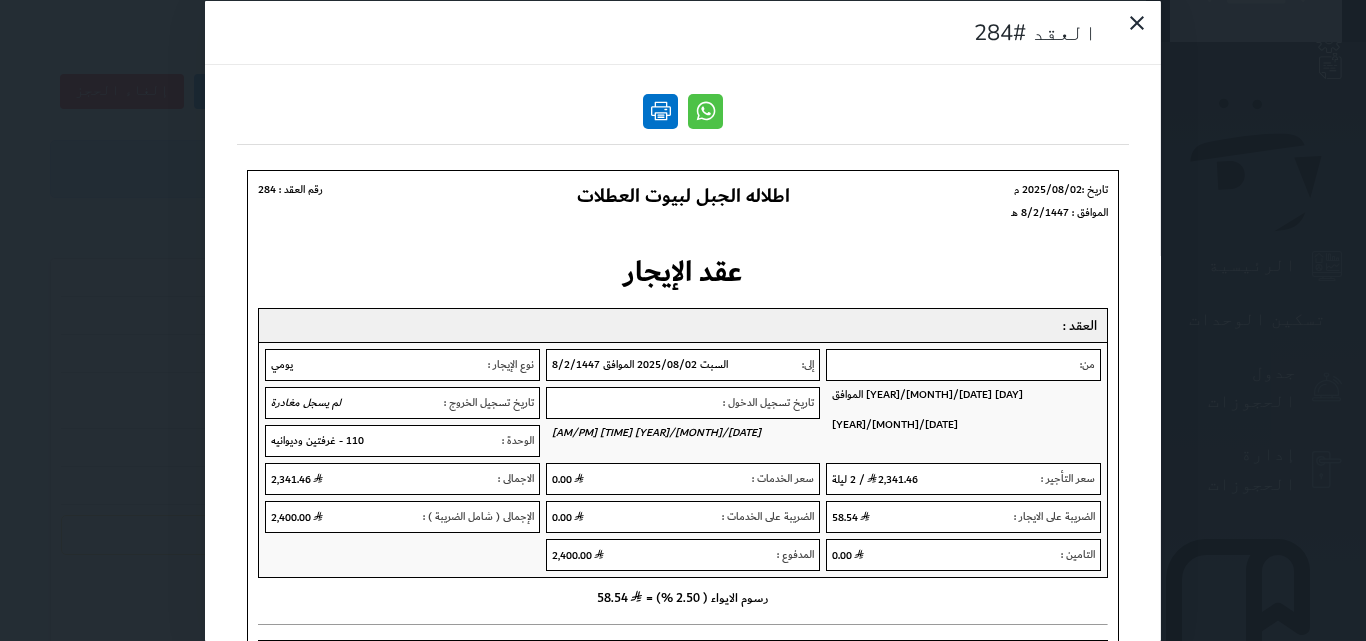 click at bounding box center [660, 110] 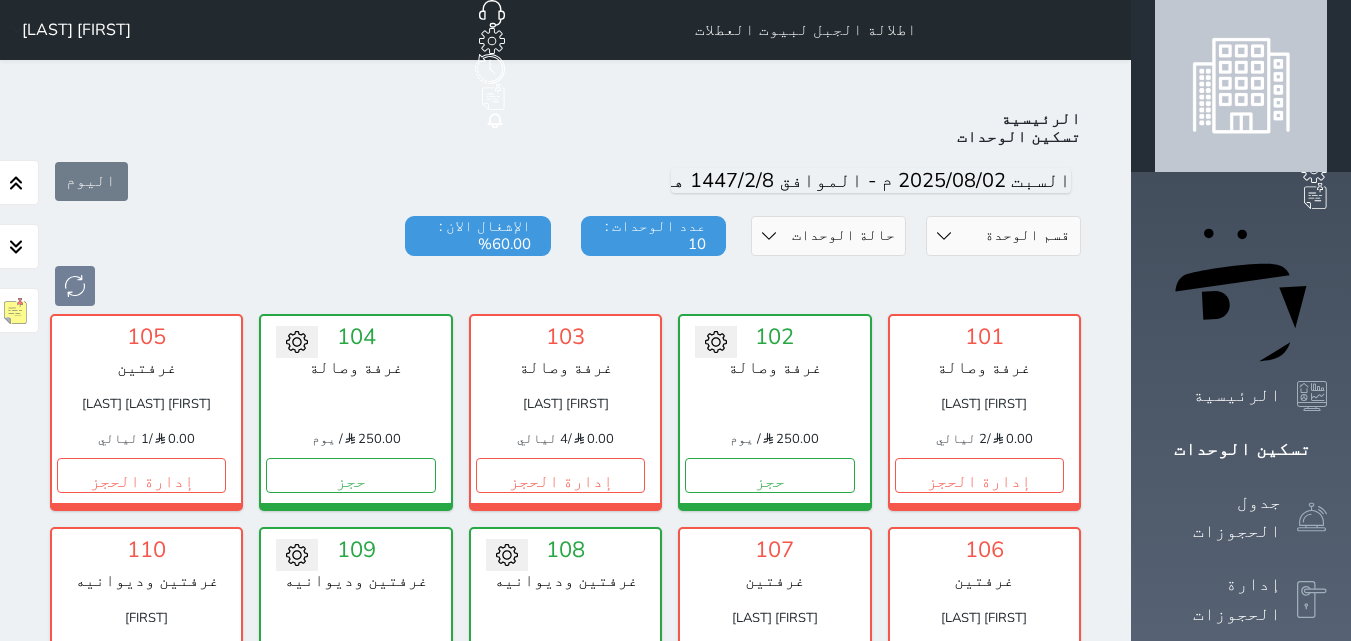 scroll, scrollTop: 78, scrollLeft: 0, axis: vertical 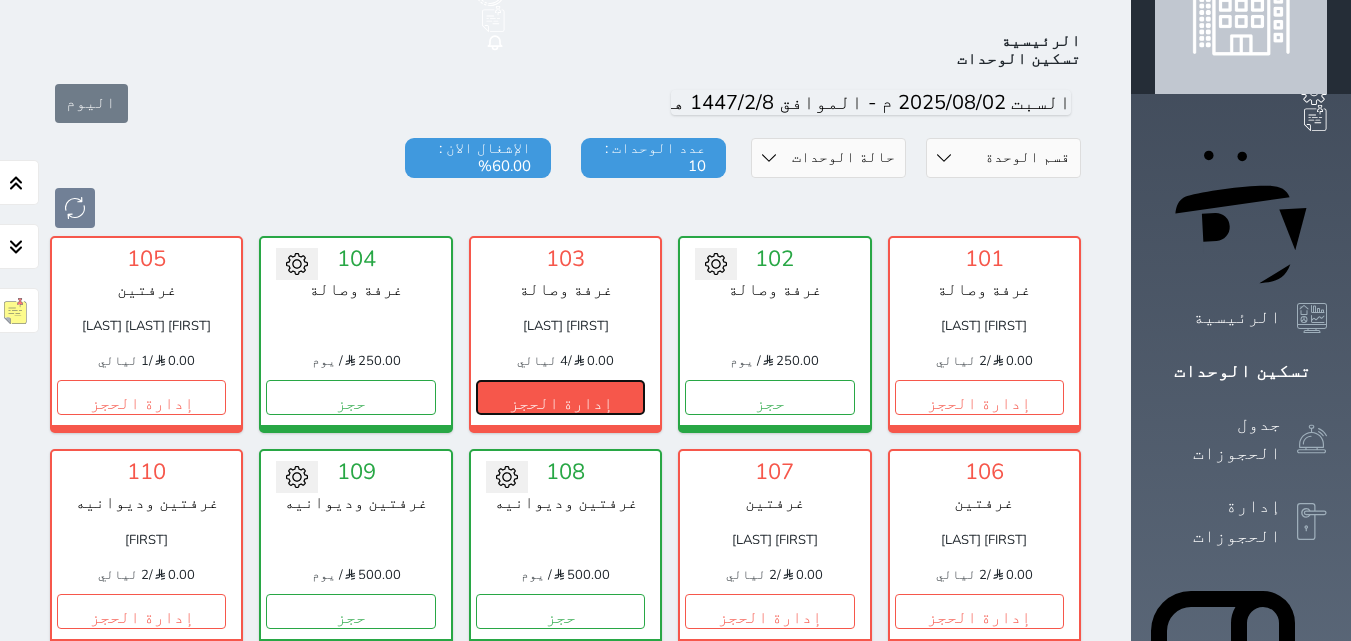click on "إدارة الحجز" at bounding box center (560, 397) 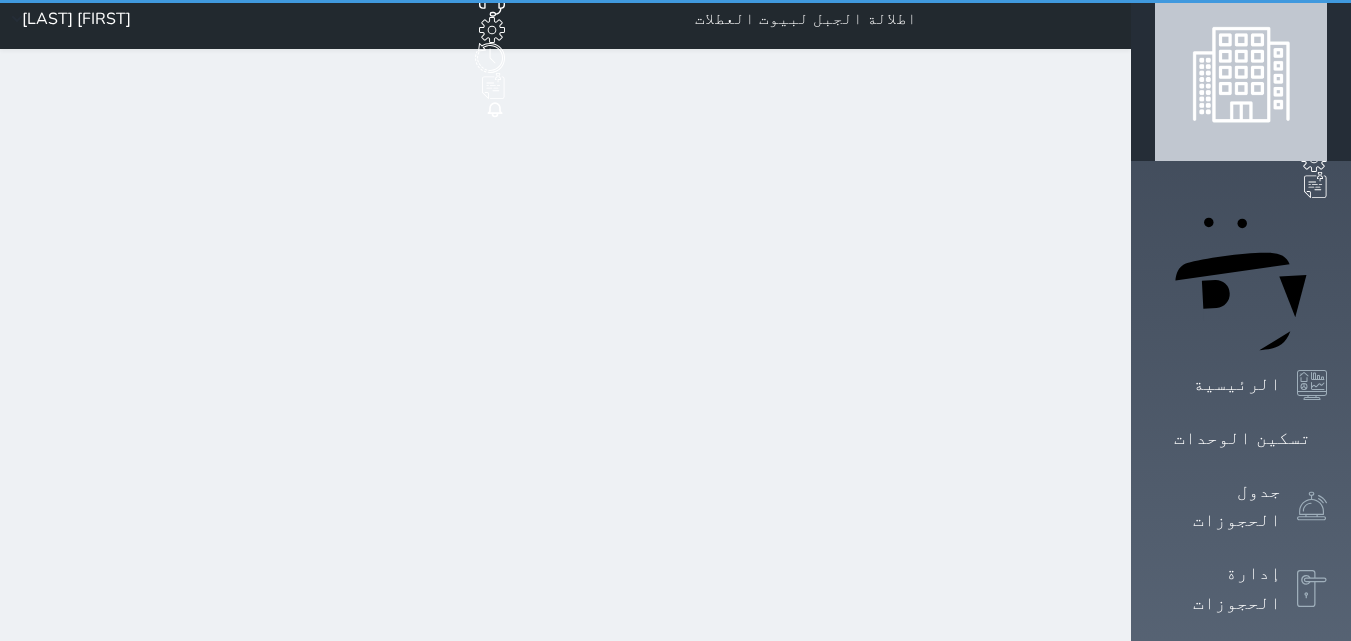 scroll, scrollTop: 0, scrollLeft: 0, axis: both 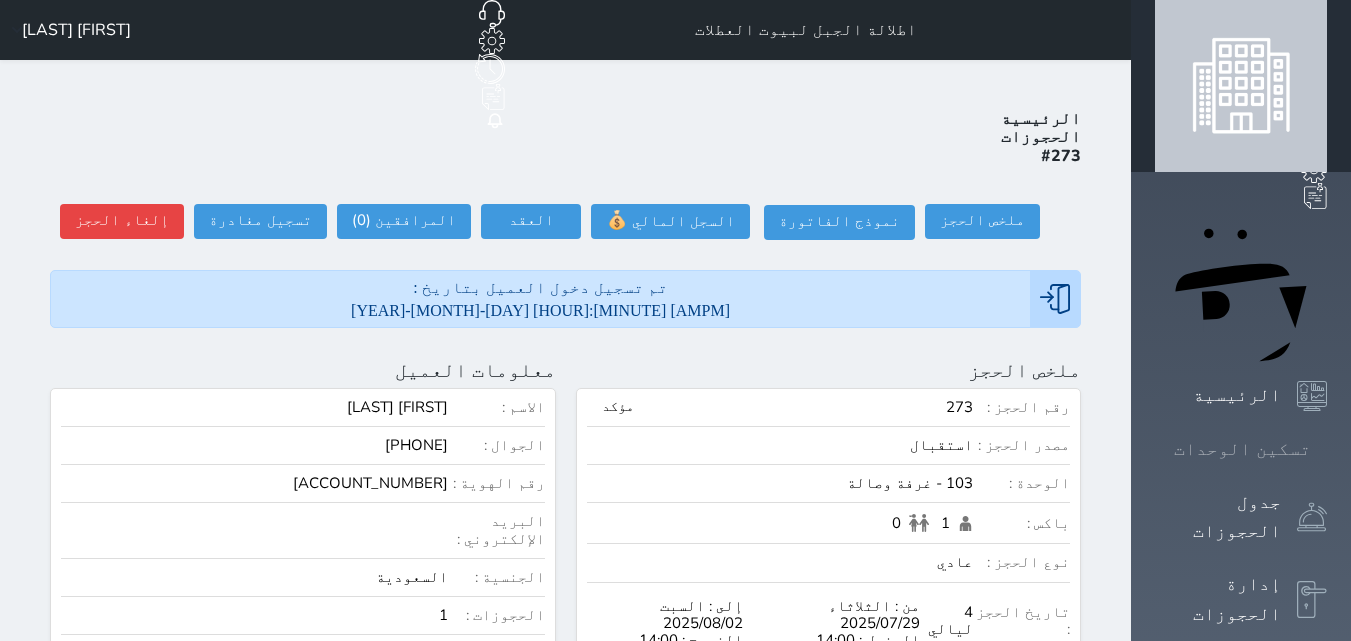 click 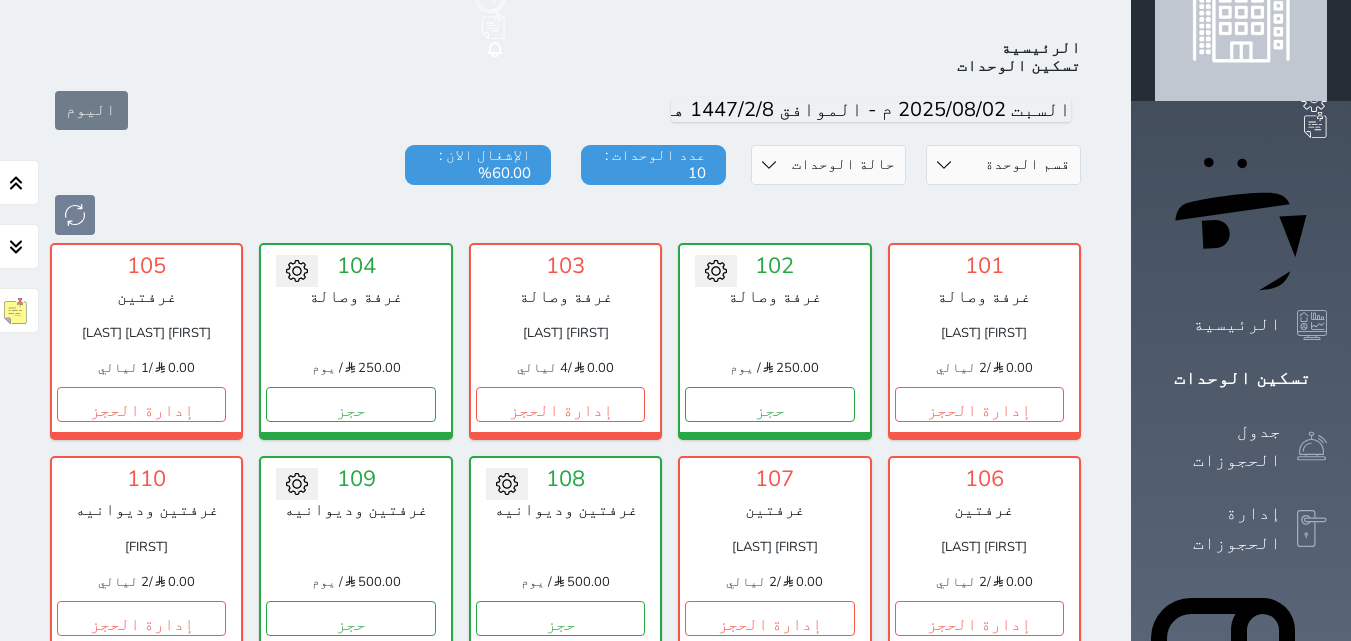 scroll, scrollTop: 78, scrollLeft: 0, axis: vertical 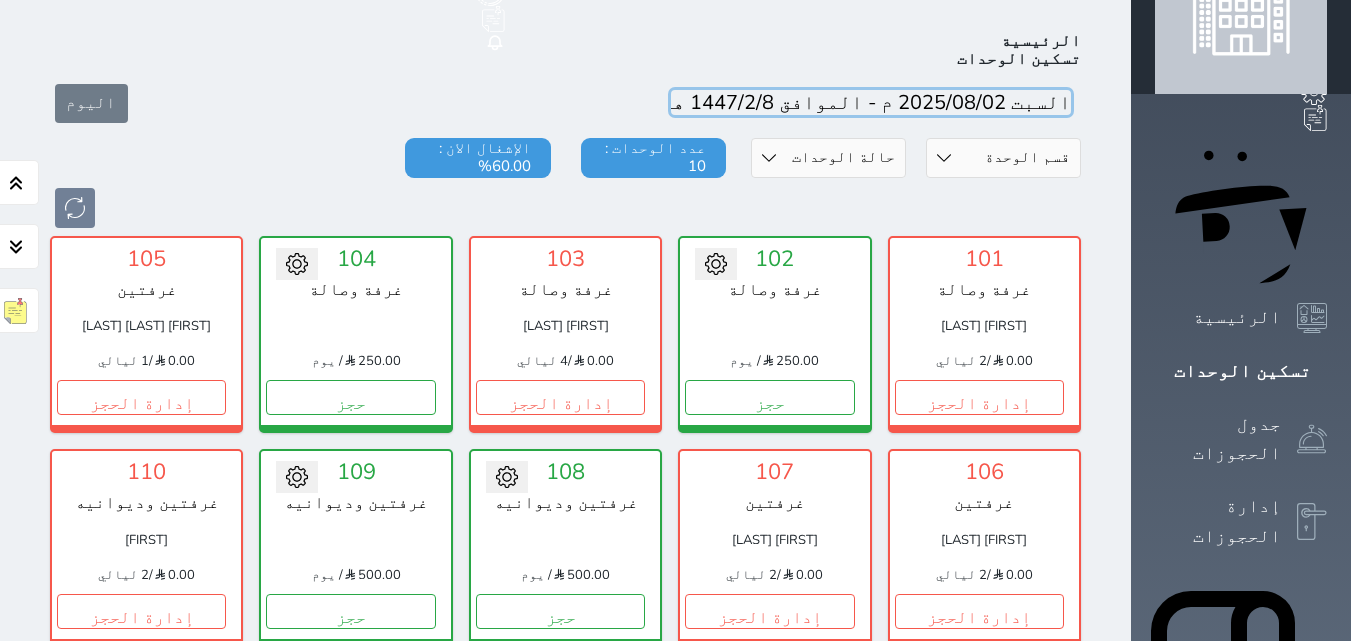 click at bounding box center (871, 102) 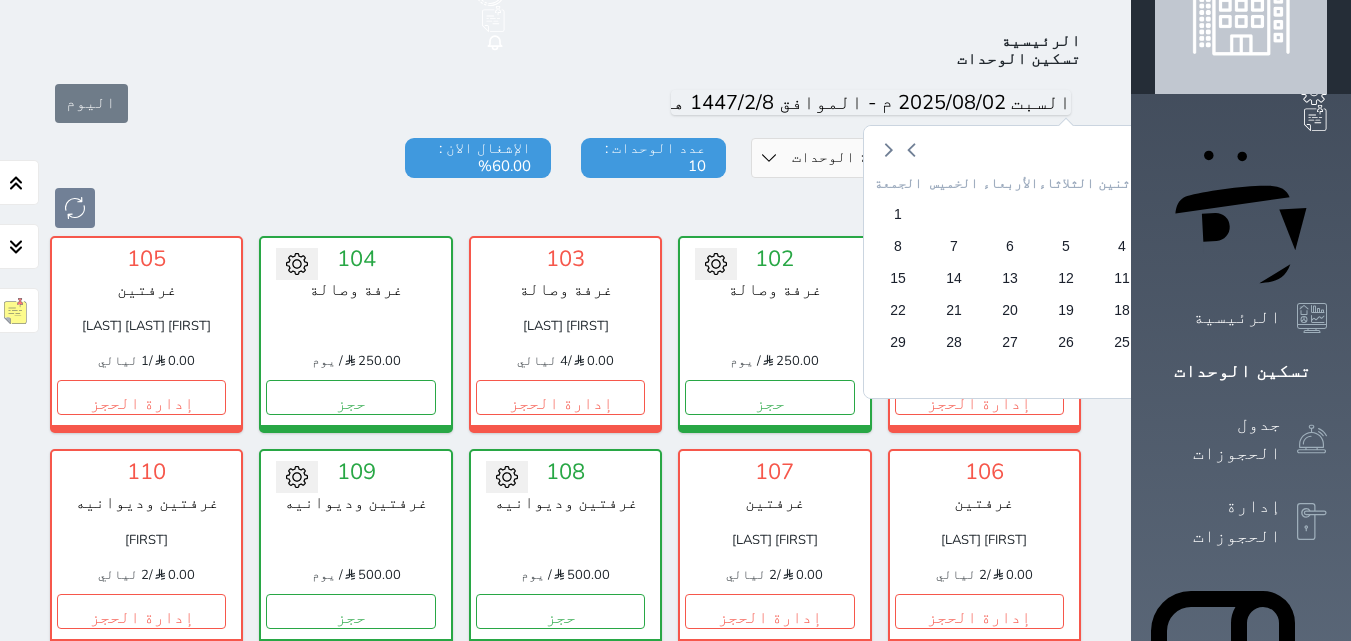 click on "2" at bounding box center [1234, 246] 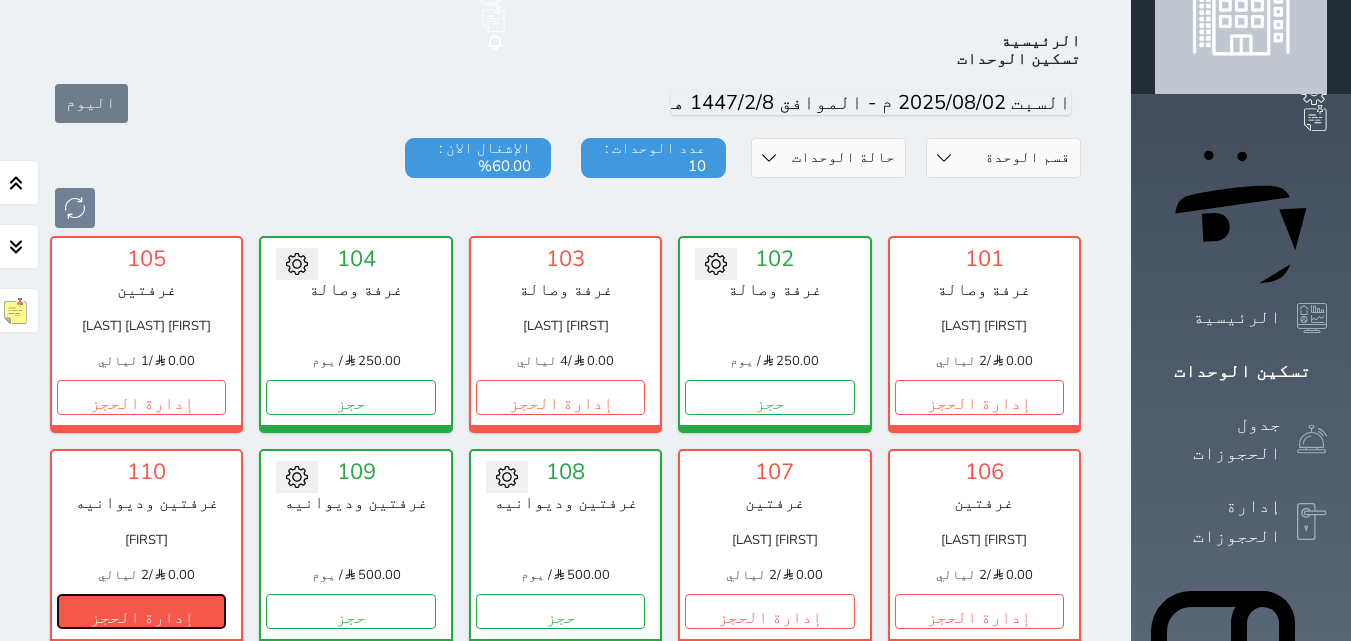 click on "إدارة الحجز" at bounding box center [141, 611] 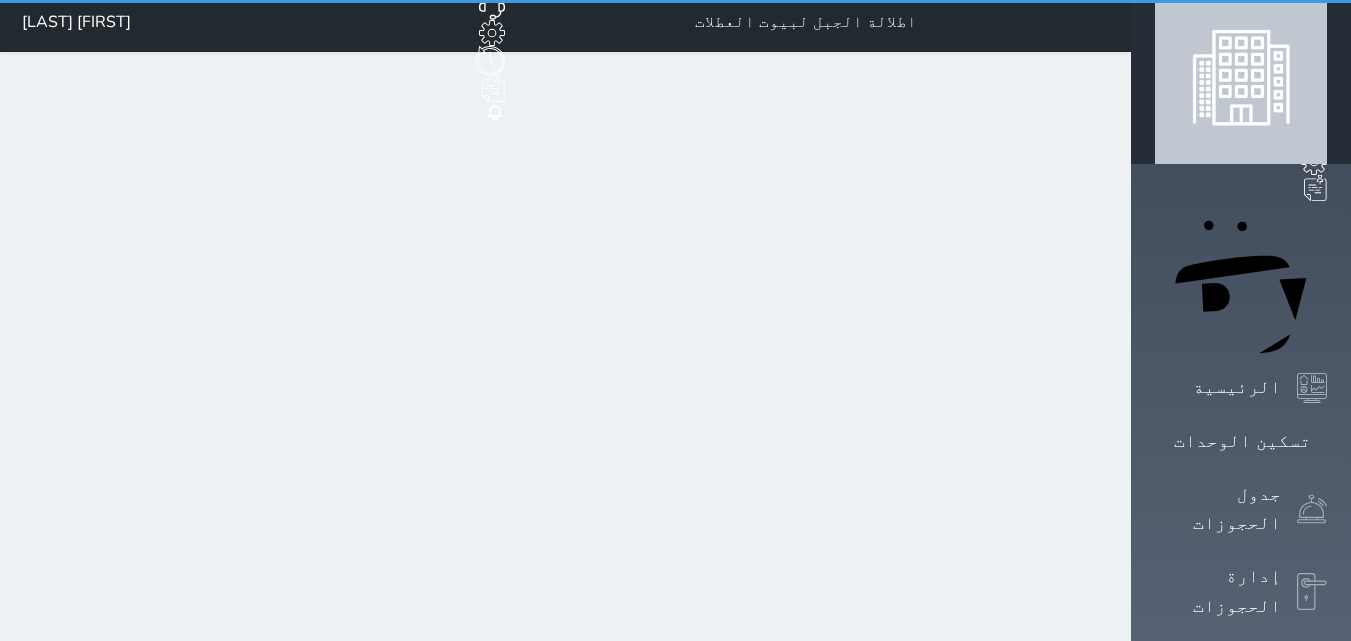 scroll, scrollTop: 0, scrollLeft: 0, axis: both 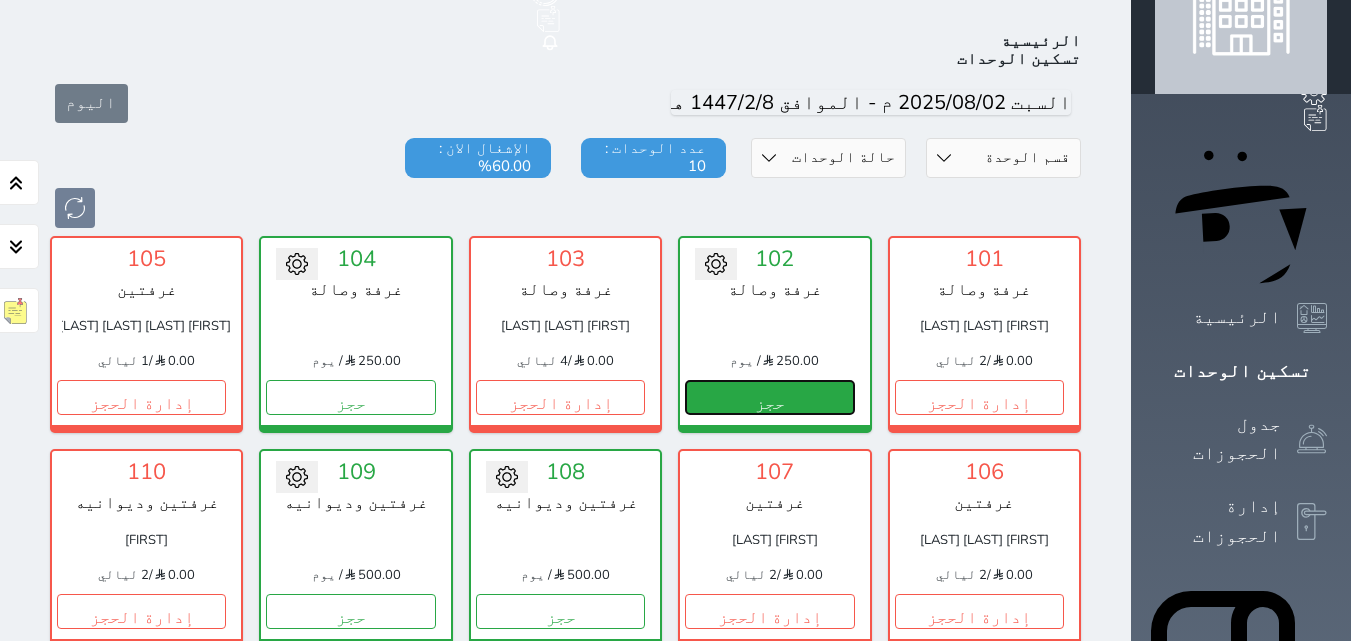 click on "حجز" at bounding box center [769, 397] 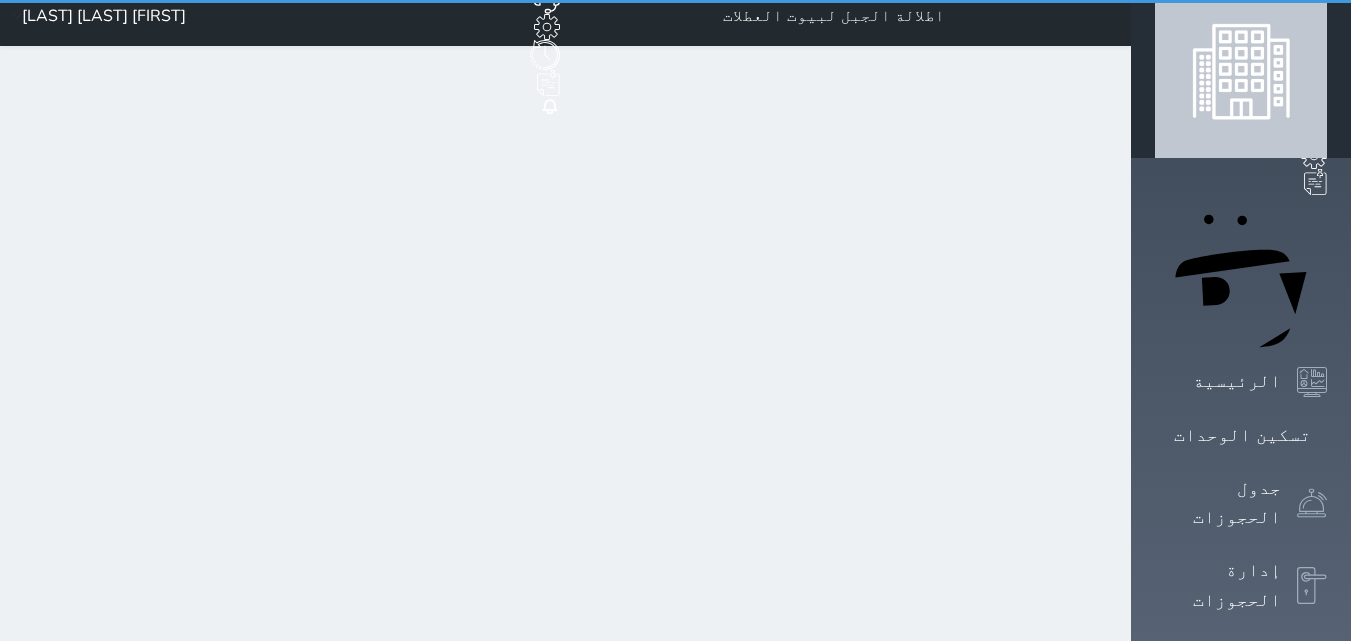 scroll, scrollTop: 0, scrollLeft: 0, axis: both 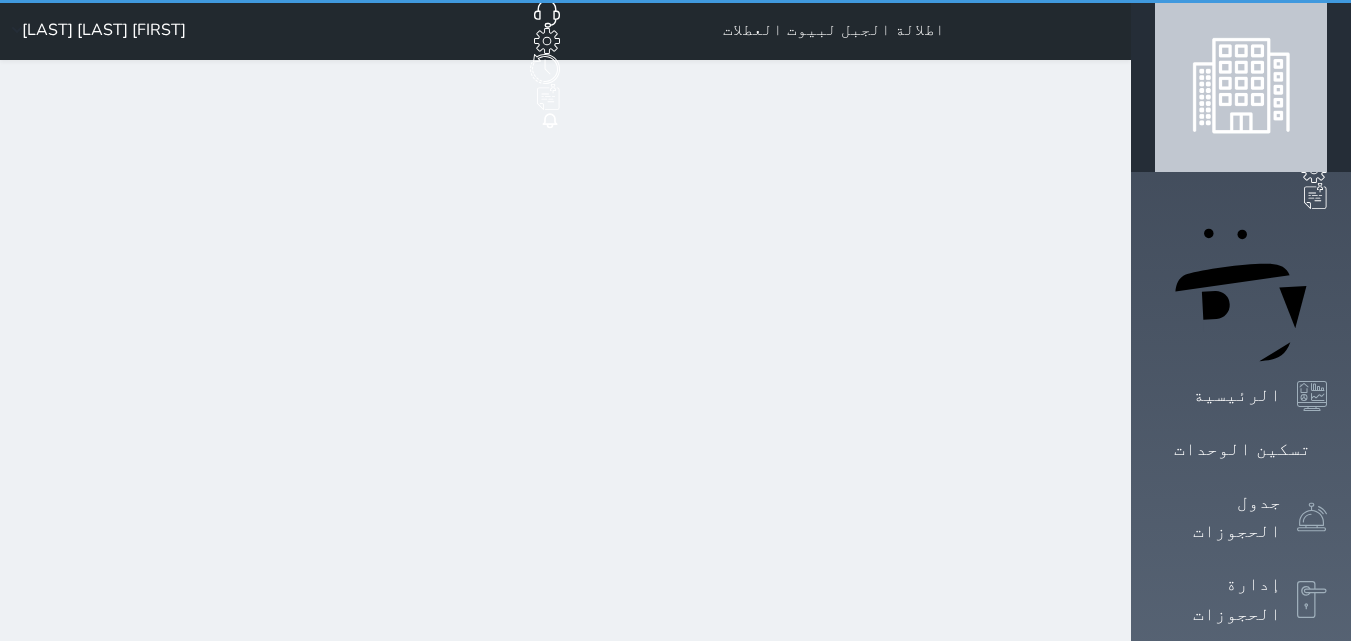 select on "1" 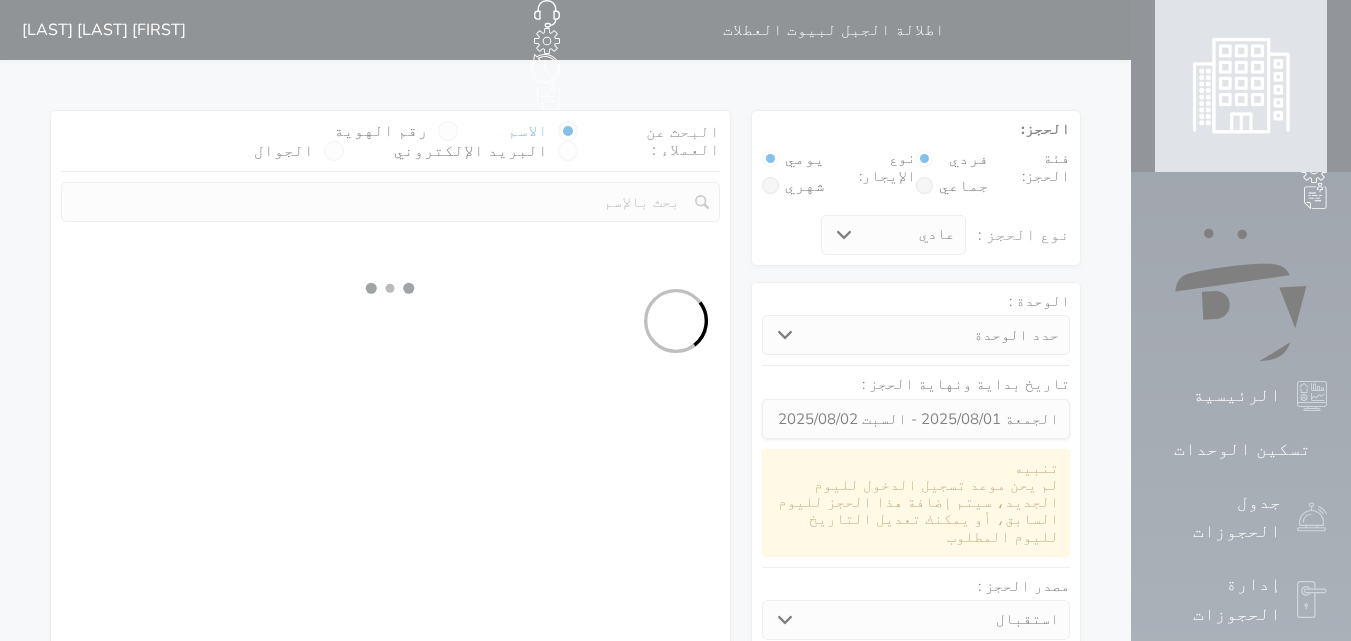 select on "74836" 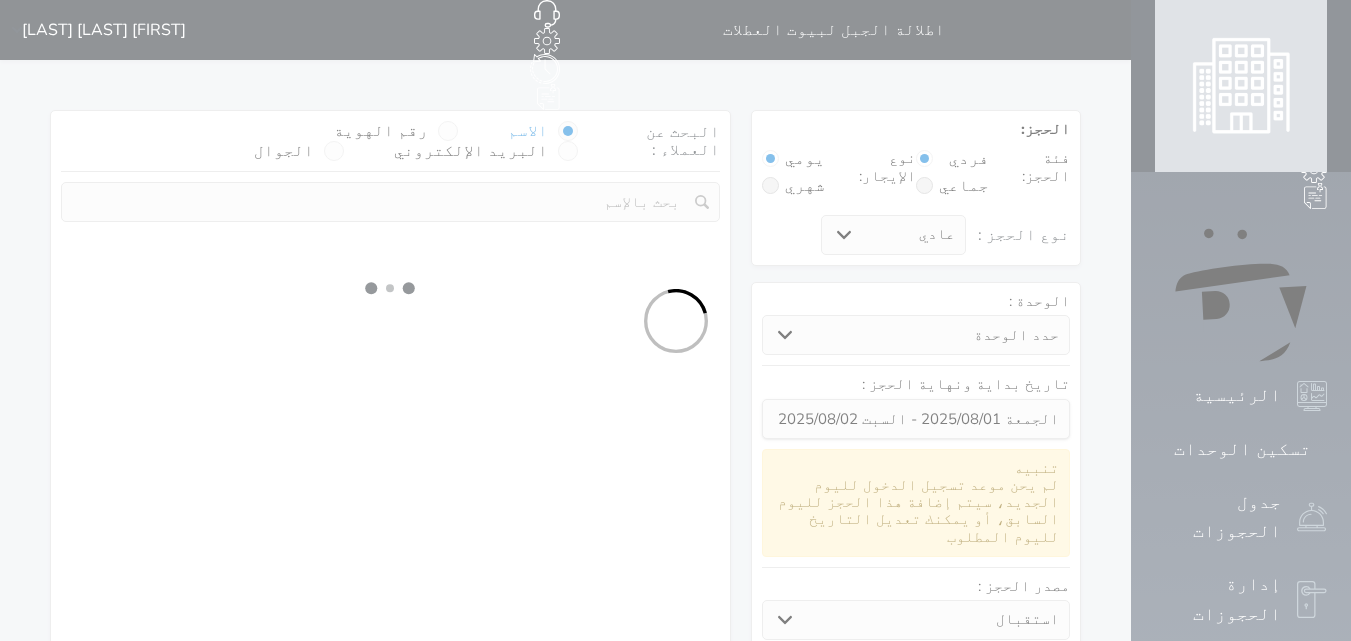 select on "1" 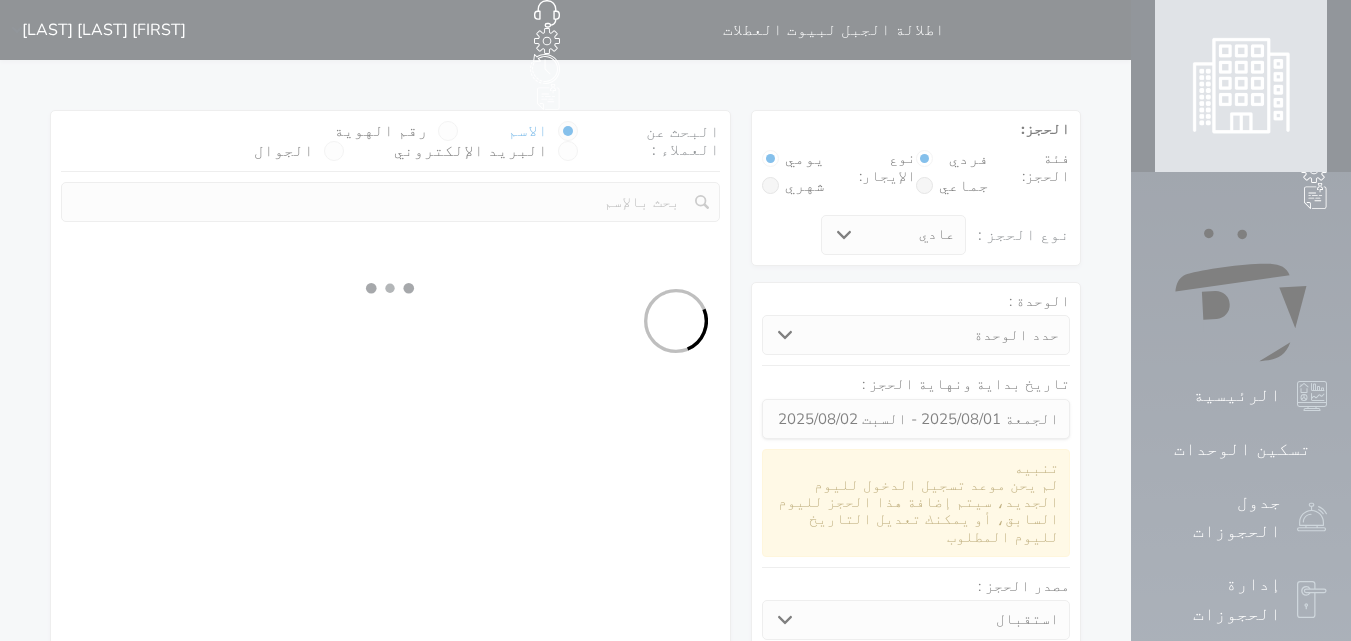 select on "113" 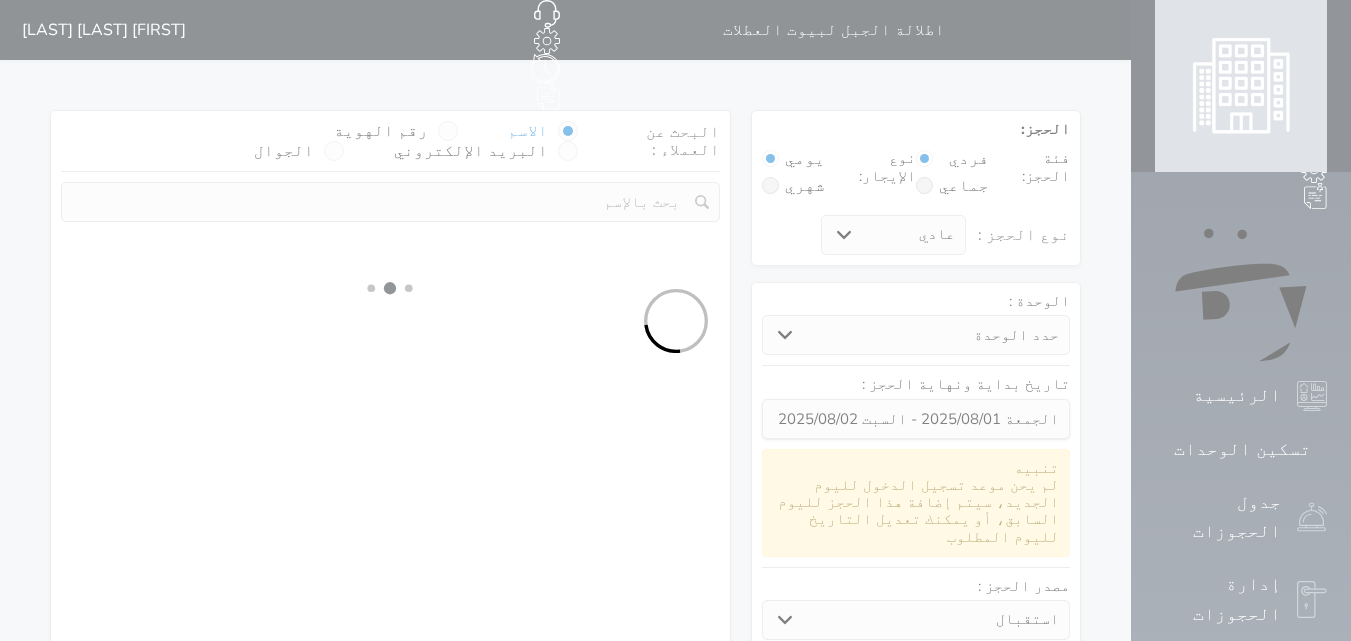 select on "1" 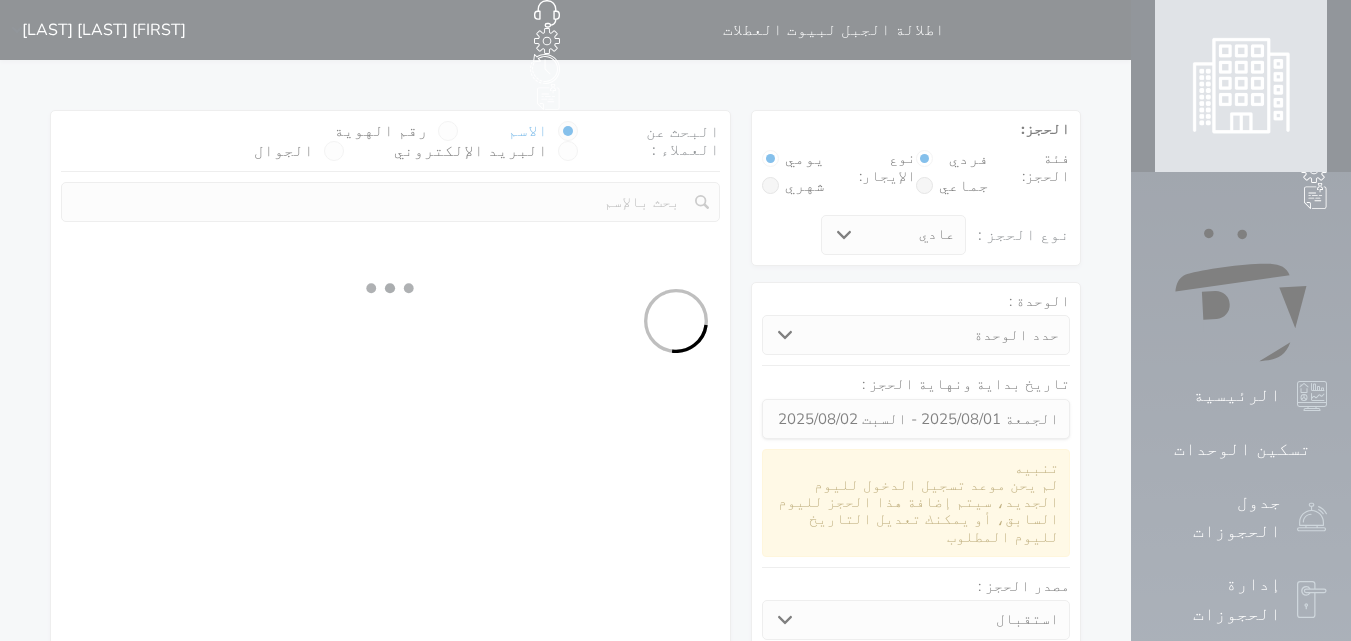 select 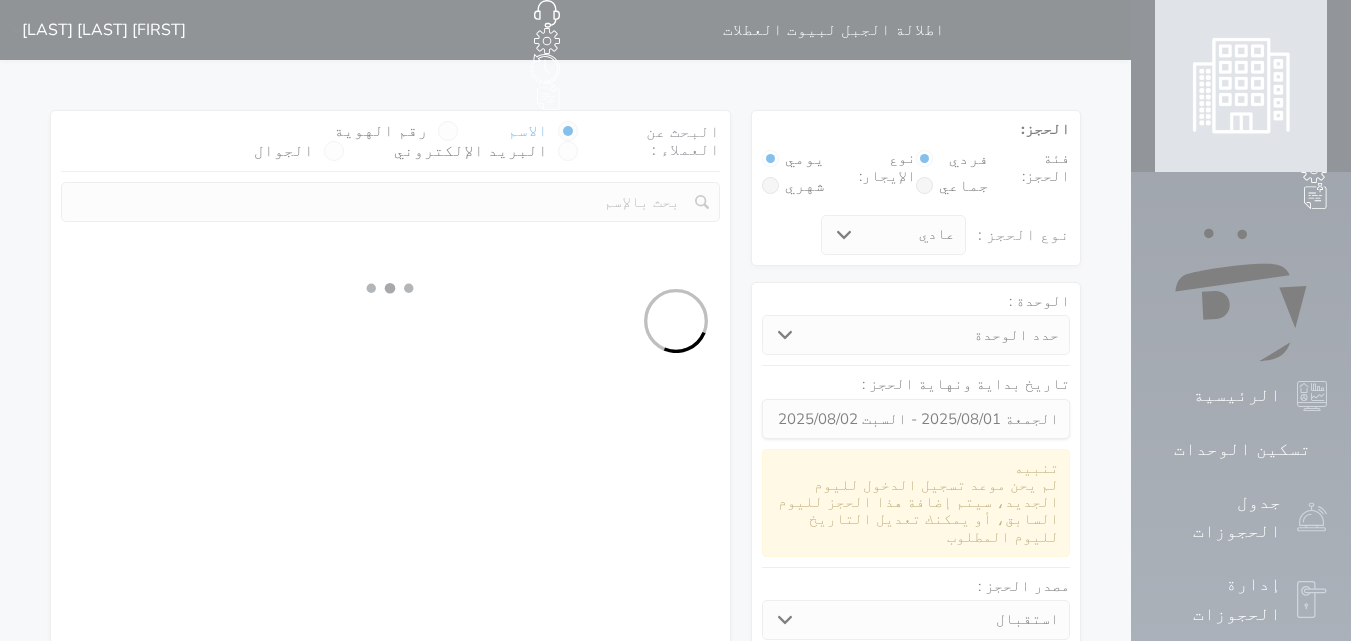 select on "7" 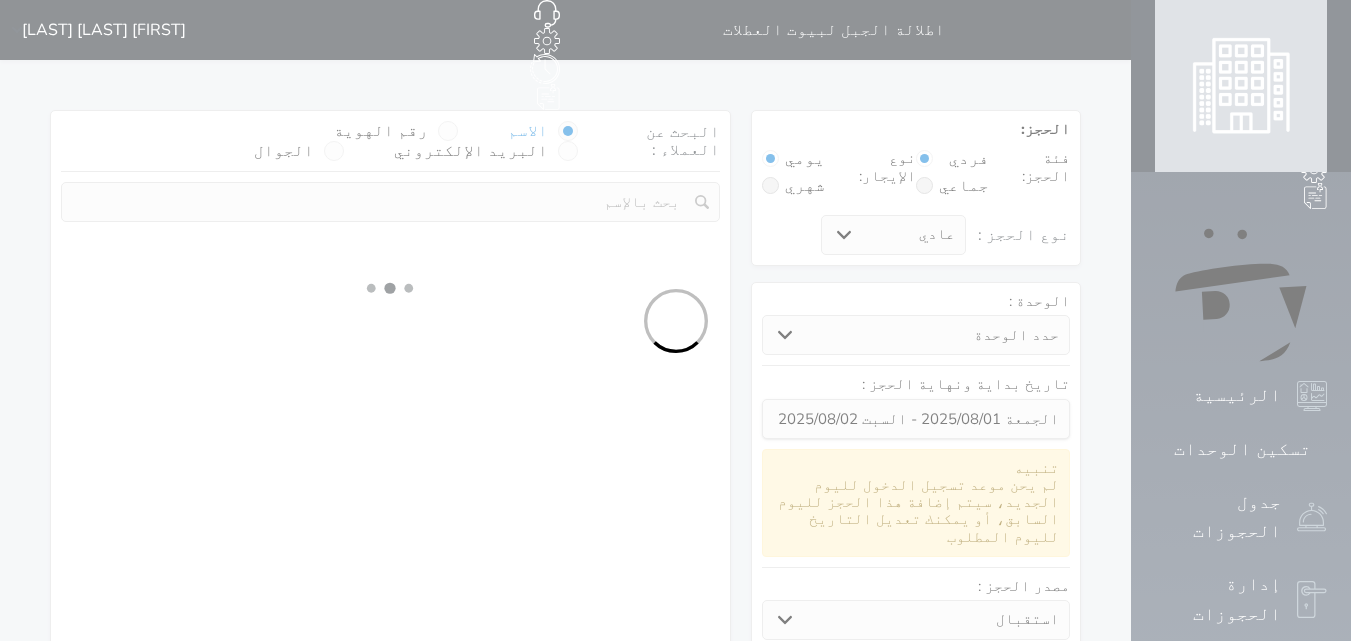 select 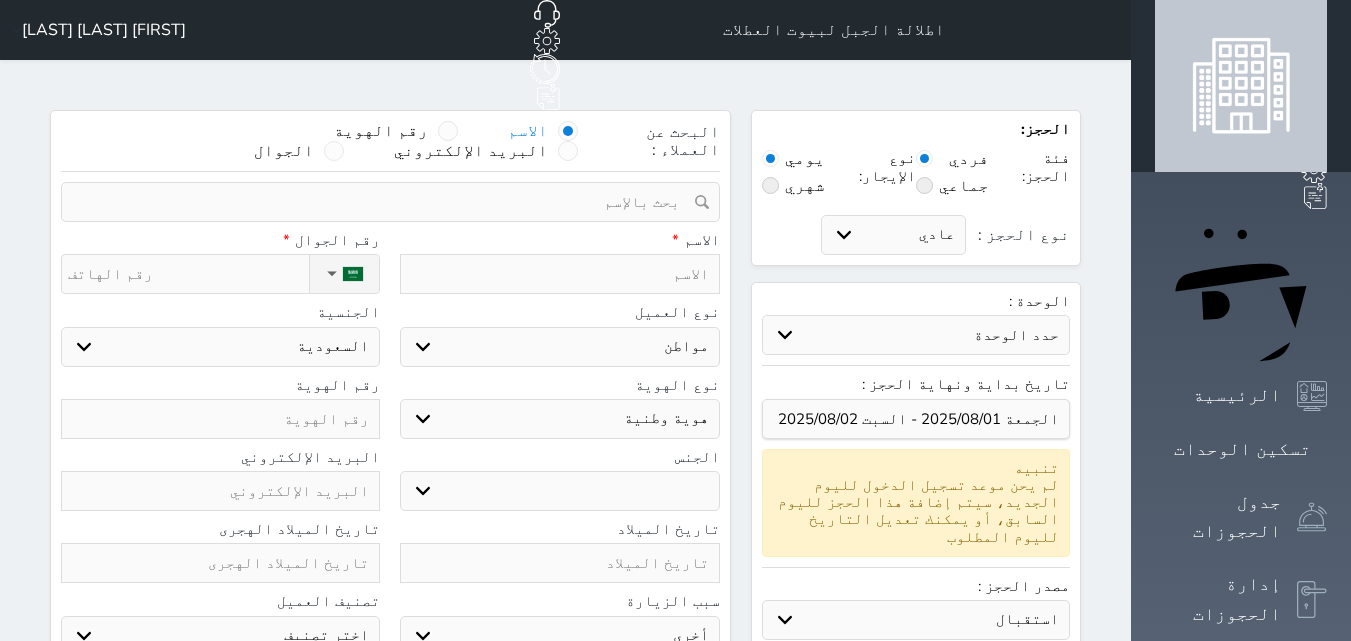 select 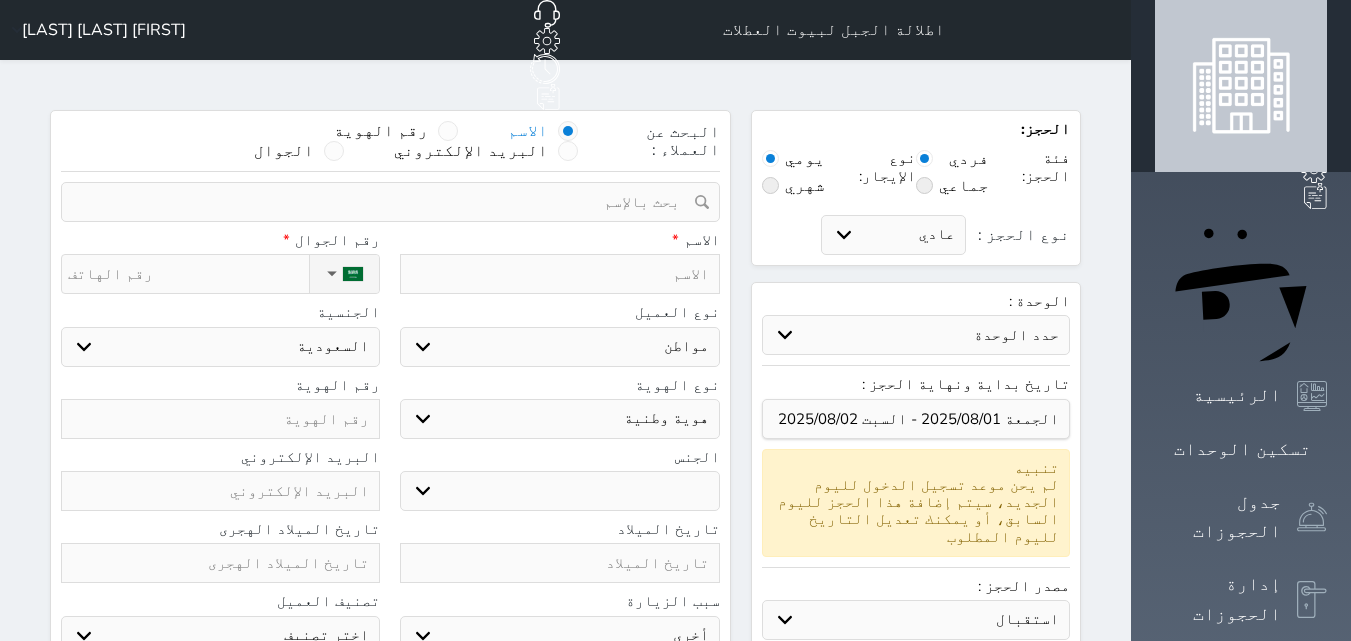 select 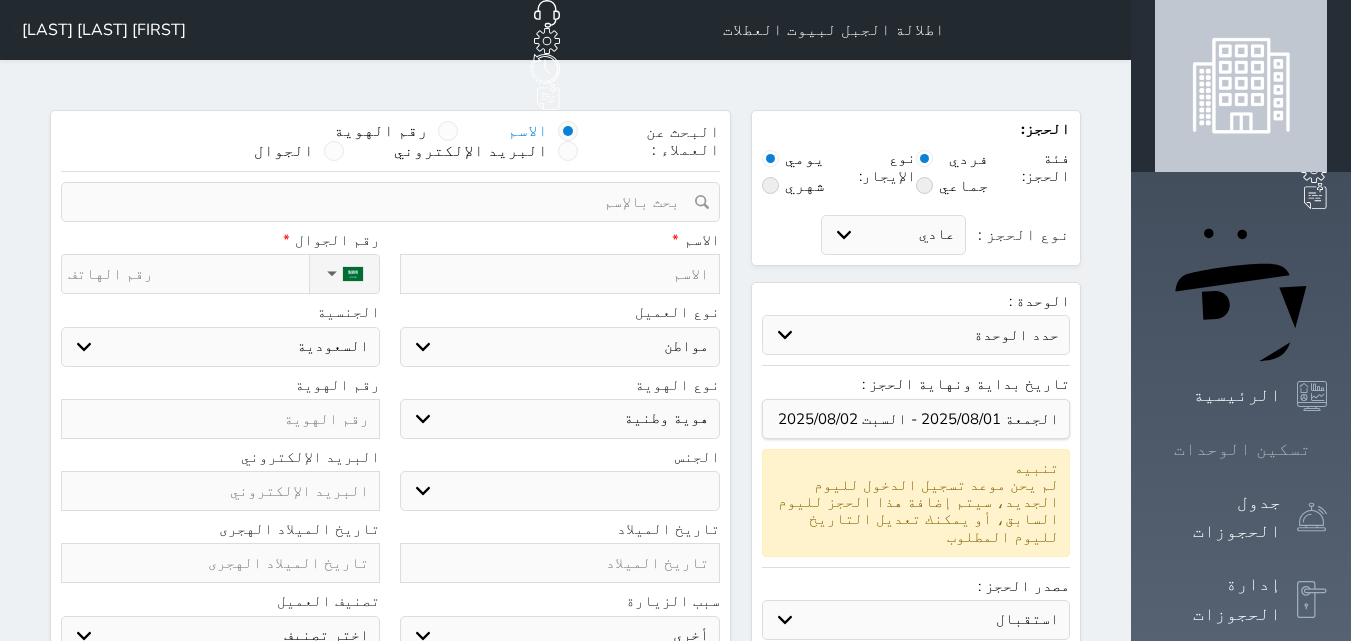 click 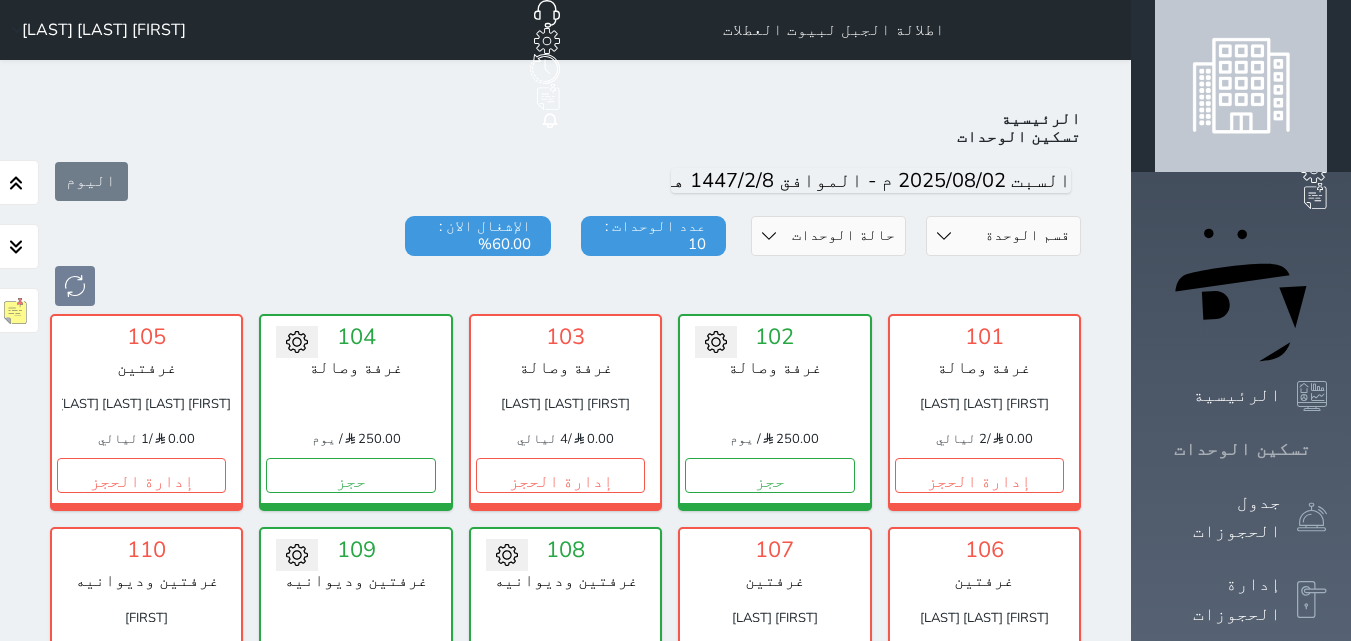scroll, scrollTop: 78, scrollLeft: 0, axis: vertical 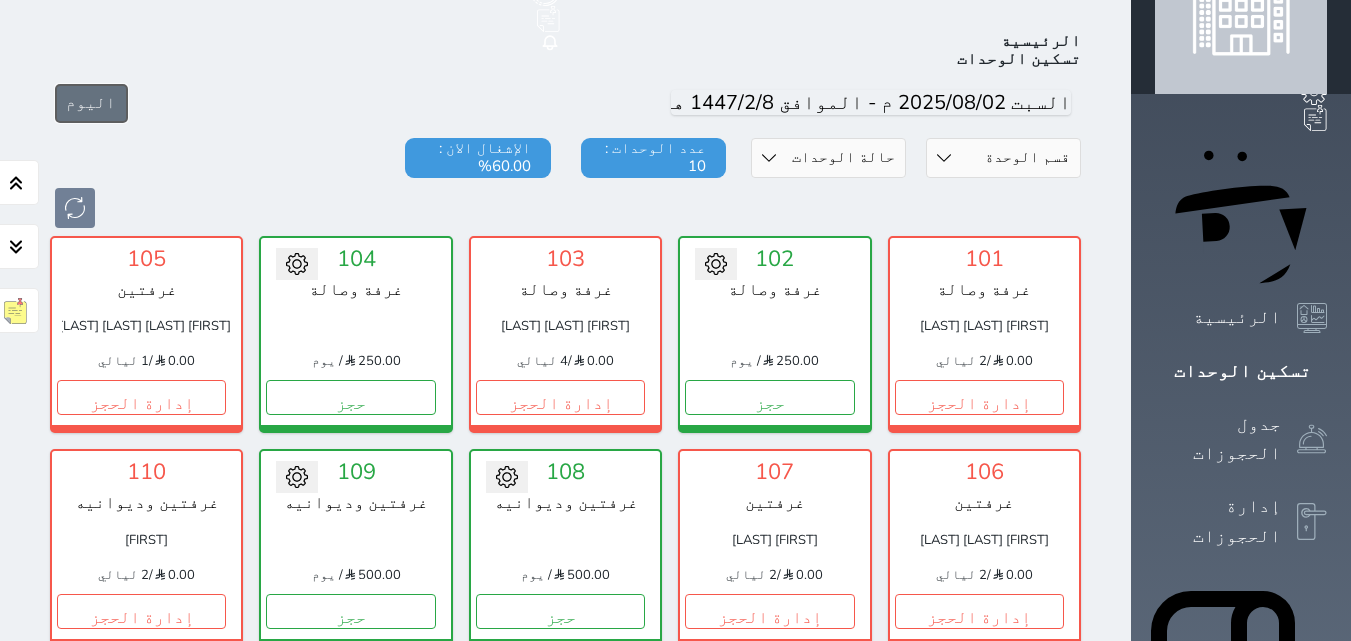 click on "اليوم" at bounding box center (91, 103) 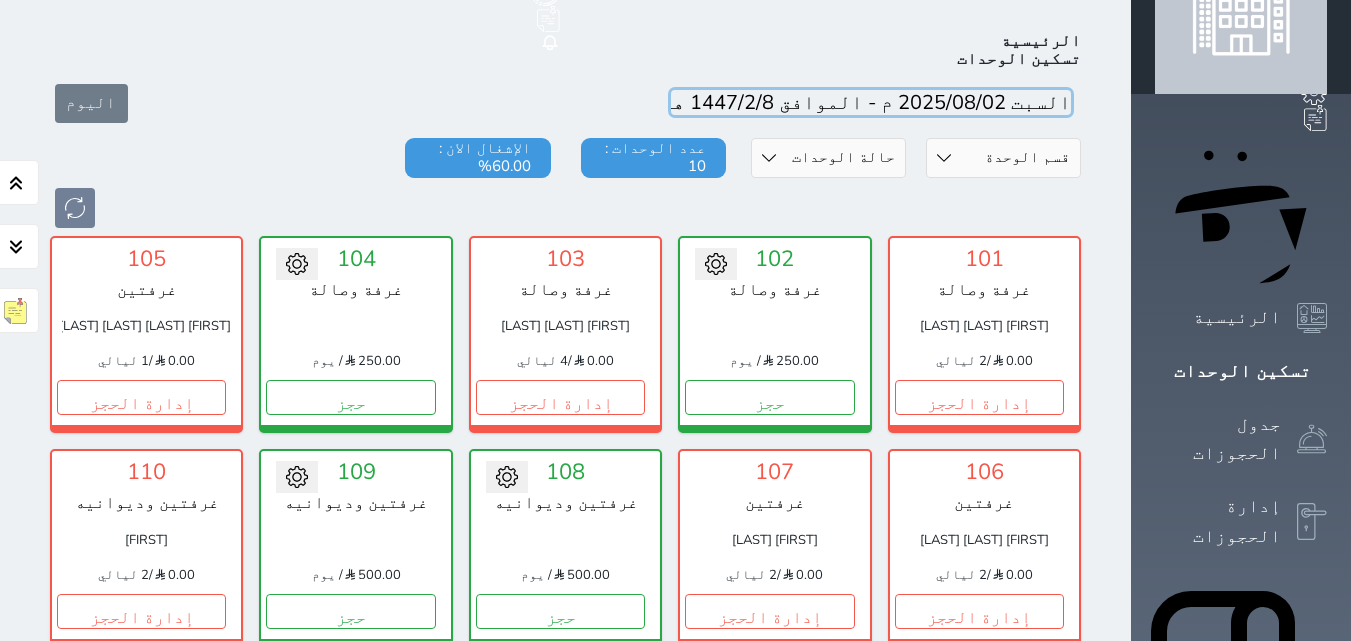 click at bounding box center [871, 102] 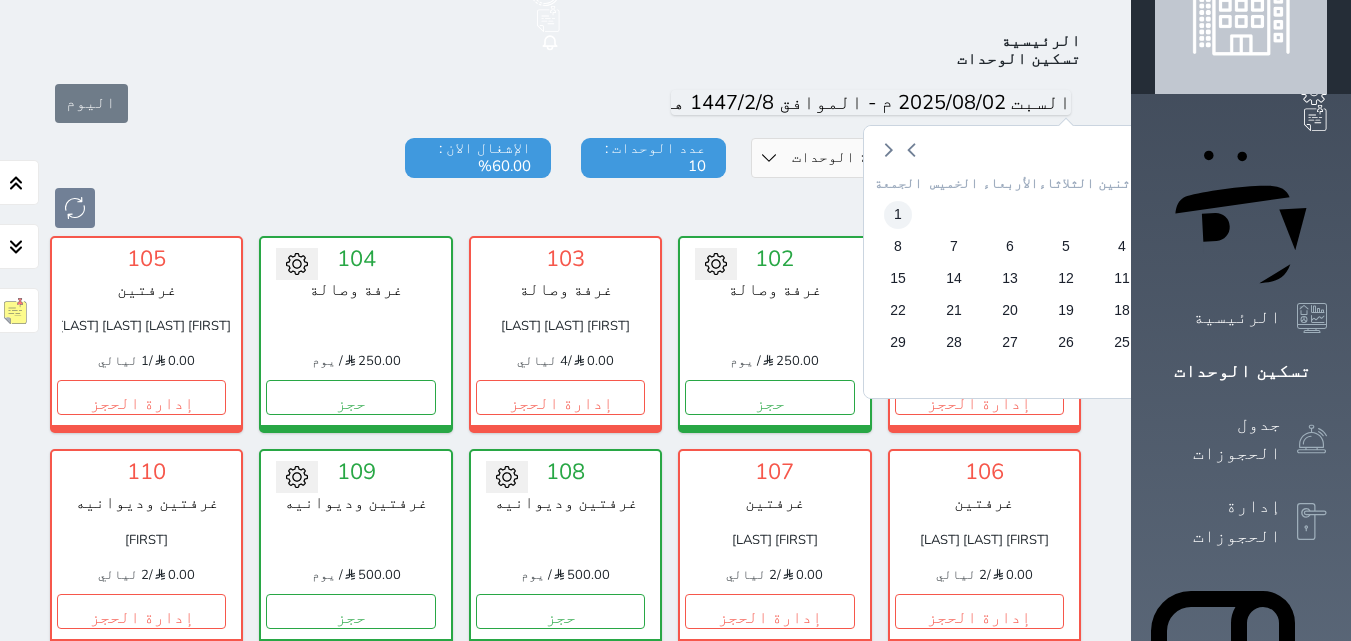 click on "1" at bounding box center [898, 214] 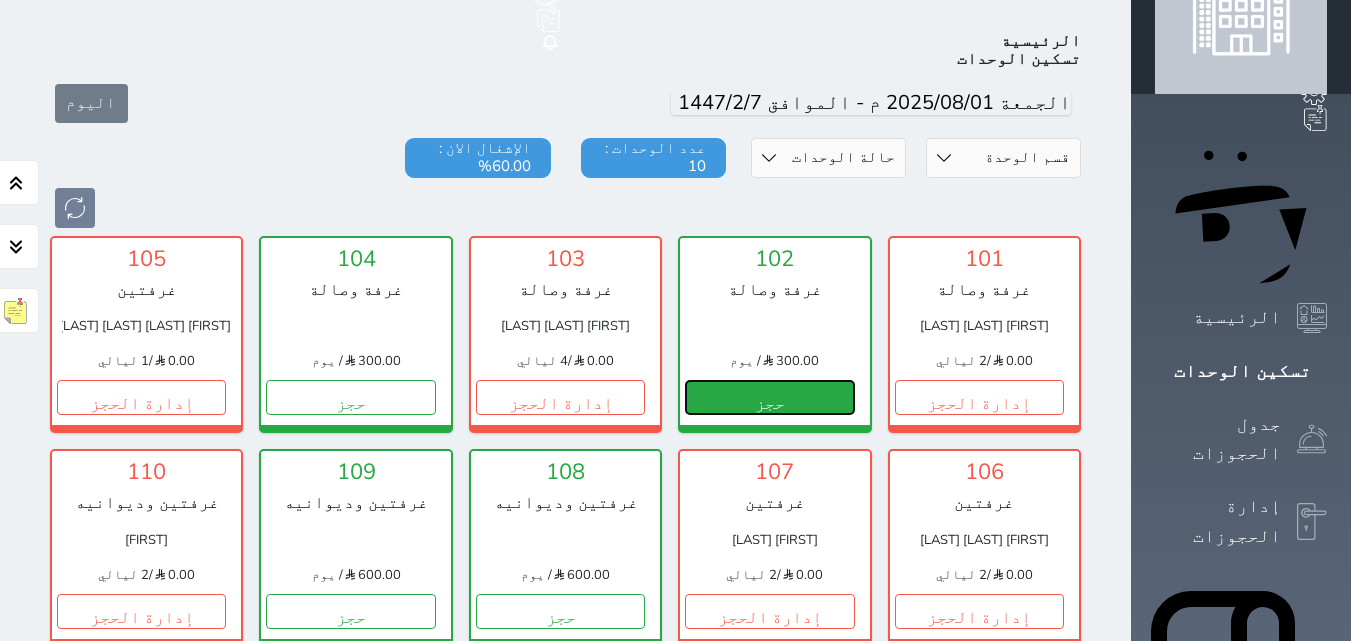 click on "حجز" at bounding box center (769, 397) 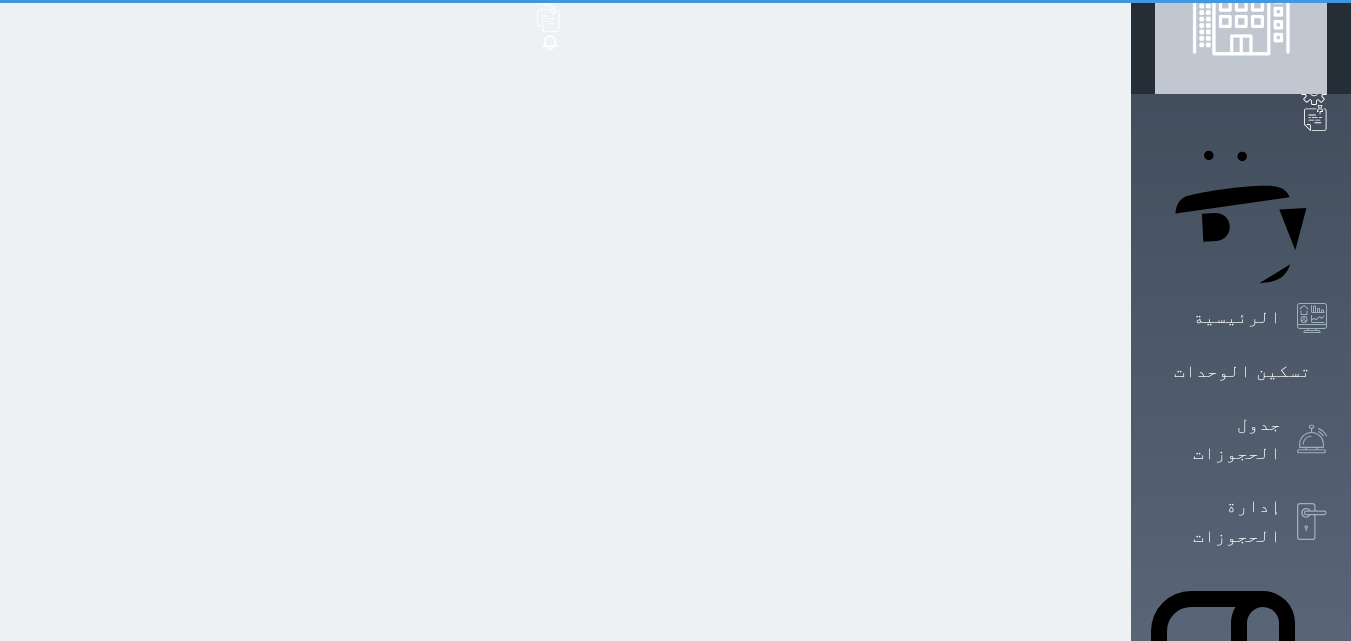 scroll, scrollTop: 0, scrollLeft: 0, axis: both 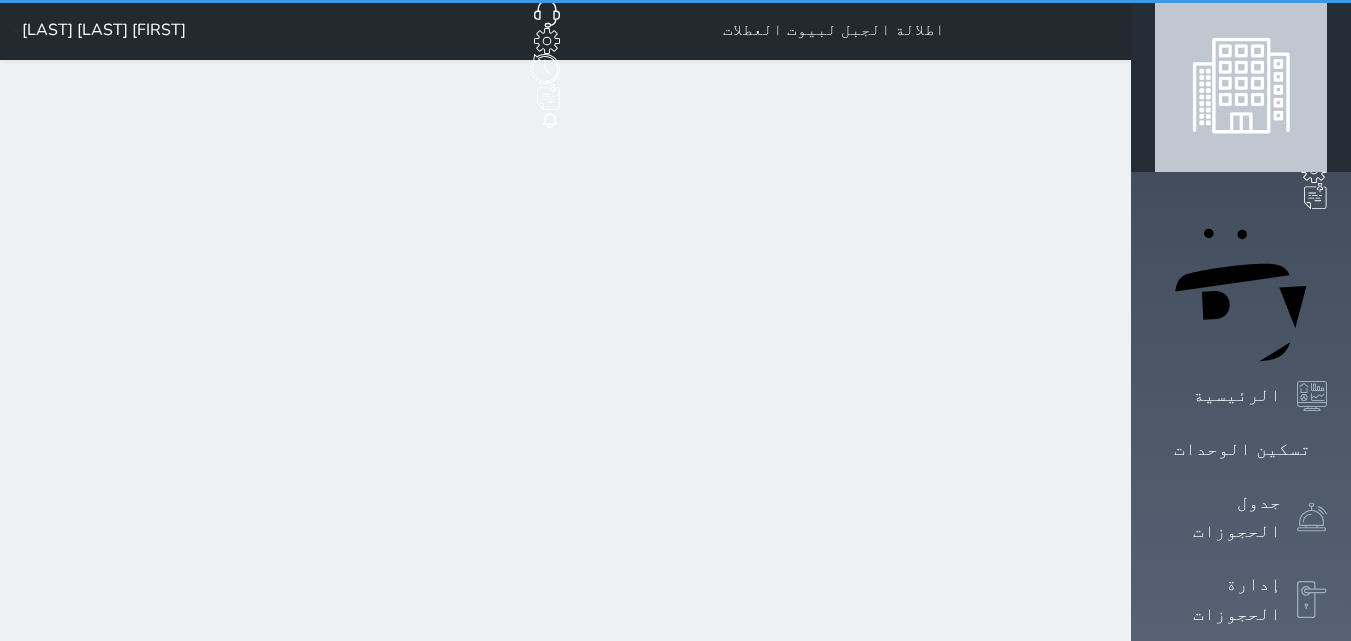 select on "1" 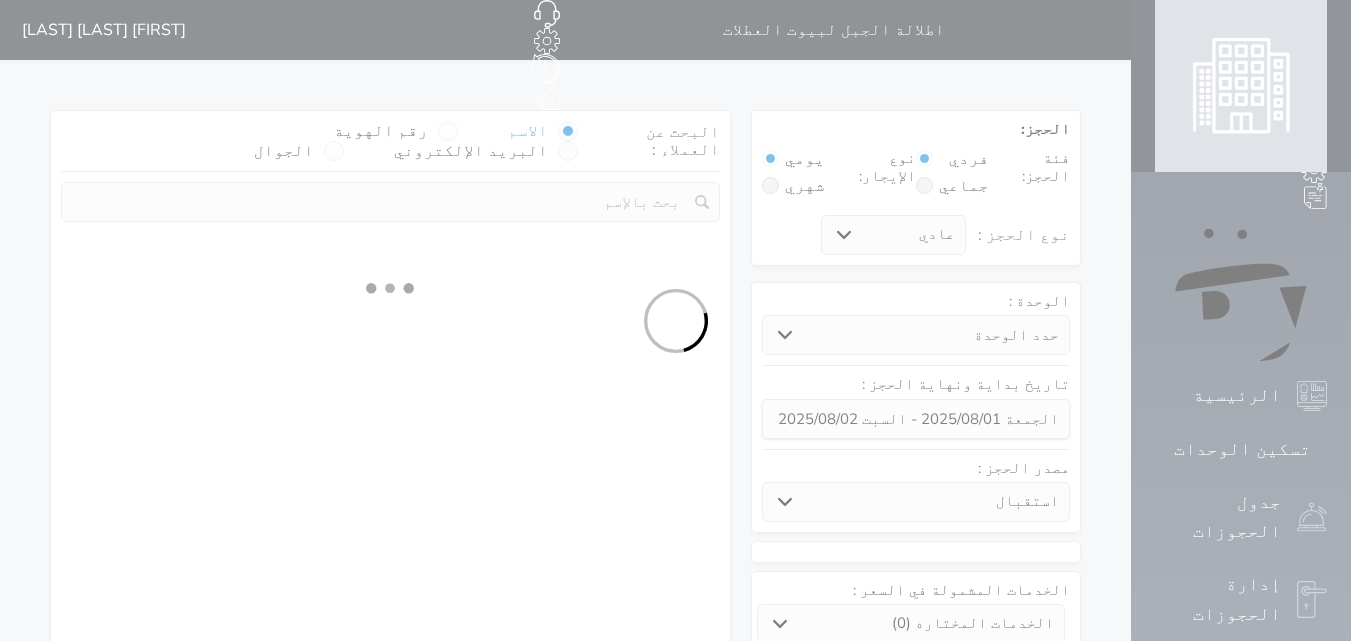select 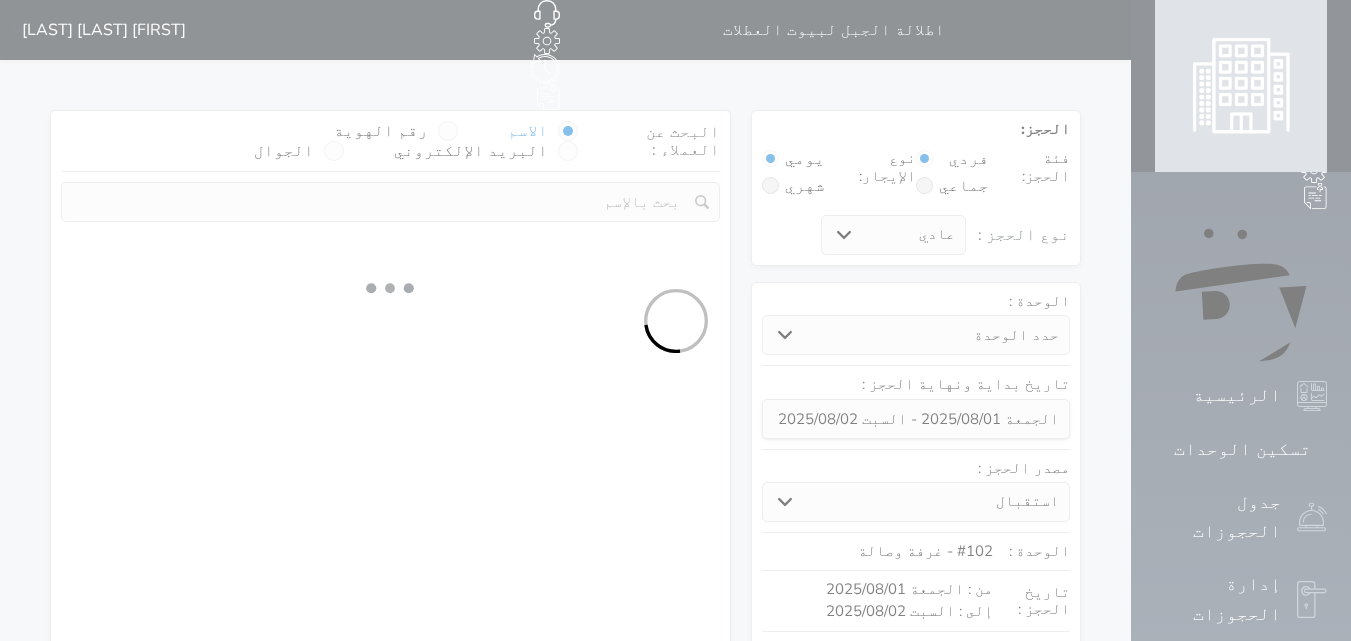 select on "1" 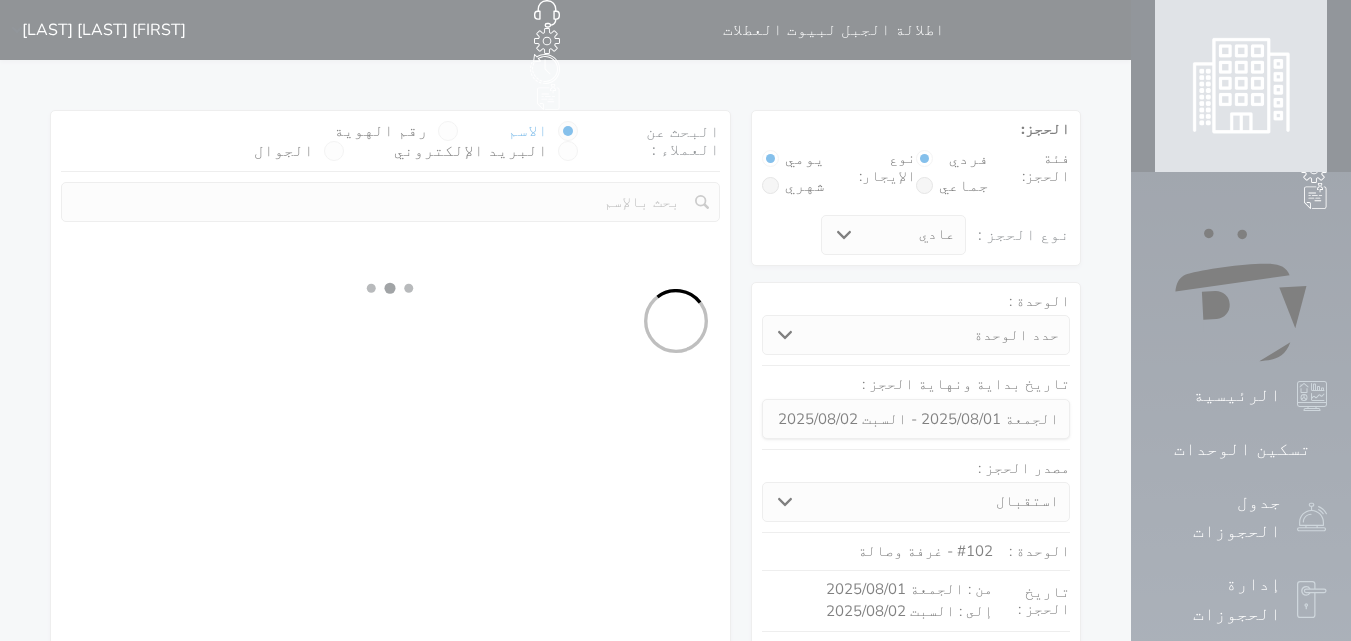 select on "113" 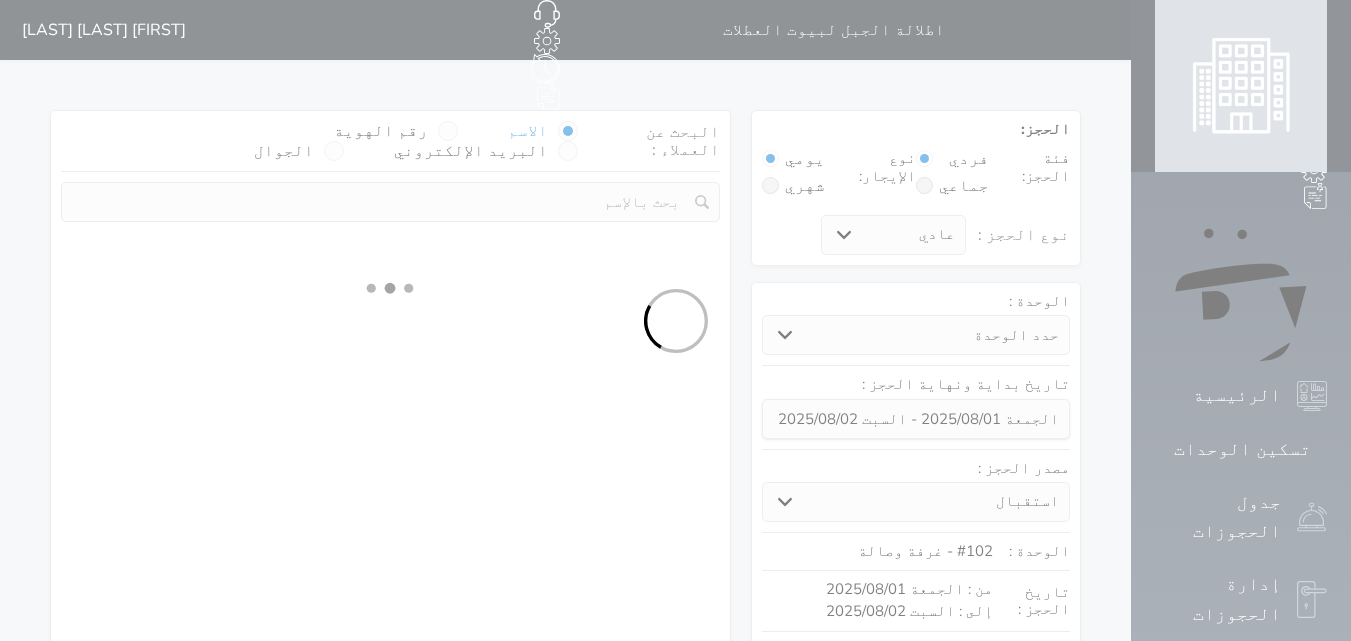select on "1" 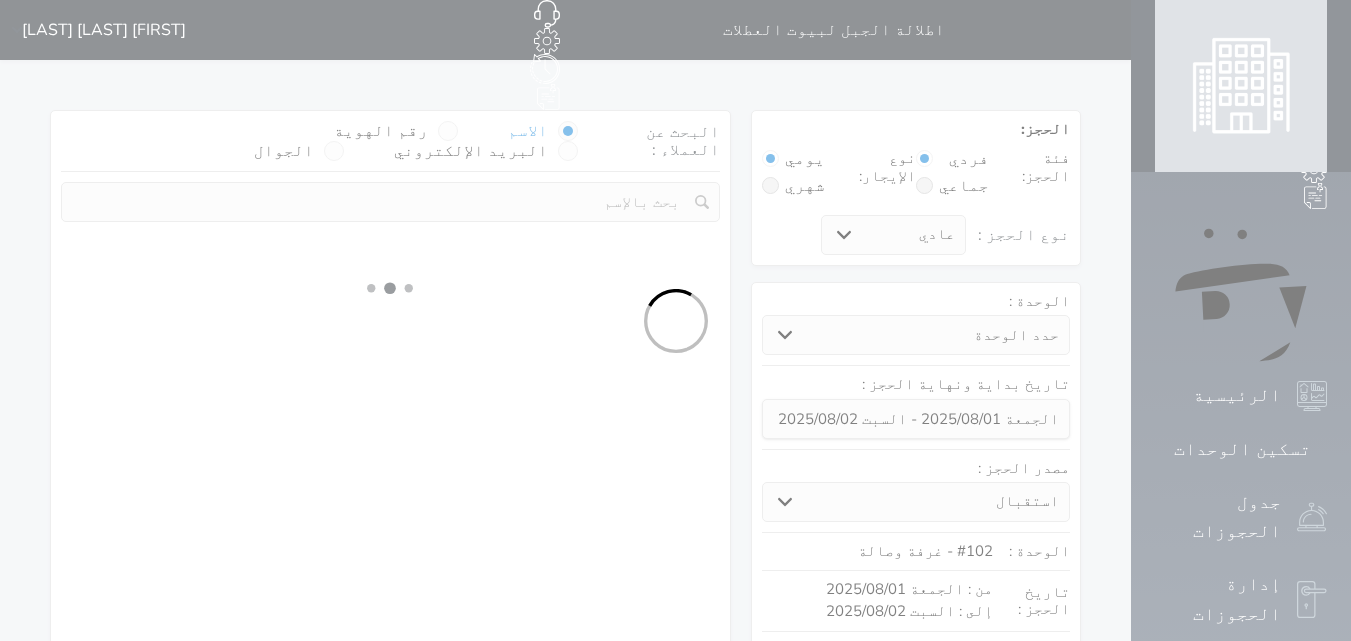 select 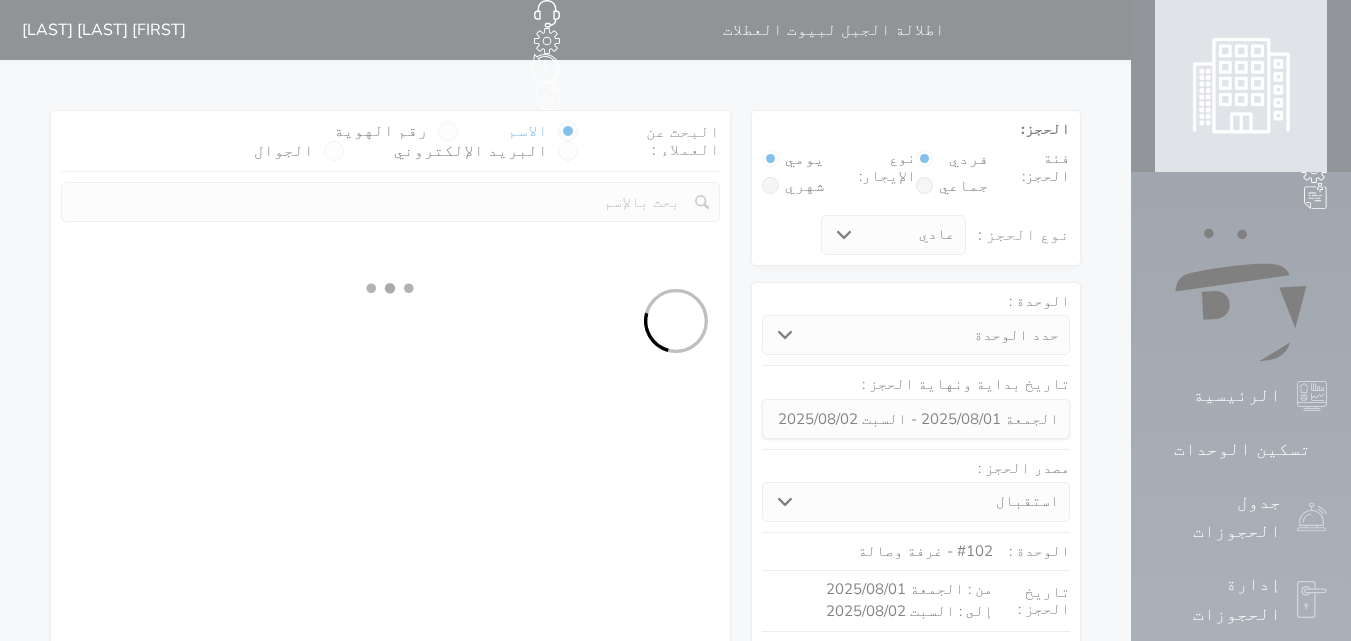 select on "7" 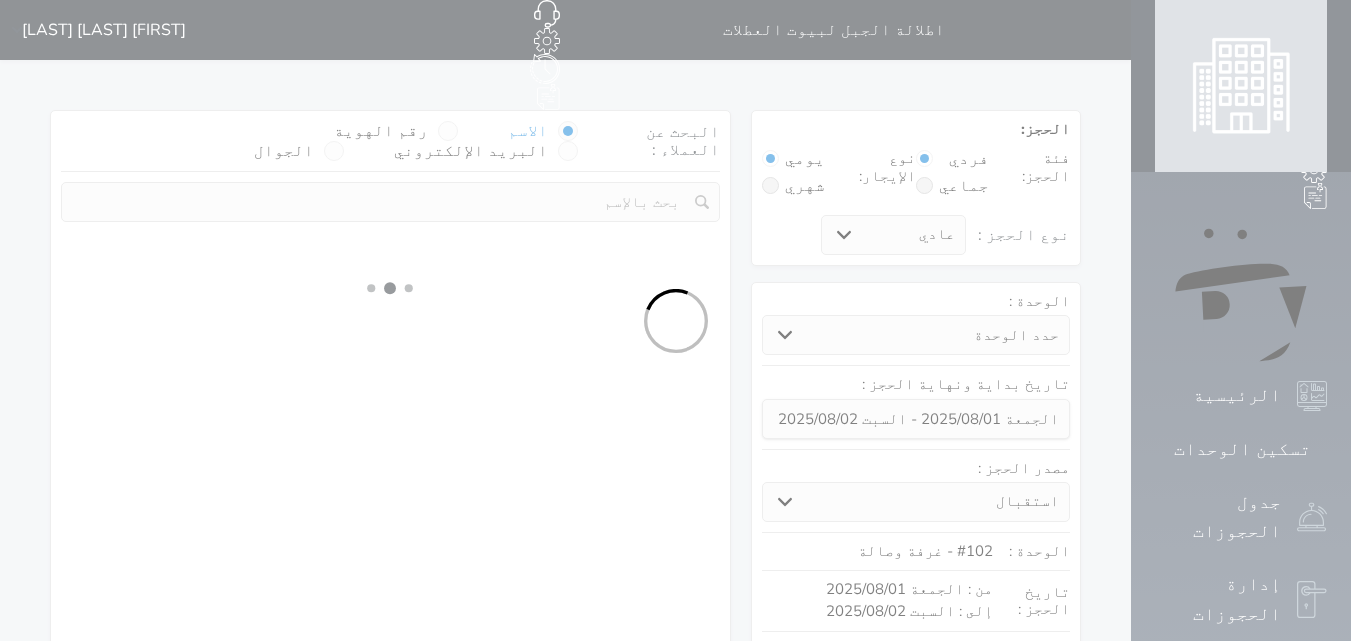 select 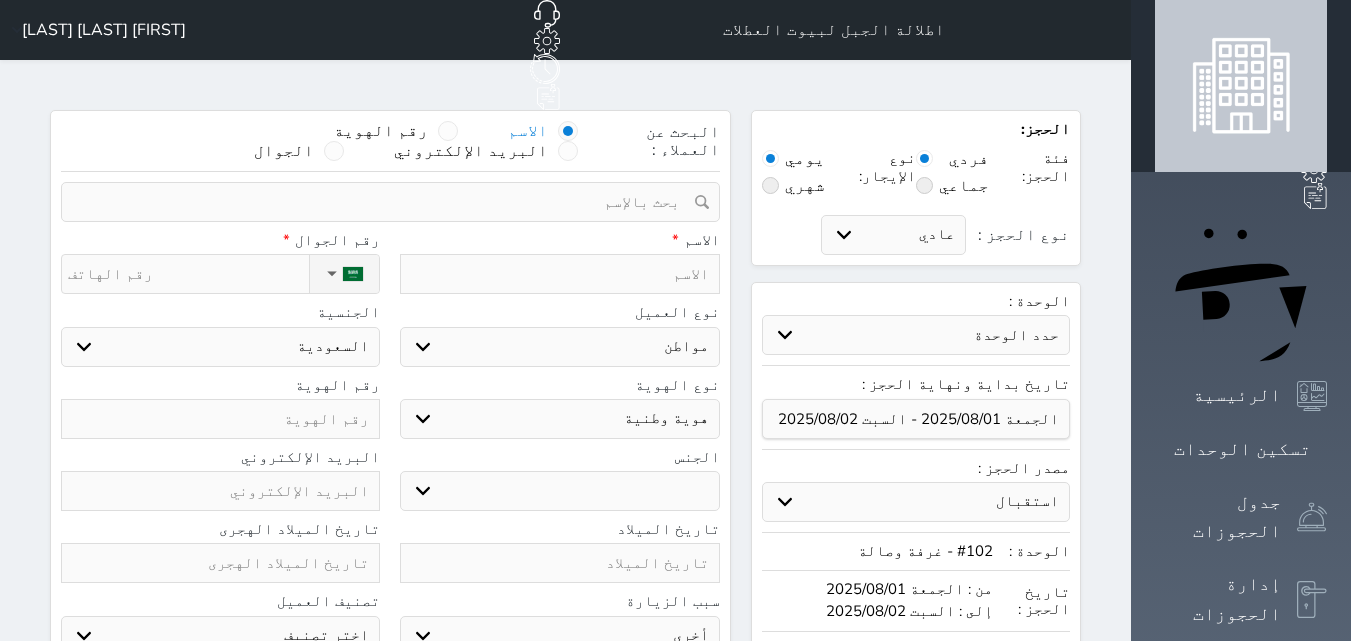 select 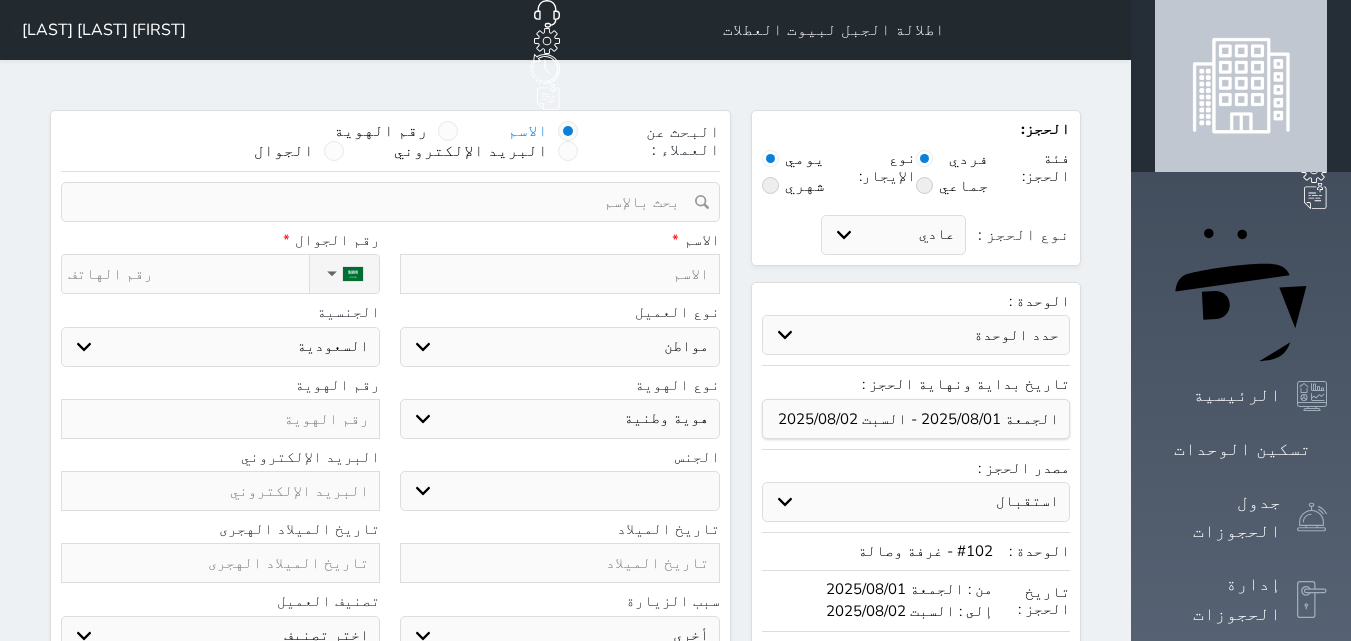 select 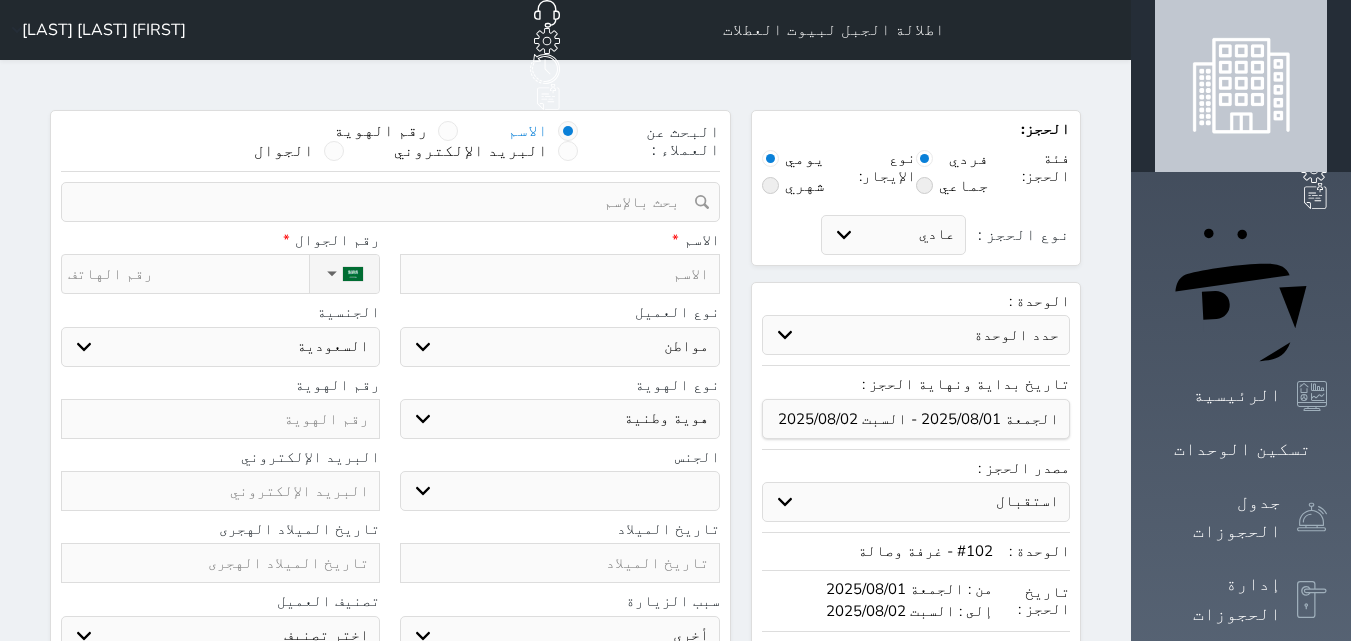 type on "T" 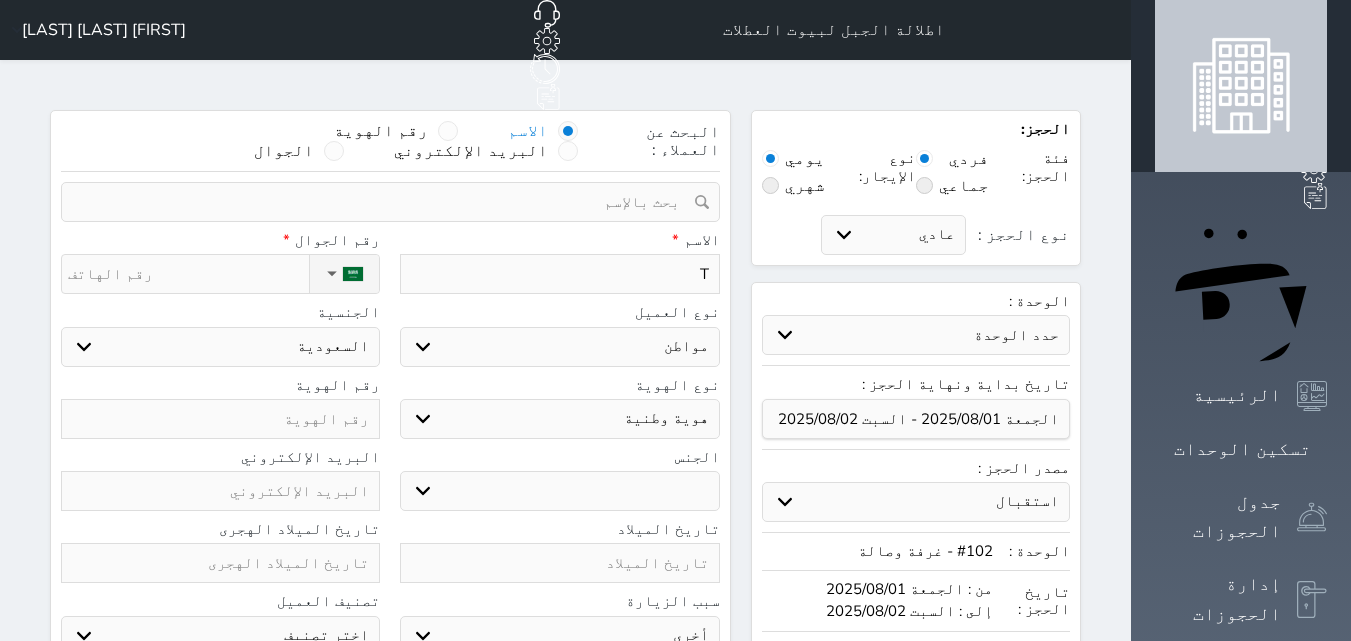 type on "TI" 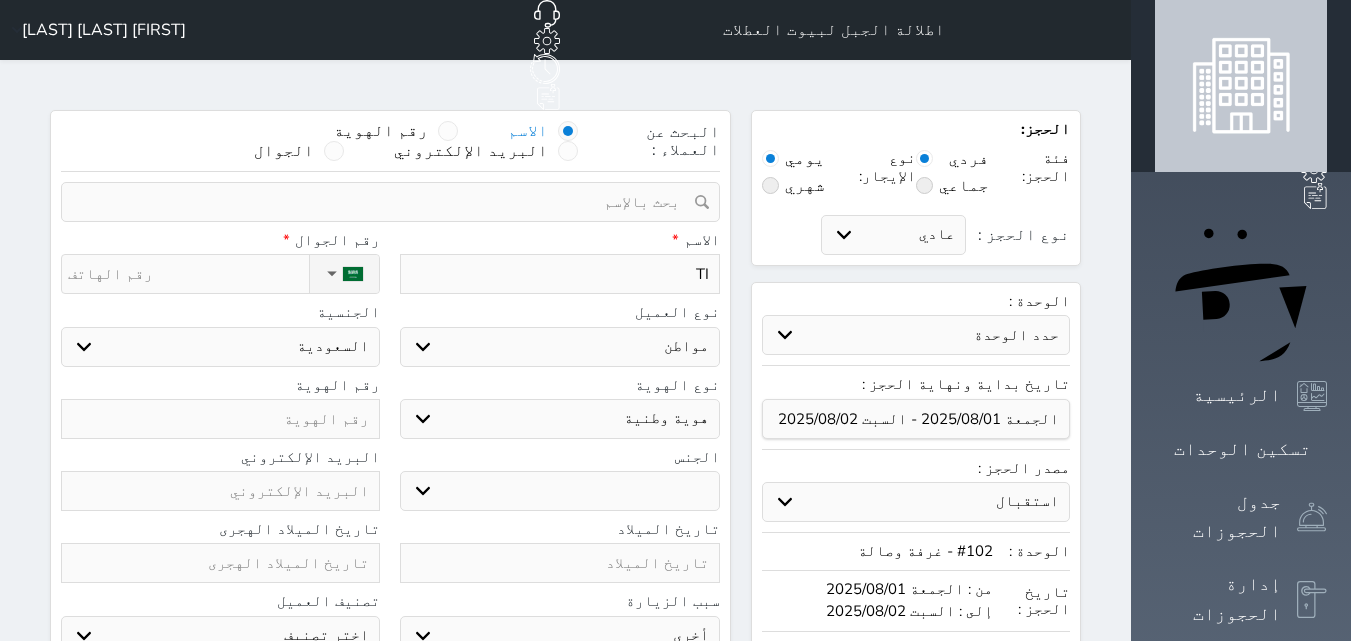 type on "TI]" 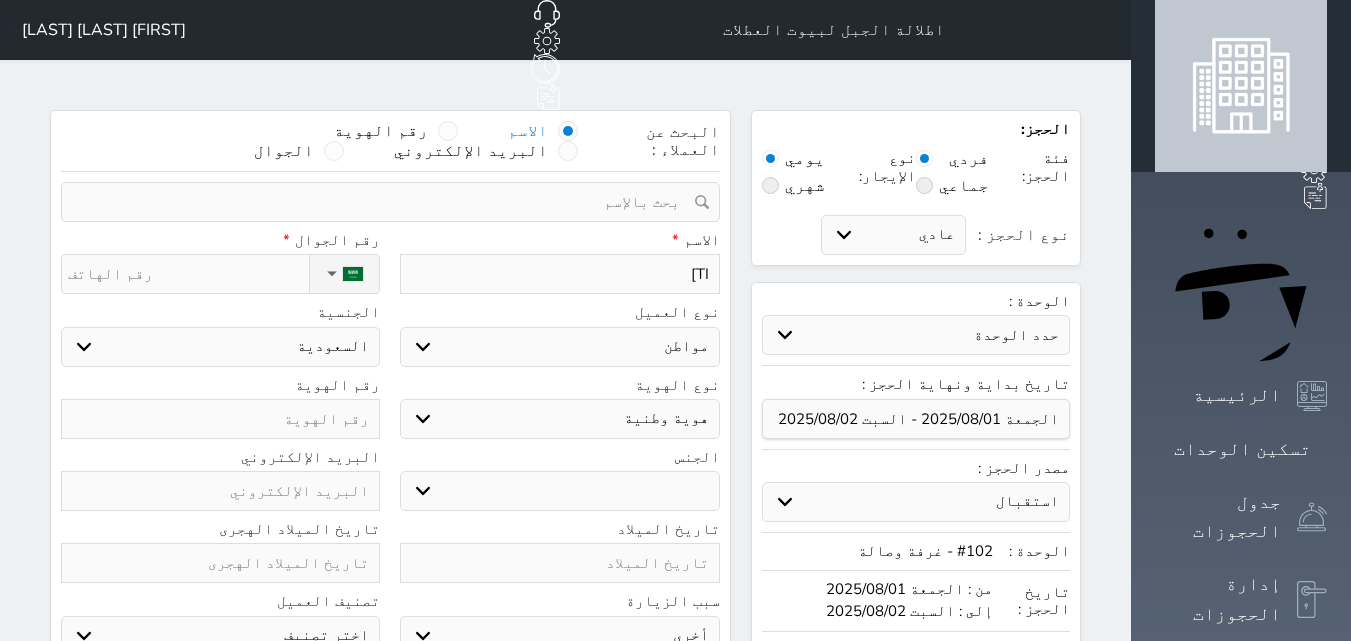 type on "TI]" 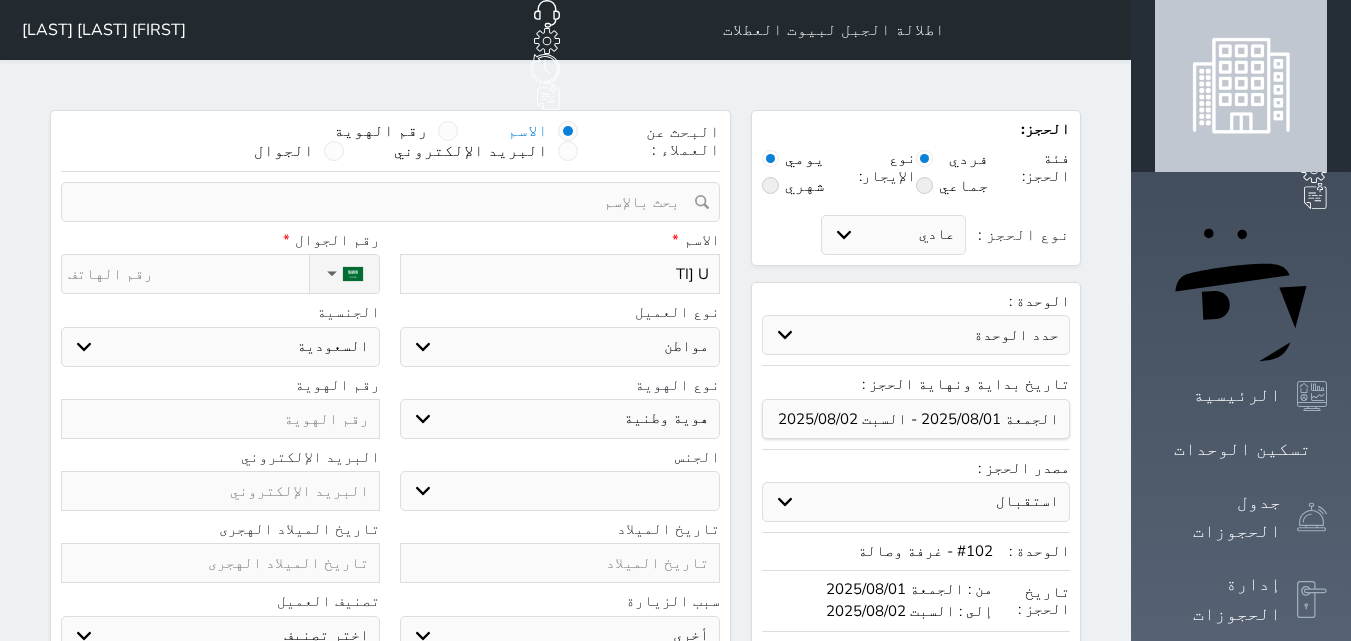type on "TI] U," 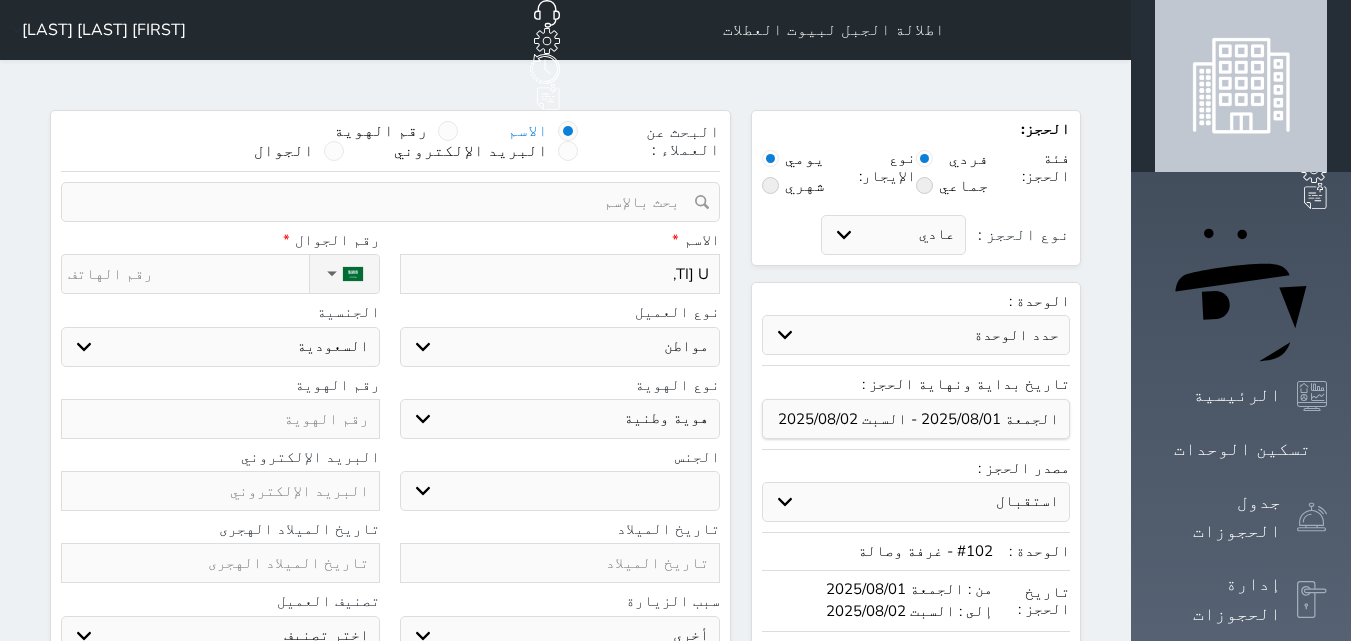 type on "TI] U,H" 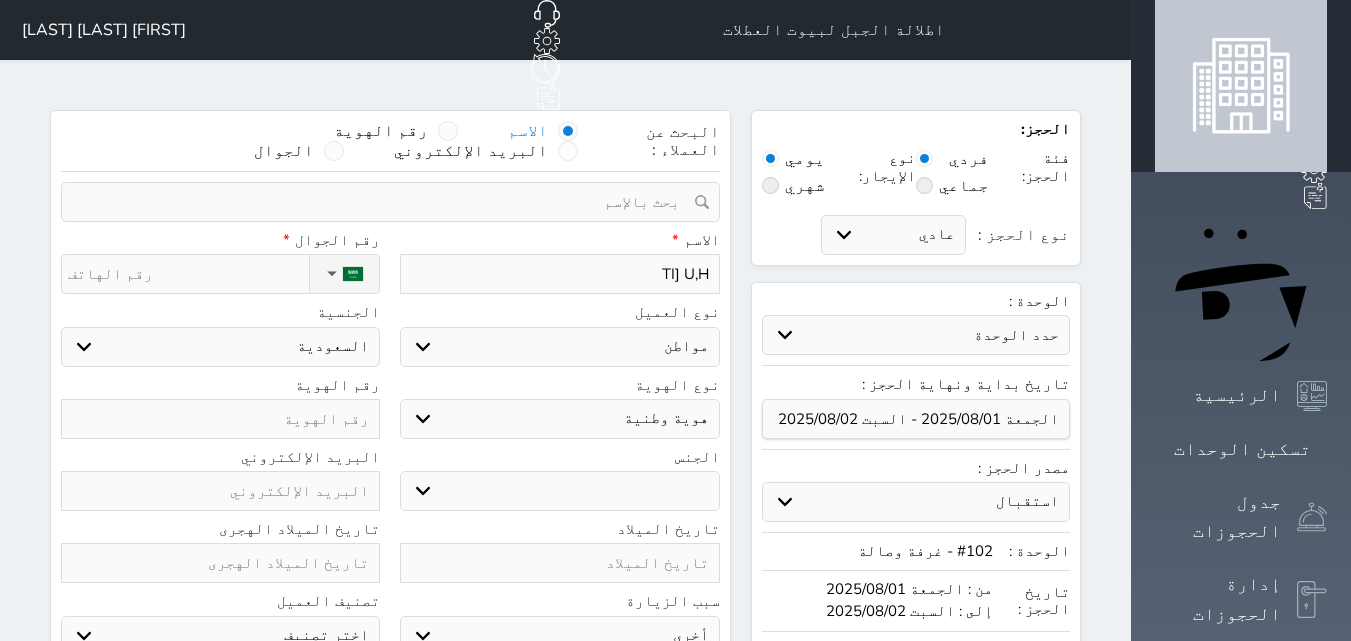 type on "TI] U,HQ" 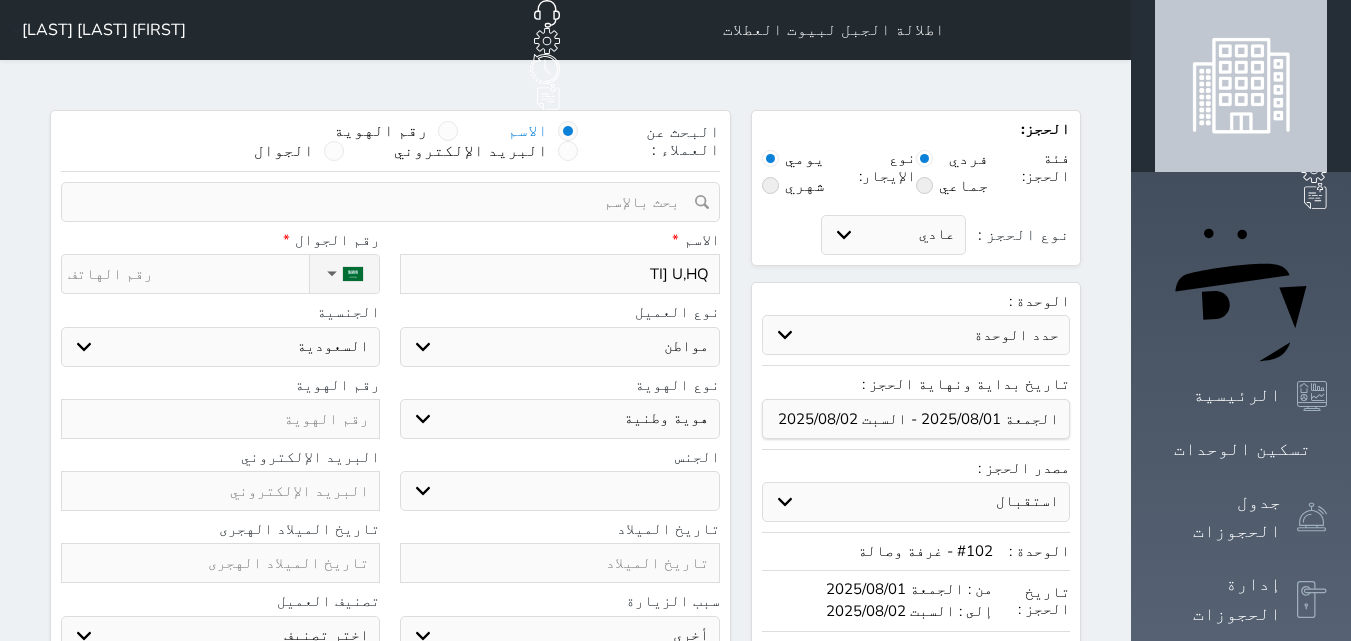 type on "TI] U,HQ" 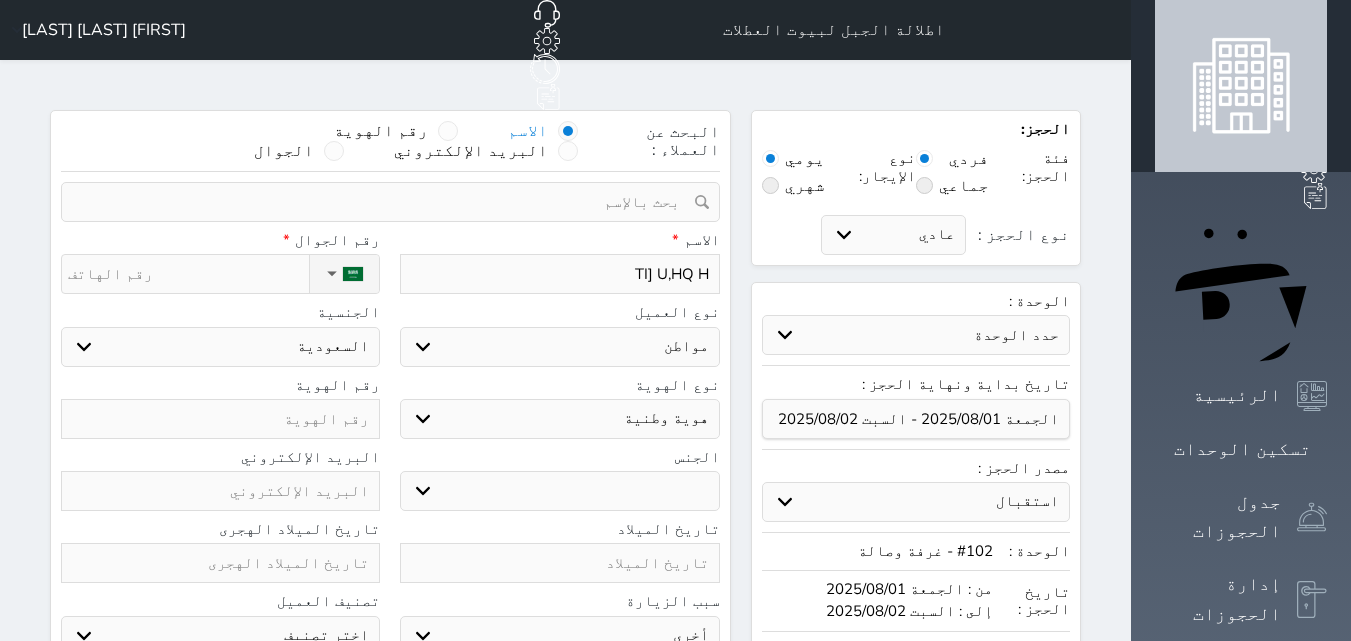 type on "TI] U,HQ HG" 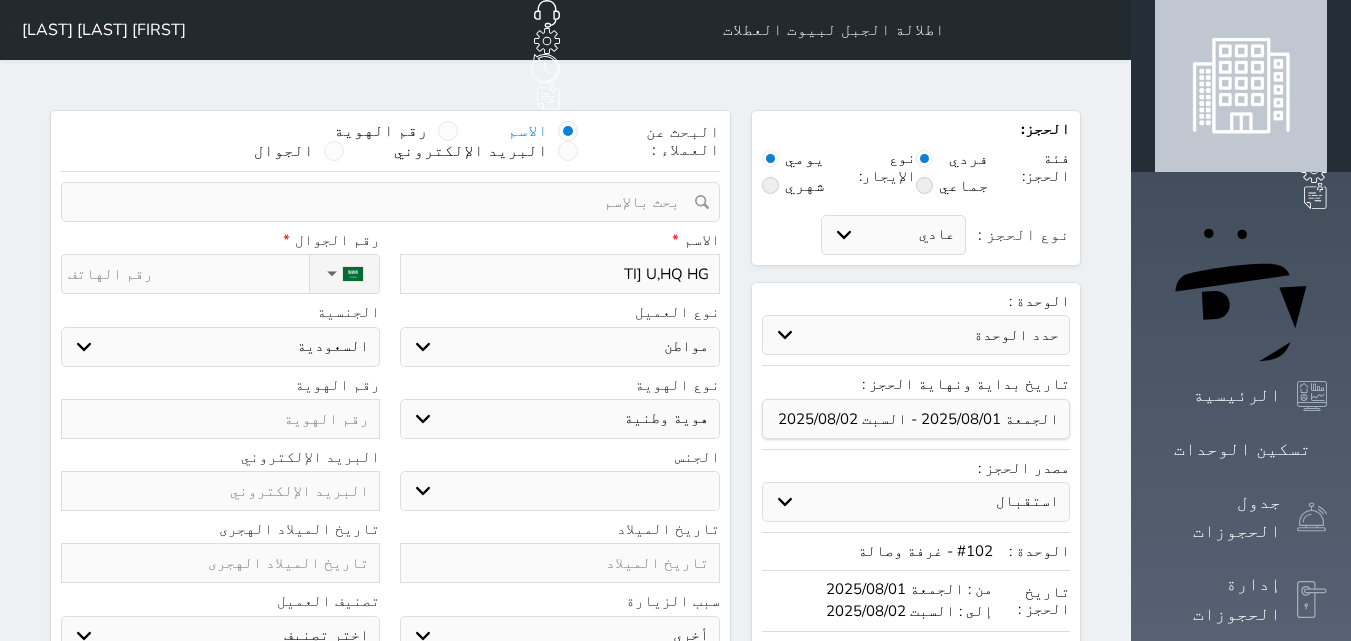 click on "TI] U,HQ HG" at bounding box center (559, 274) 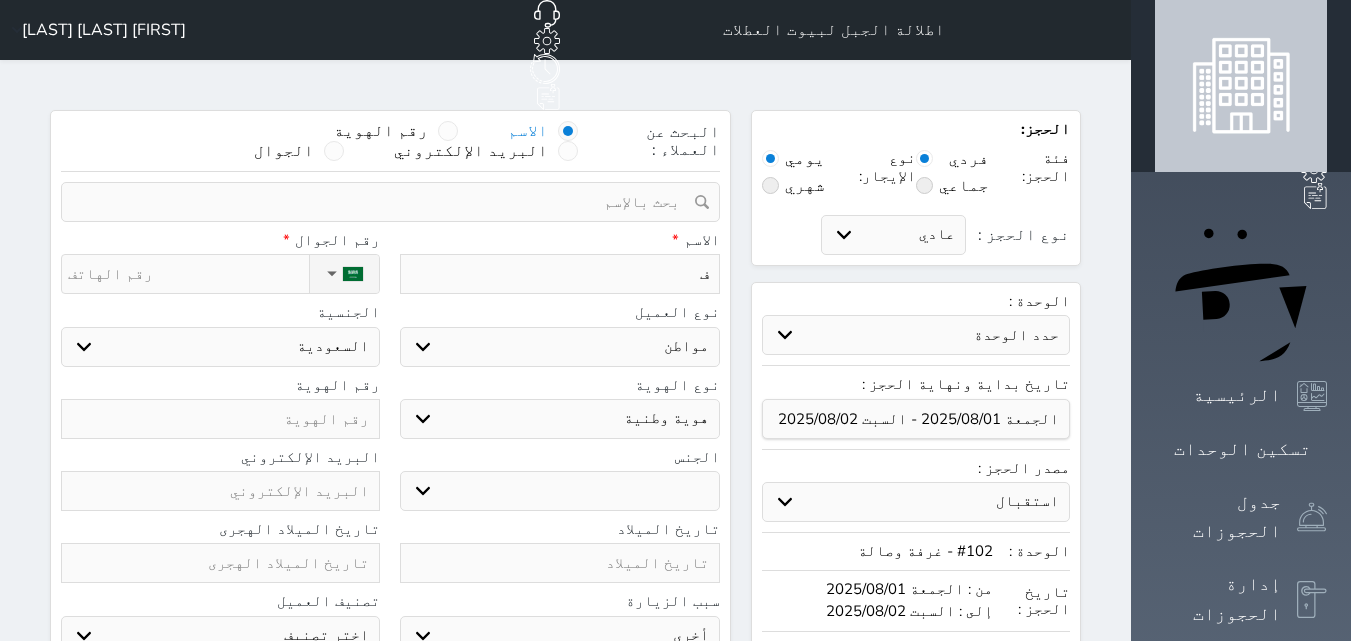 type on "فه" 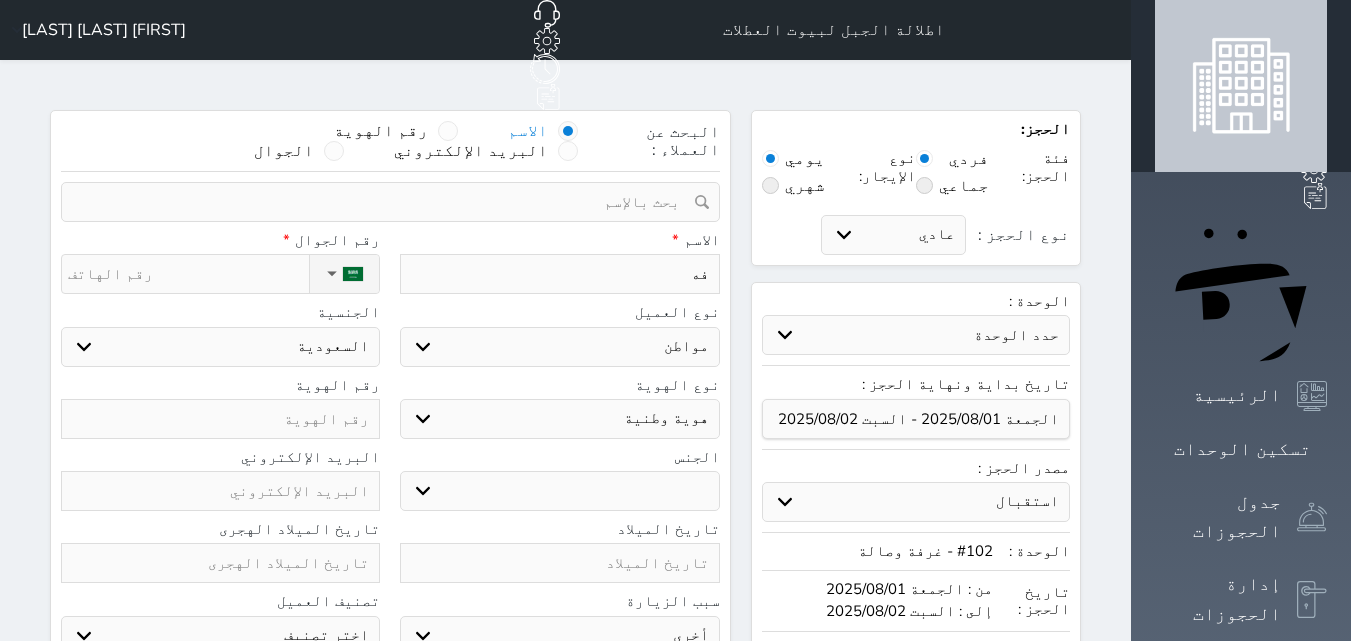 type on "فهد" 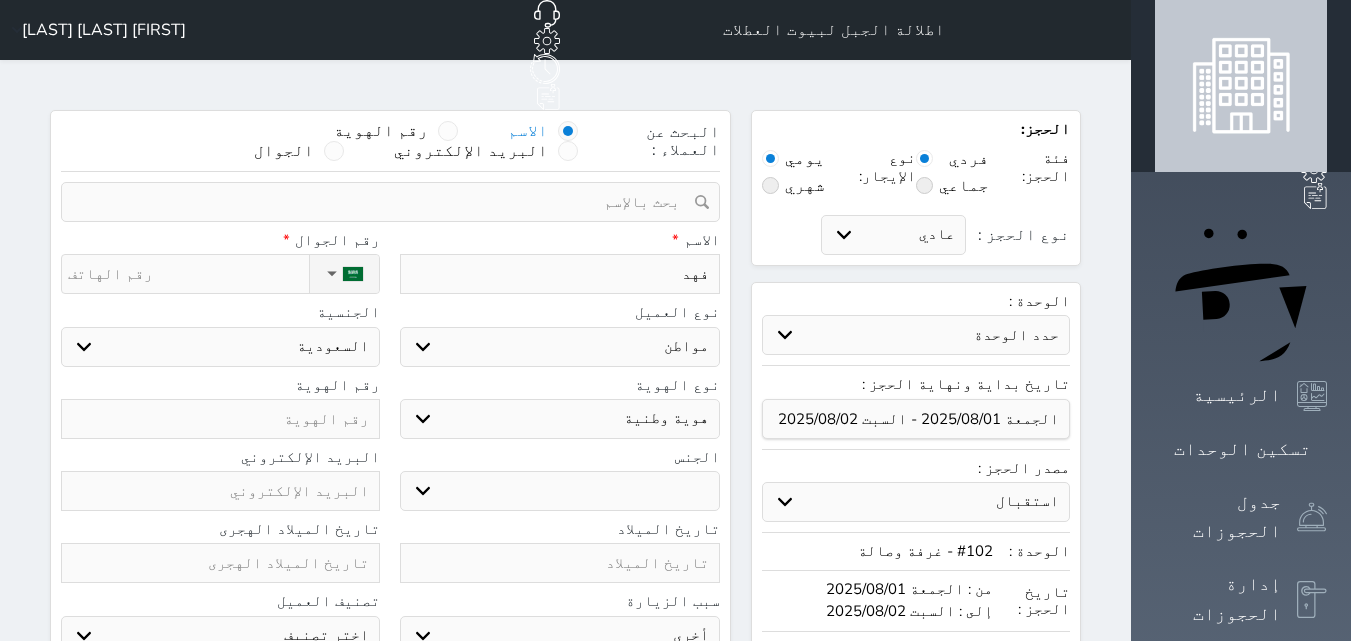 select 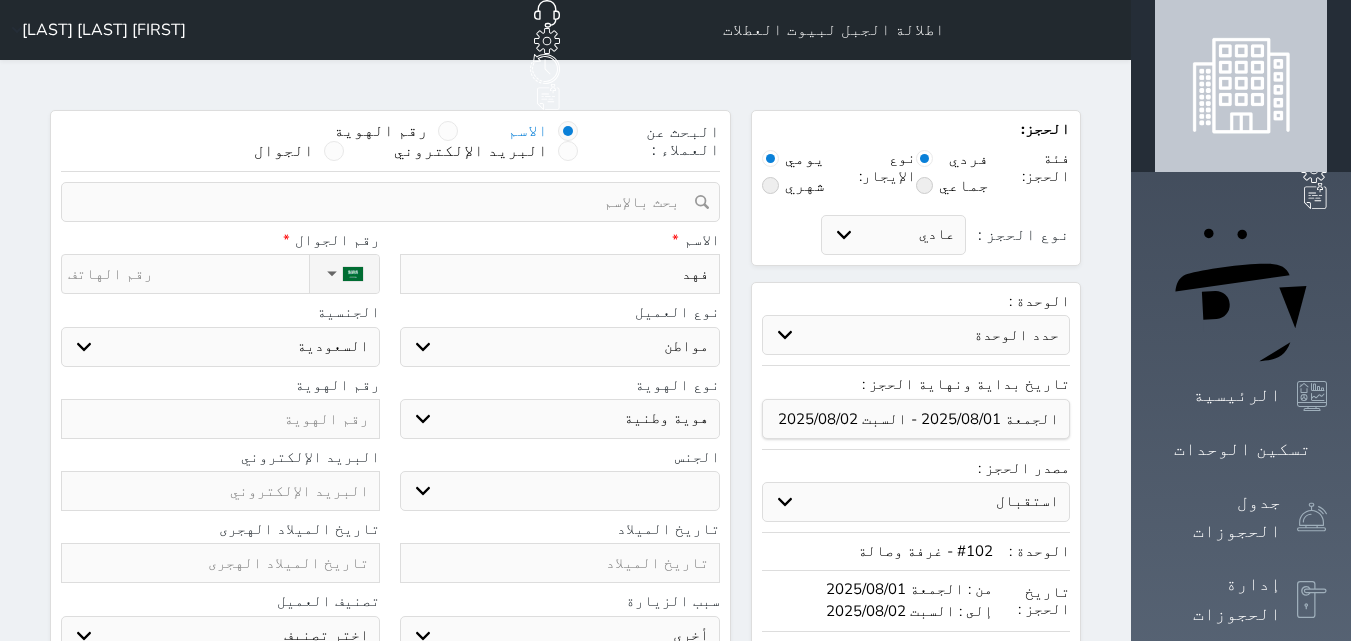 type on "فهد" 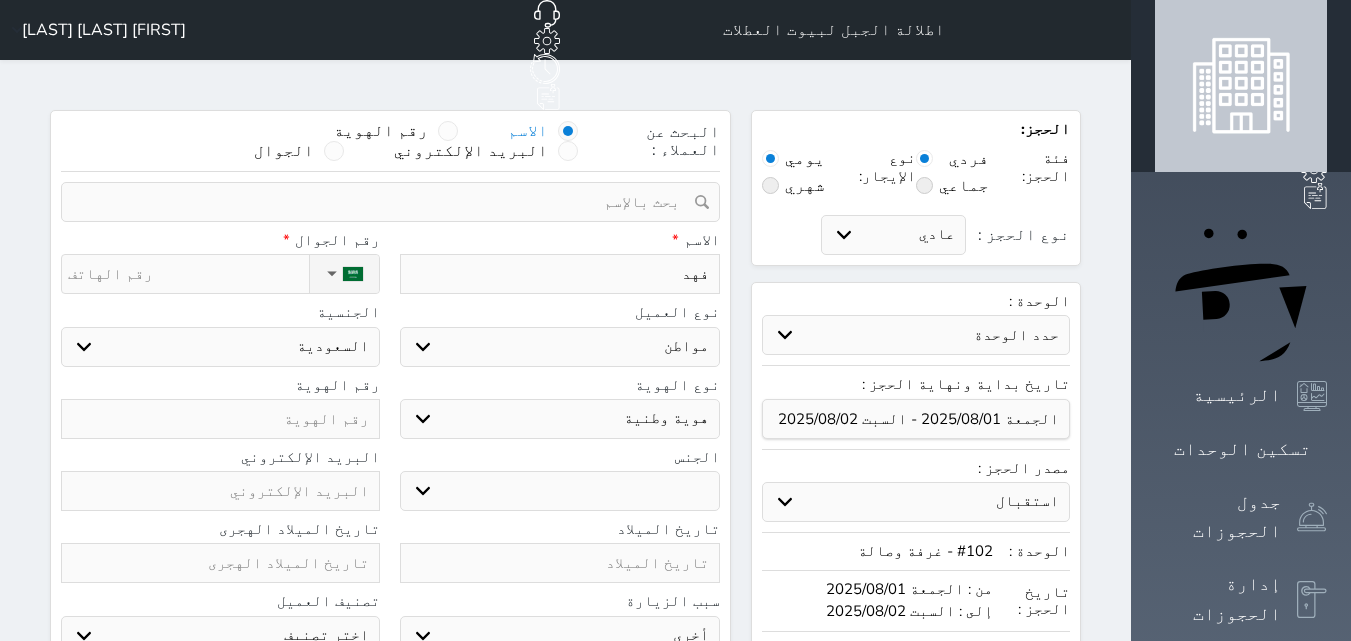 type on "فهد ع" 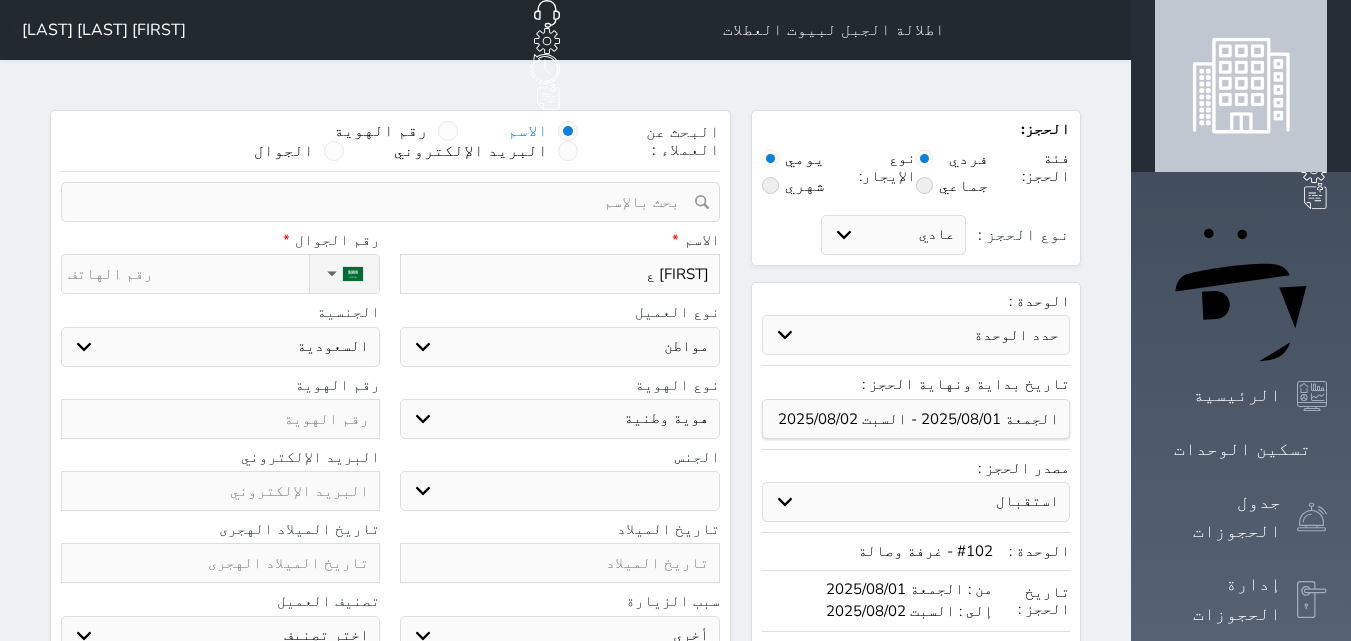 type on "فهد عو" 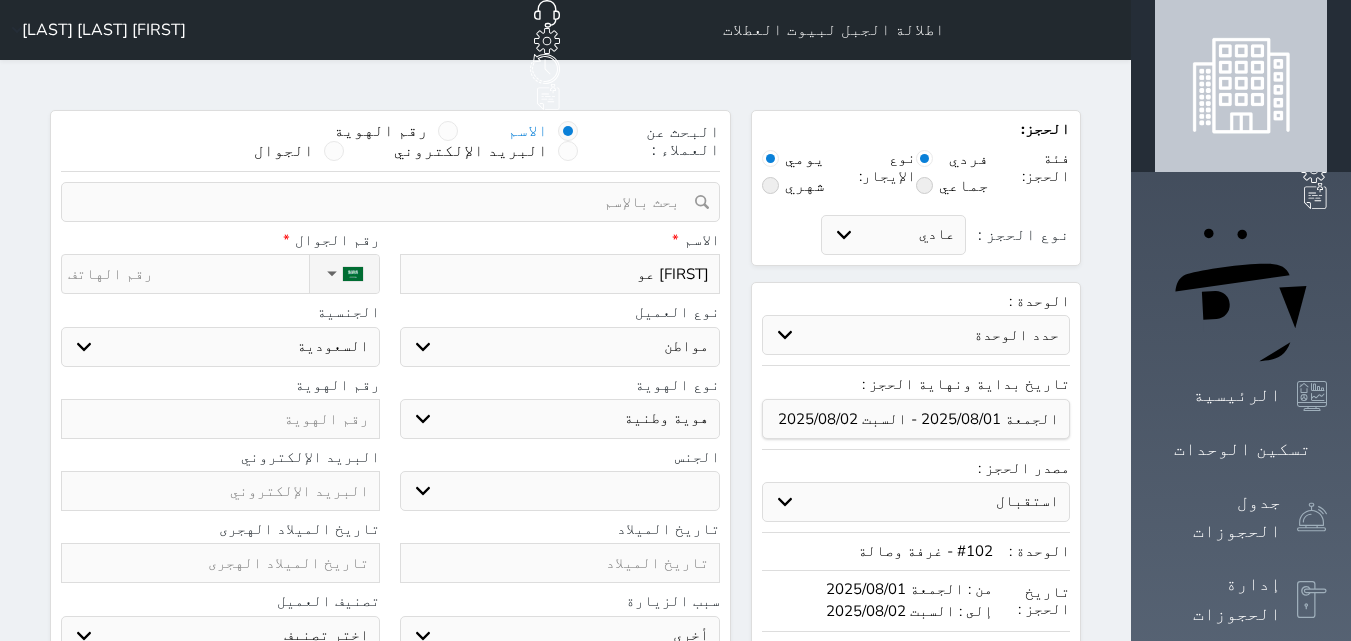type on "فهد عوا" 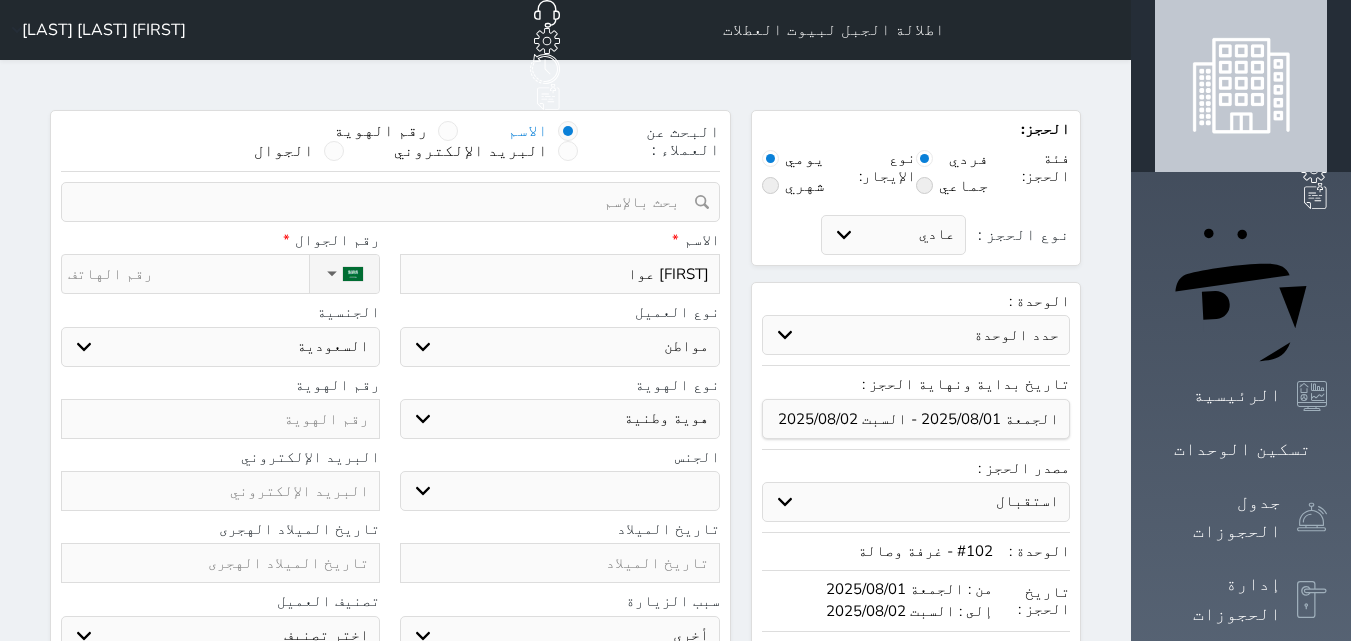 select 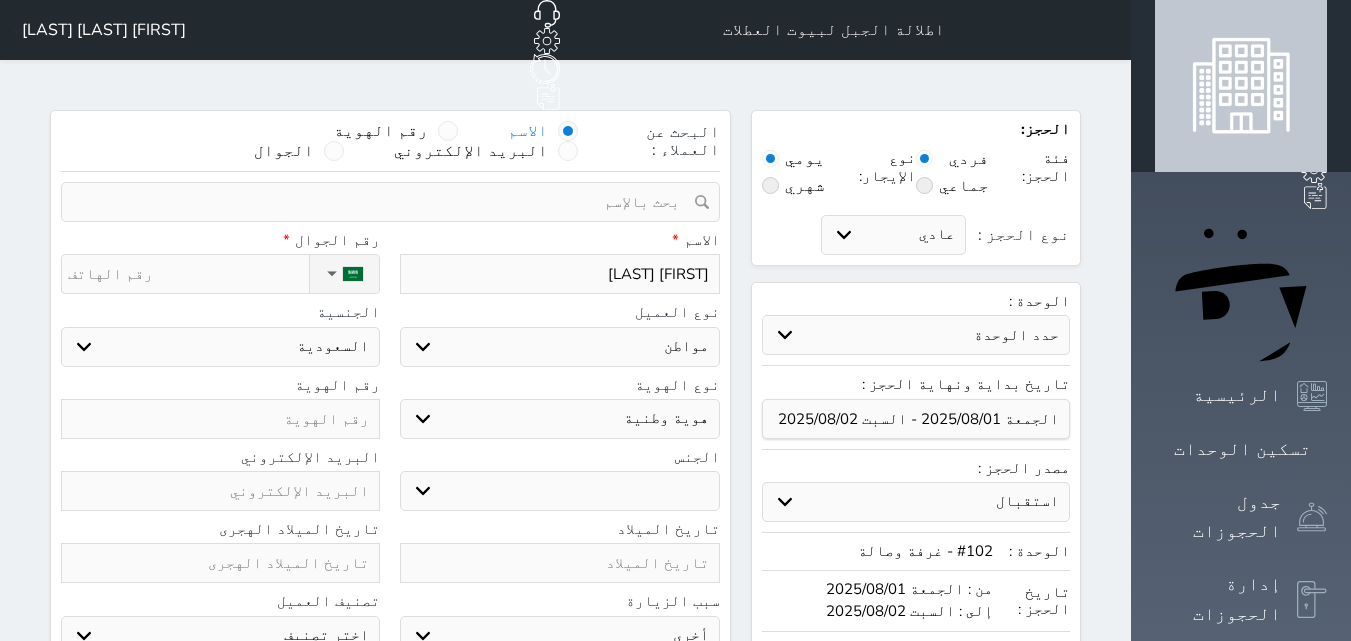 type on "فهد عواض" 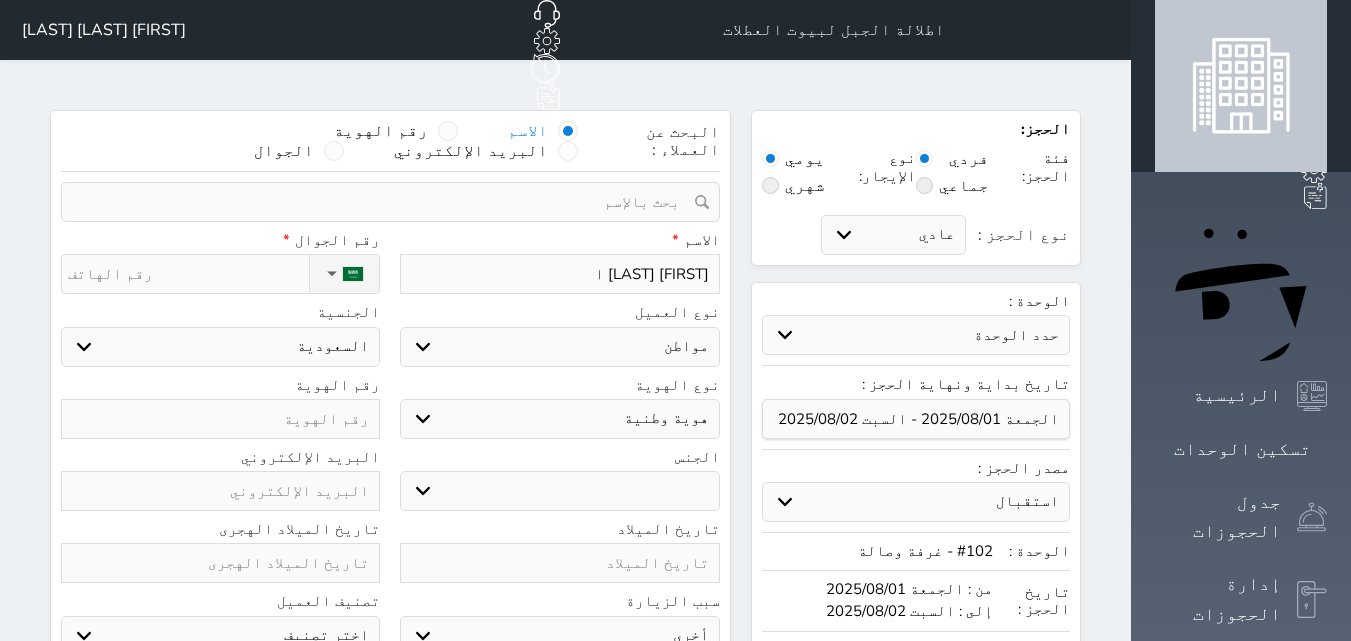 select 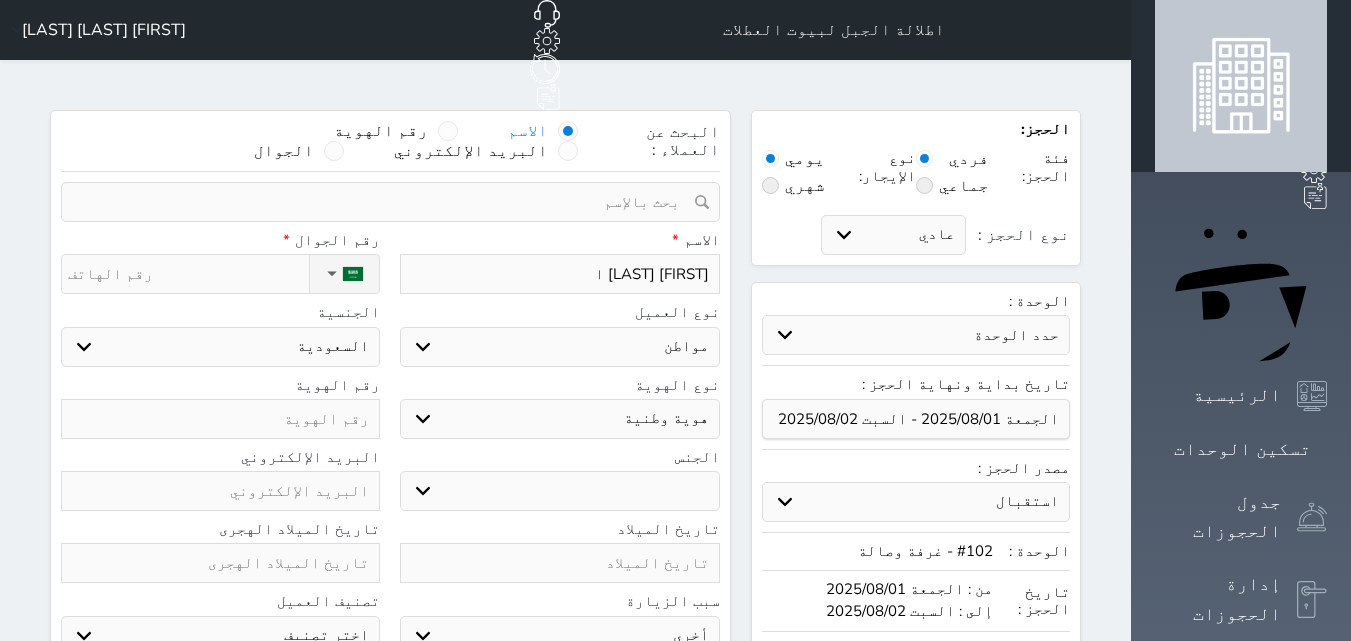 type on "فهد عواض ال" 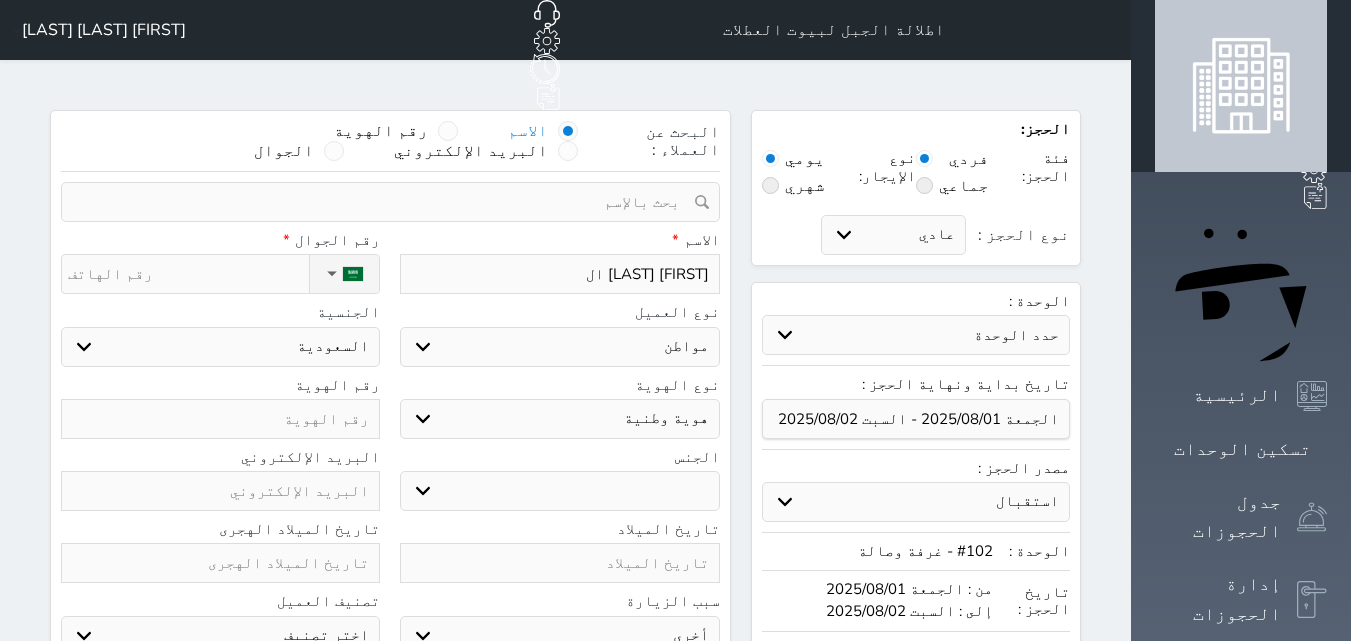 type on "فهد عواض الح" 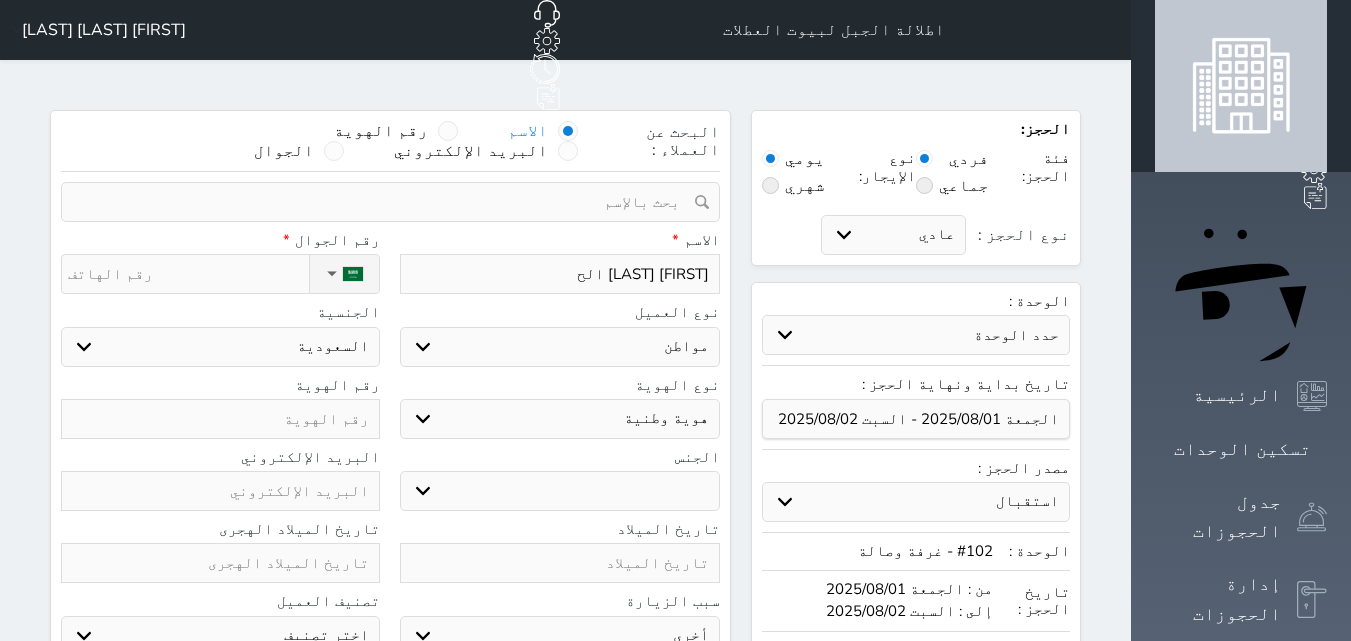 type on "فهد عواض الحر" 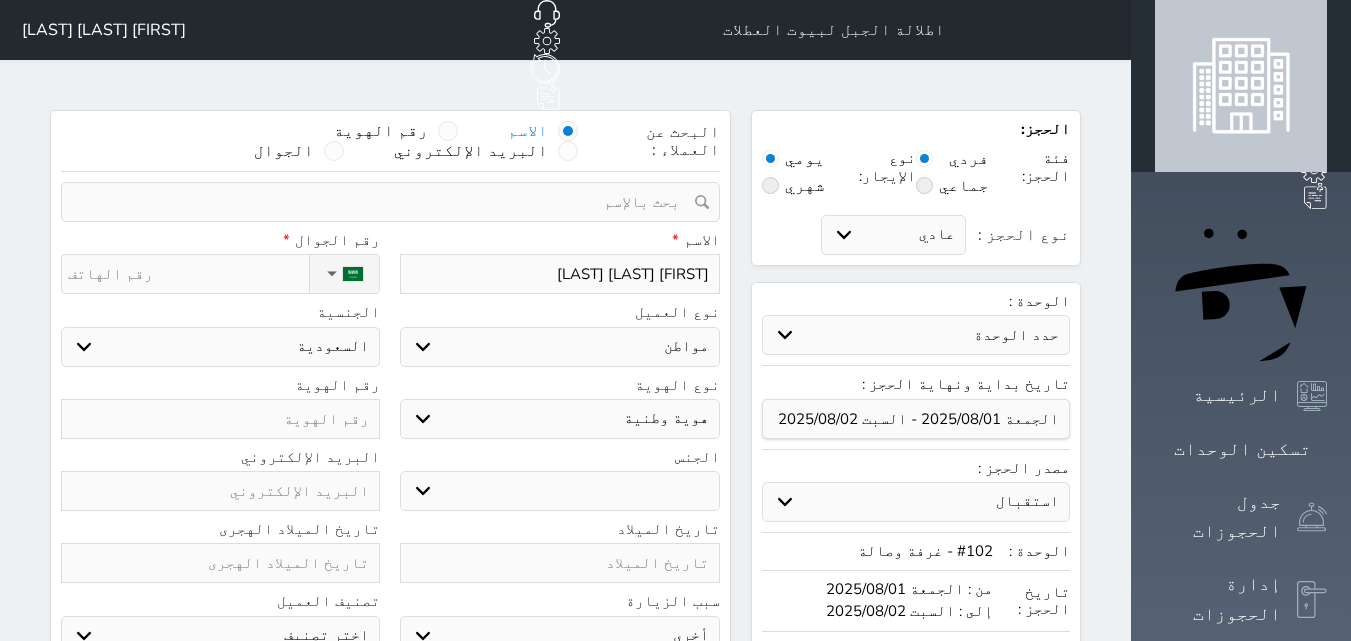 type on "فهد عواض الحرب" 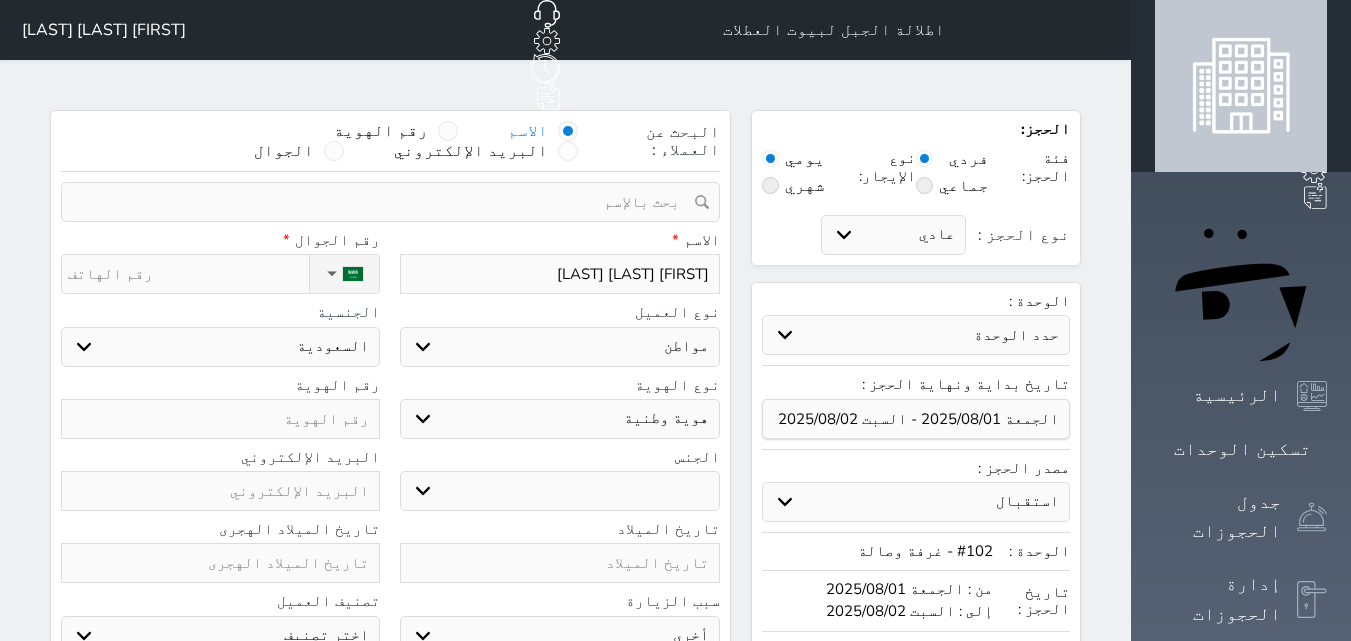 type on "فهد عواض الحربي" 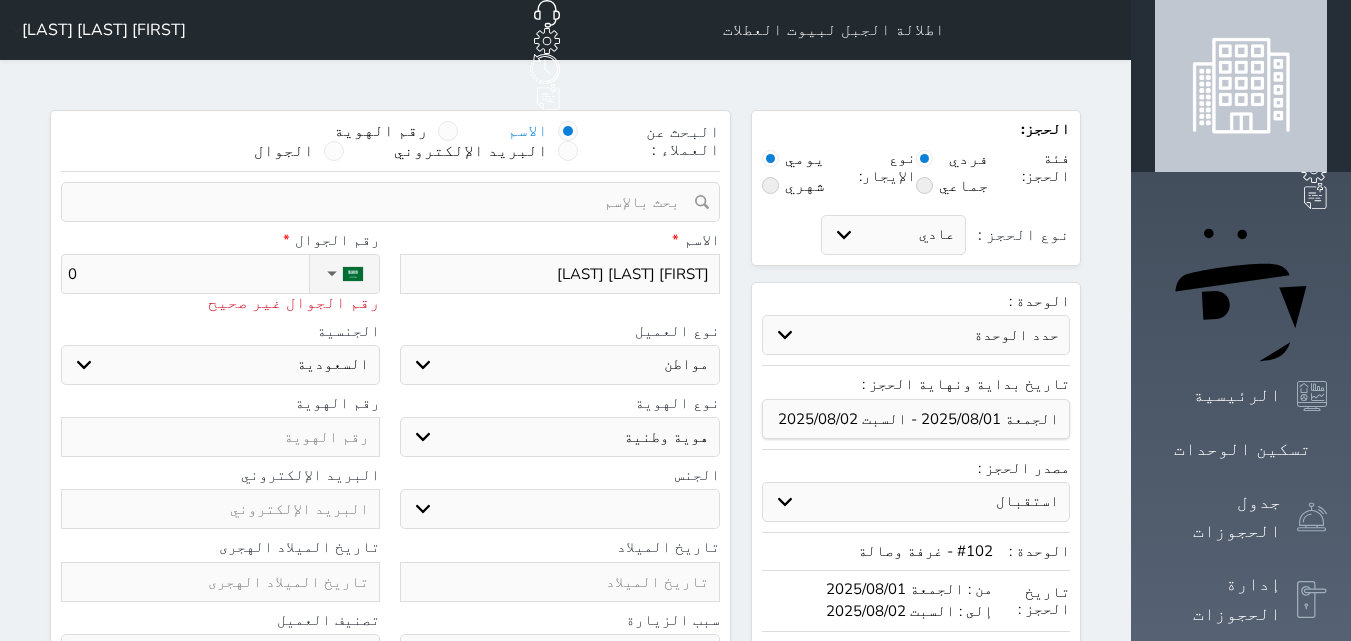 type on "05" 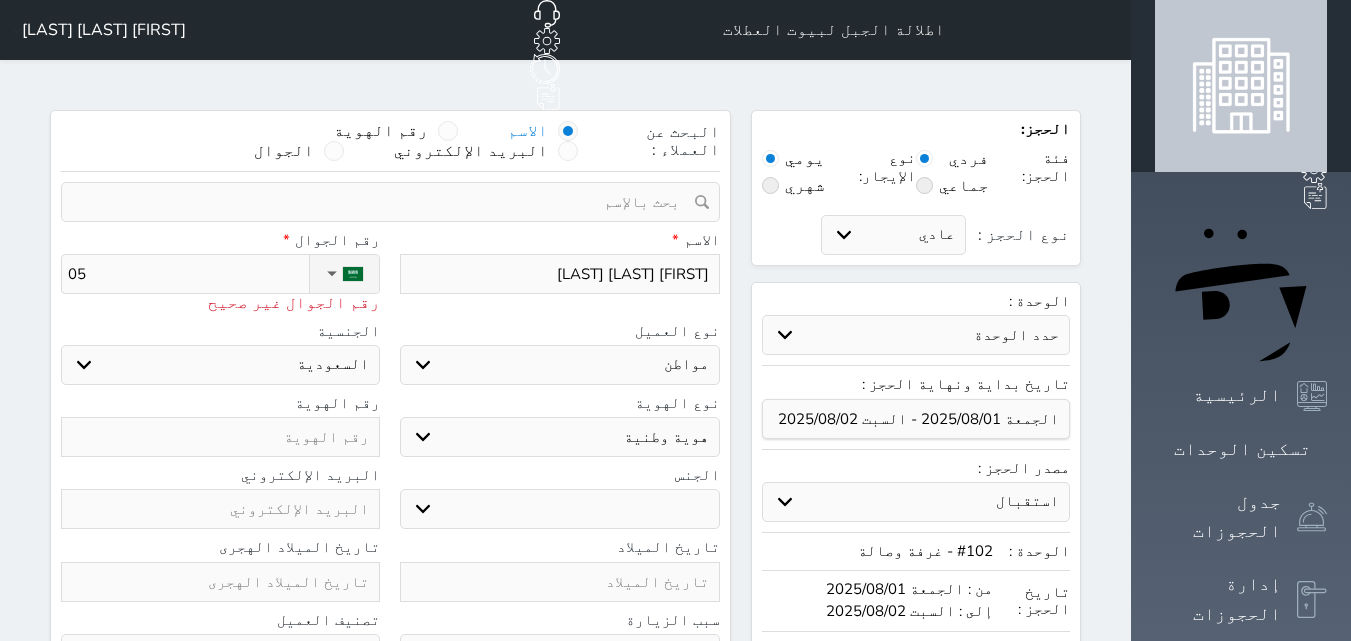type on "054" 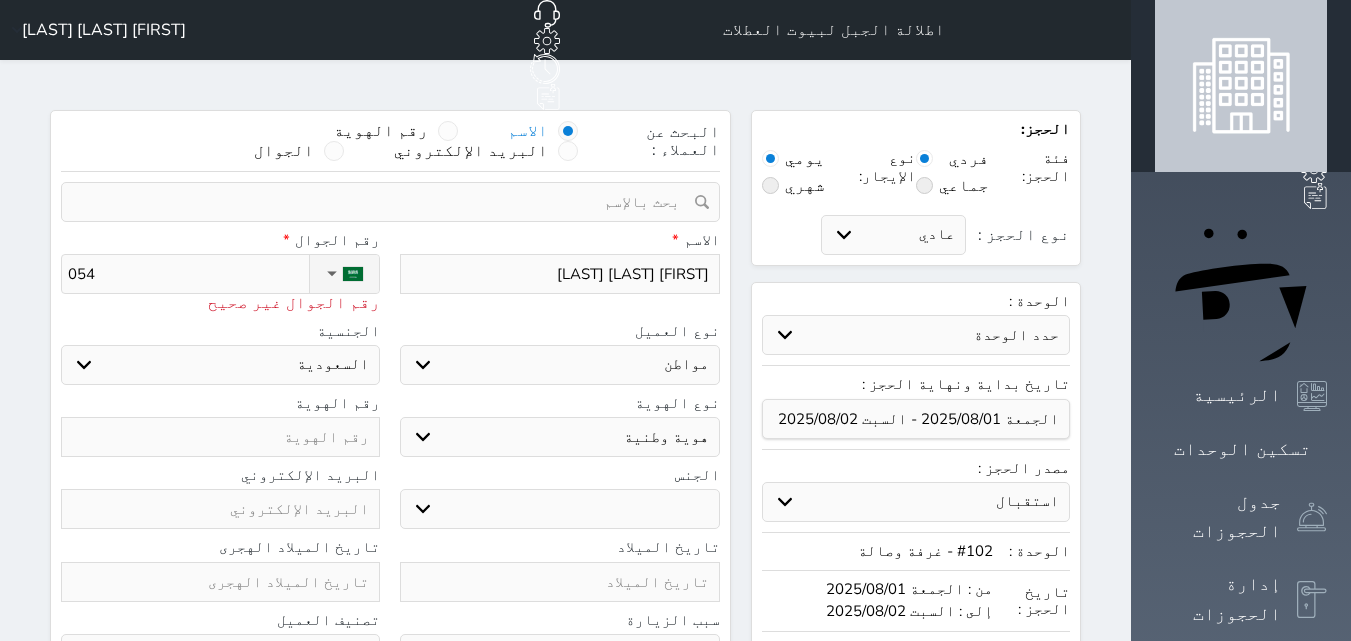 type on "0547" 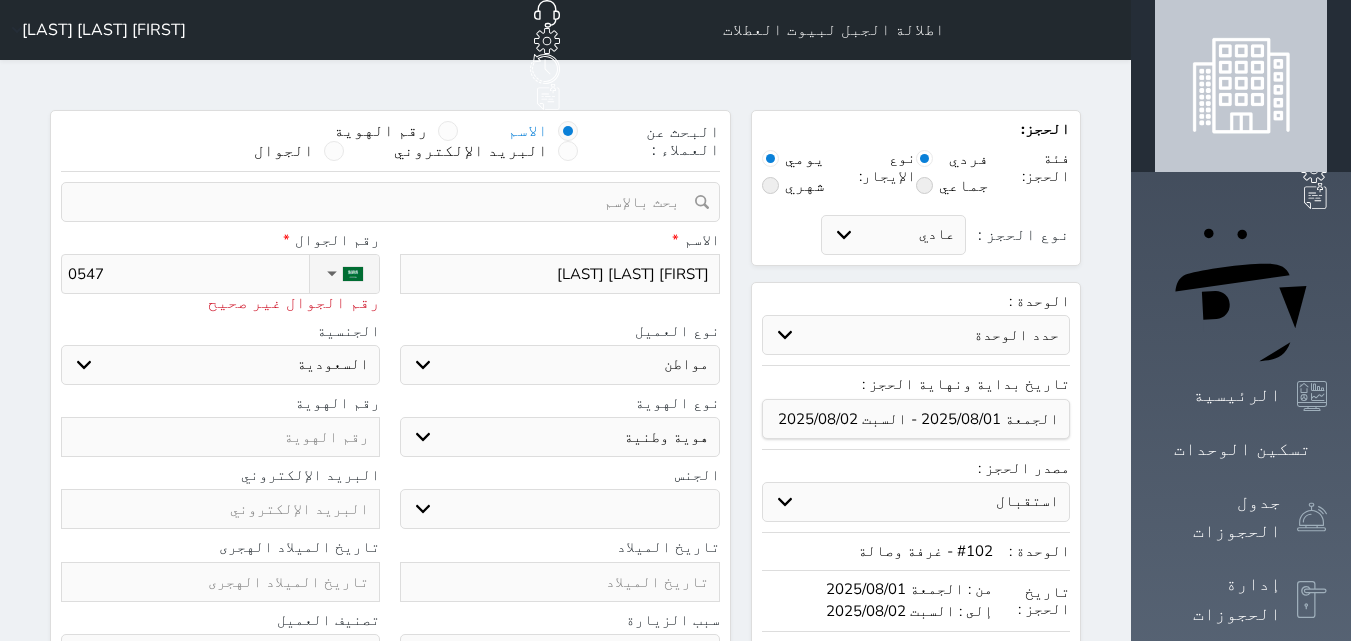 select 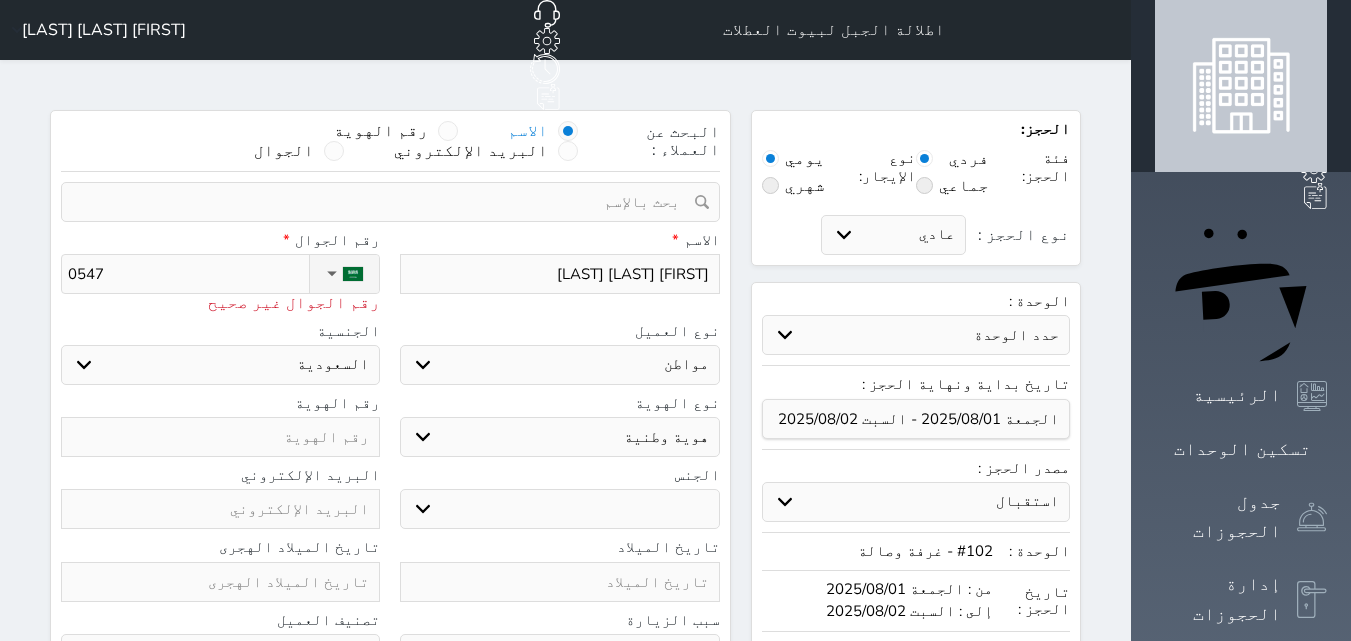 type on "05473" 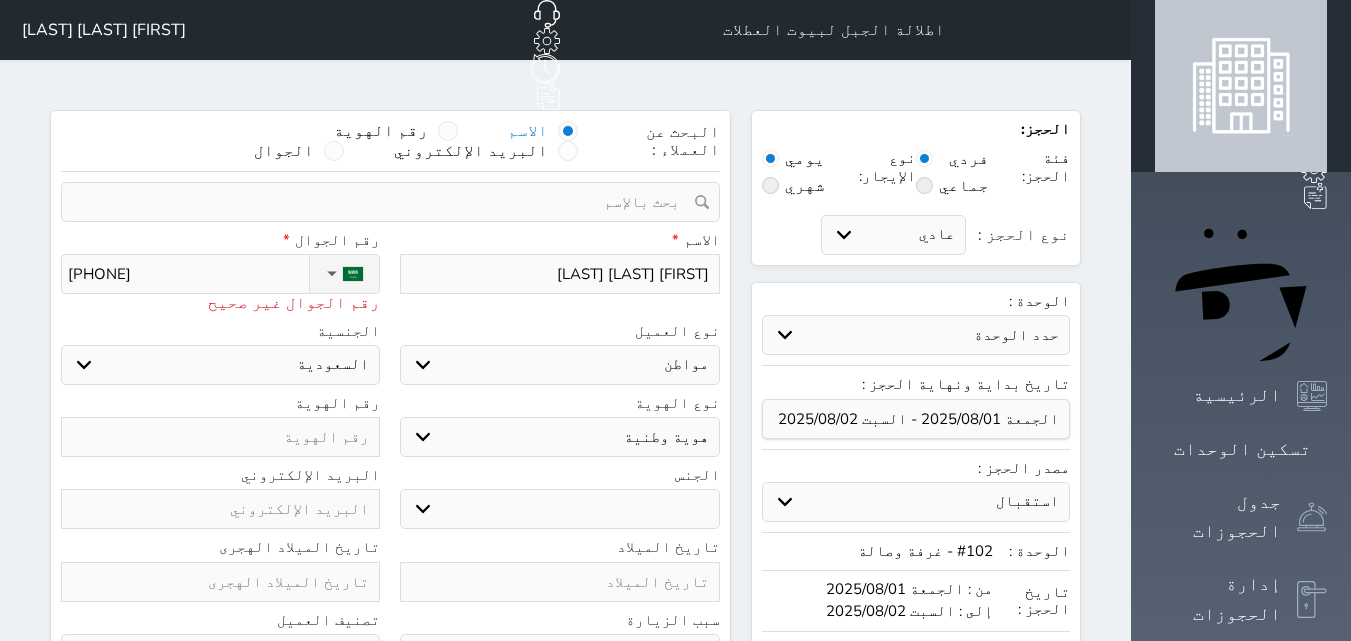 type on "054737" 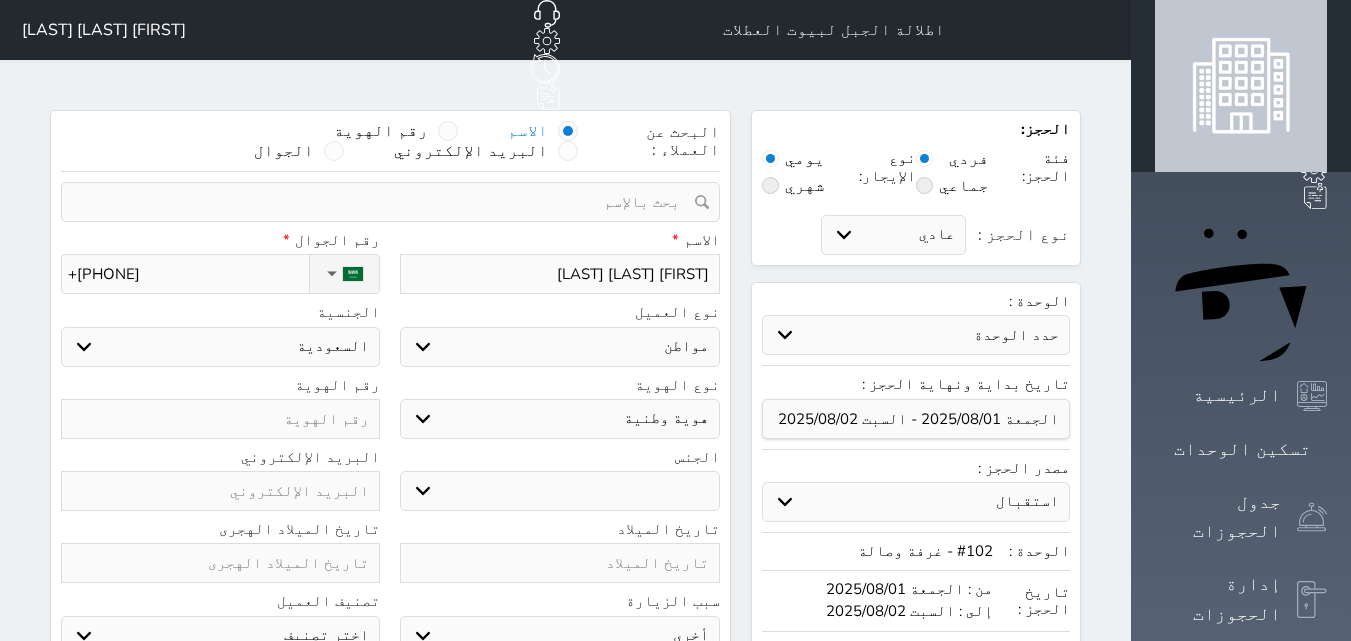 type on "+966 54 737 9000" 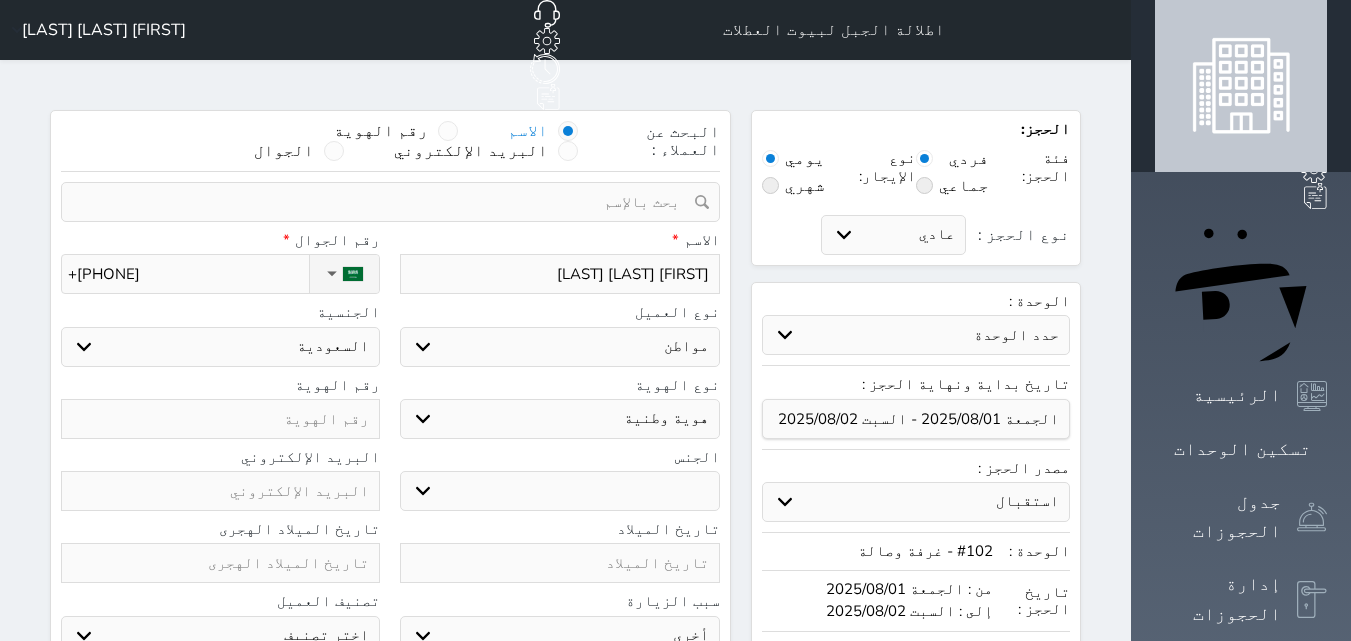 click on "ذكر   انثى" at bounding box center (559, 491) 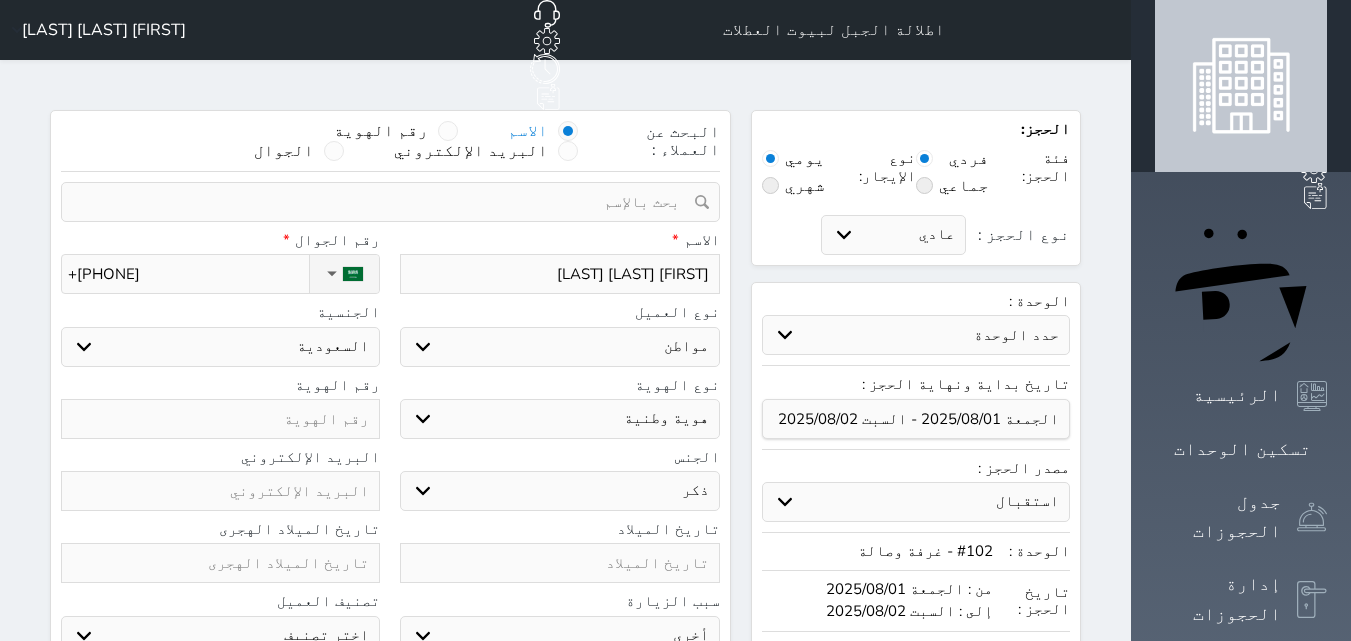 click on "ذكر   انثى" at bounding box center (559, 491) 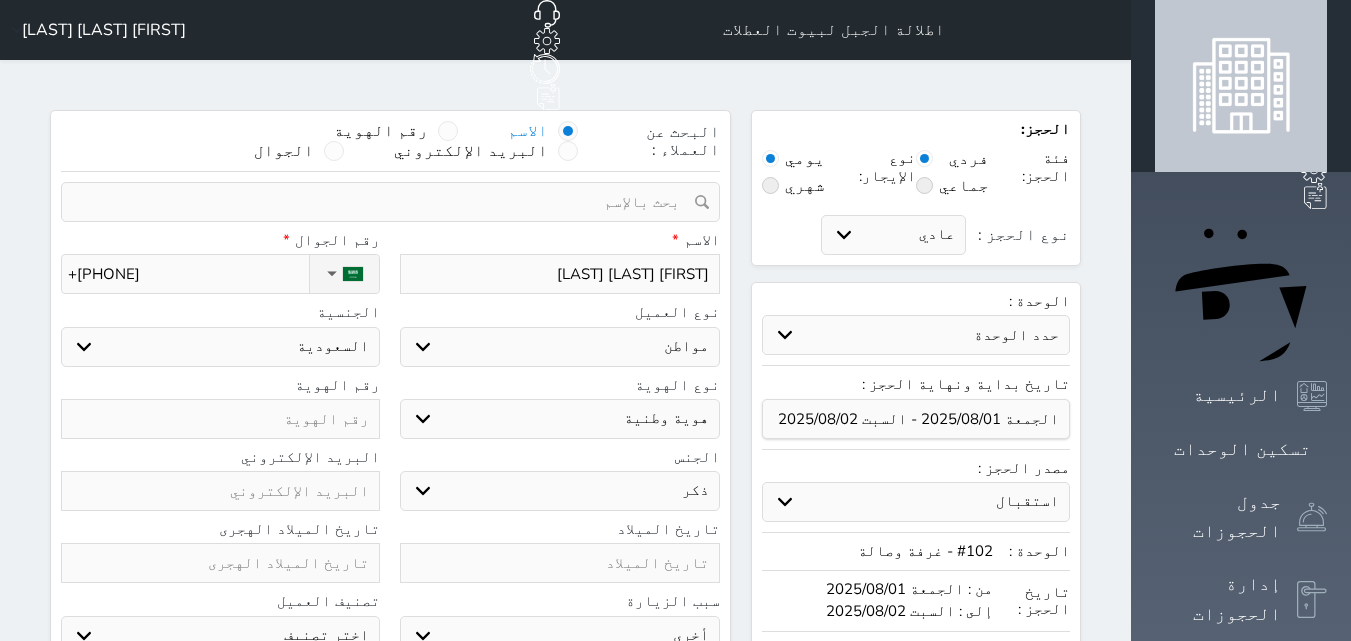 type on "1" 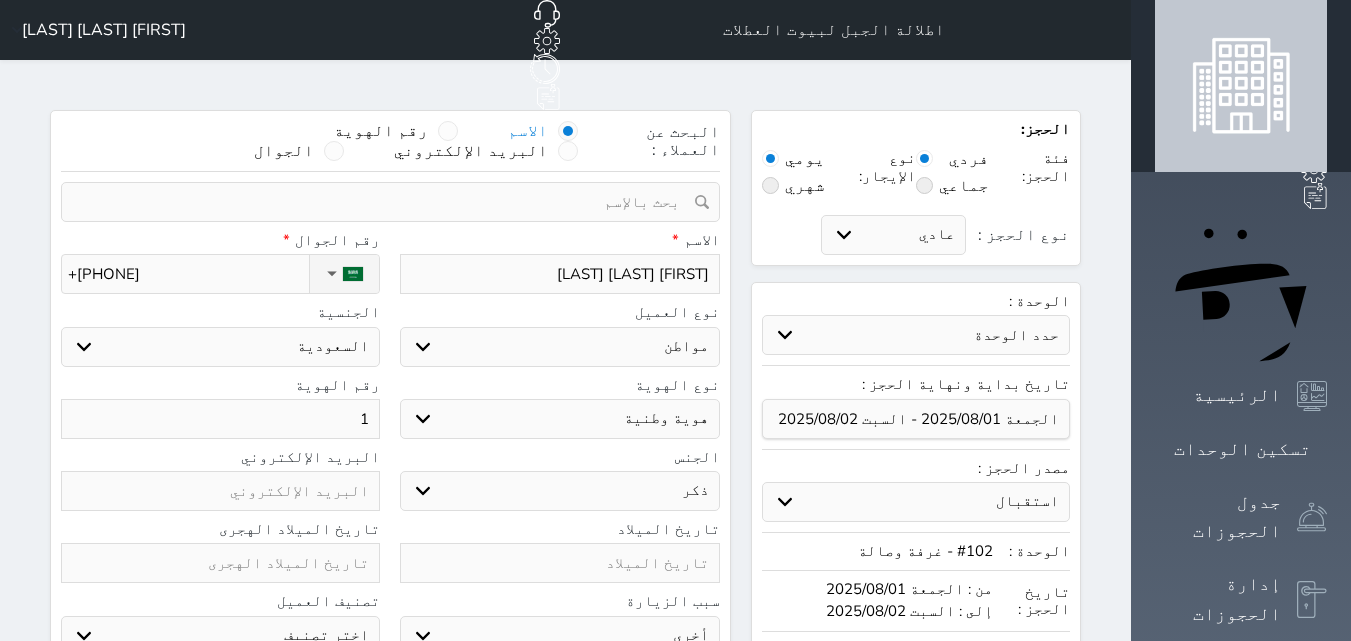 type on "10" 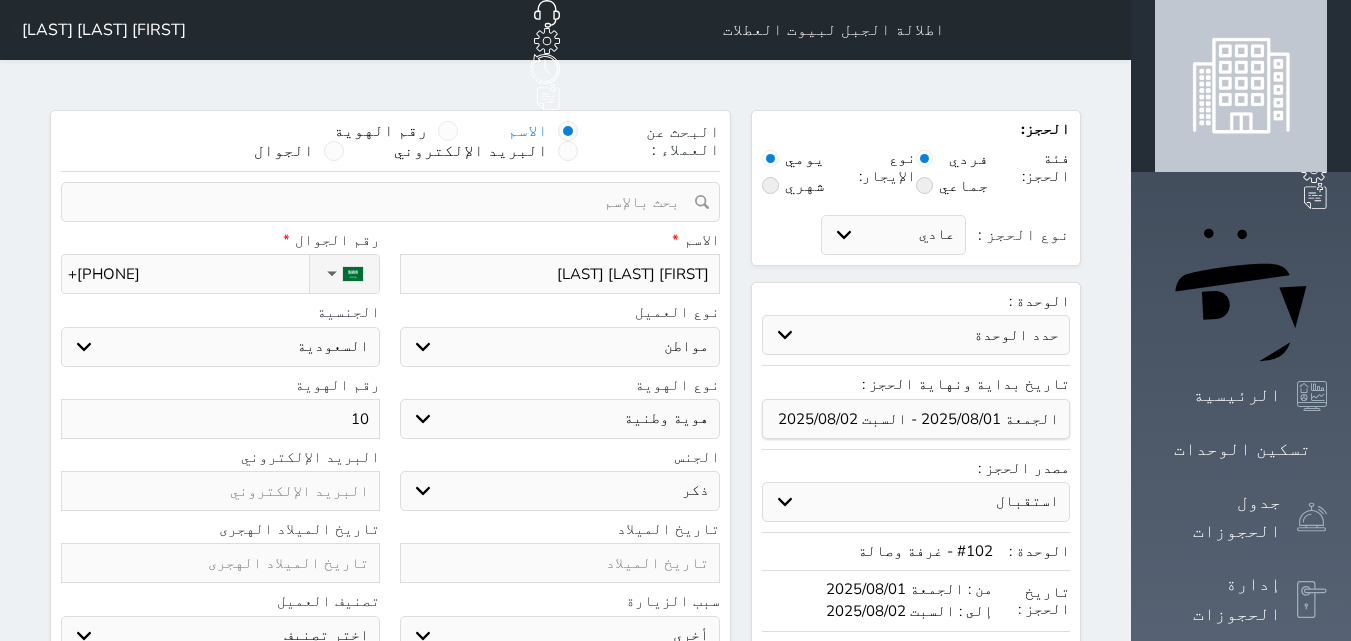 type on "105" 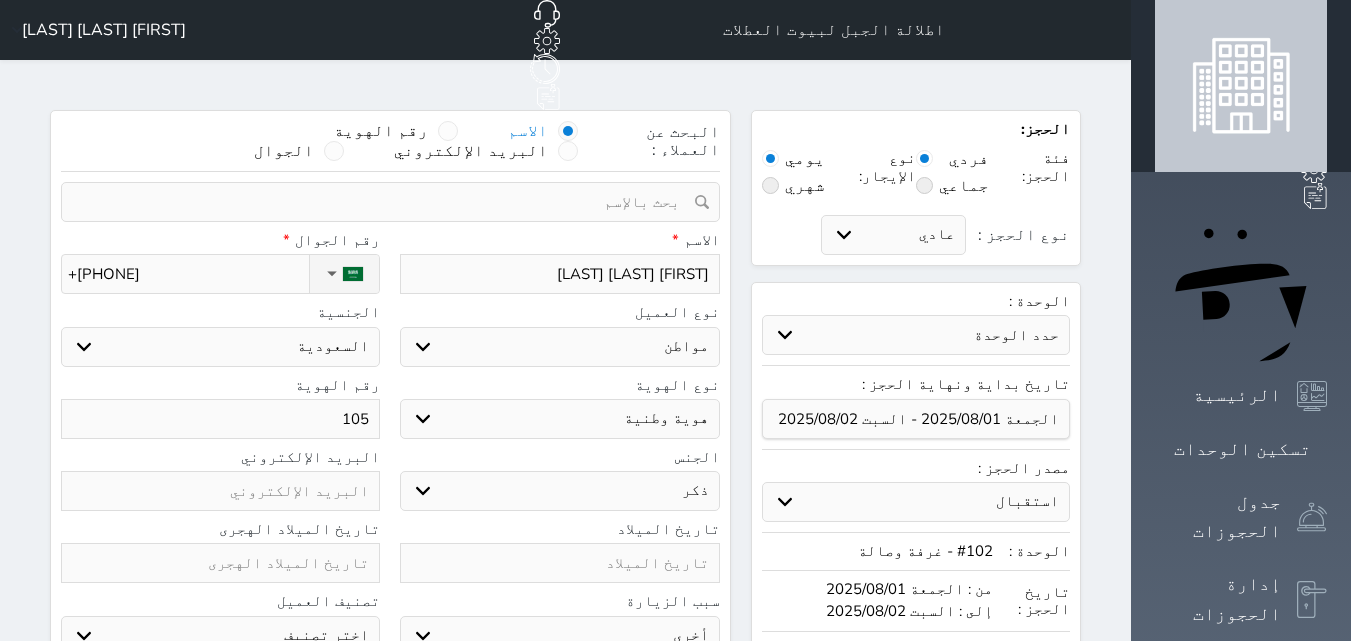 type on "1050" 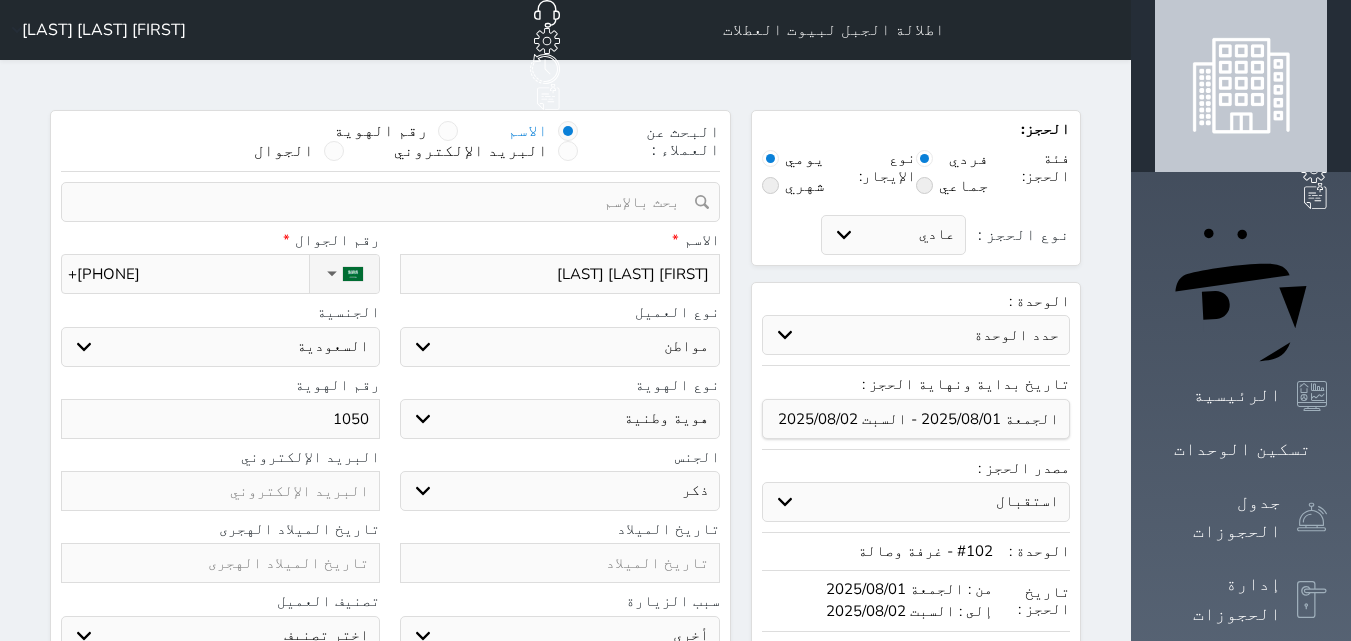type on "10508" 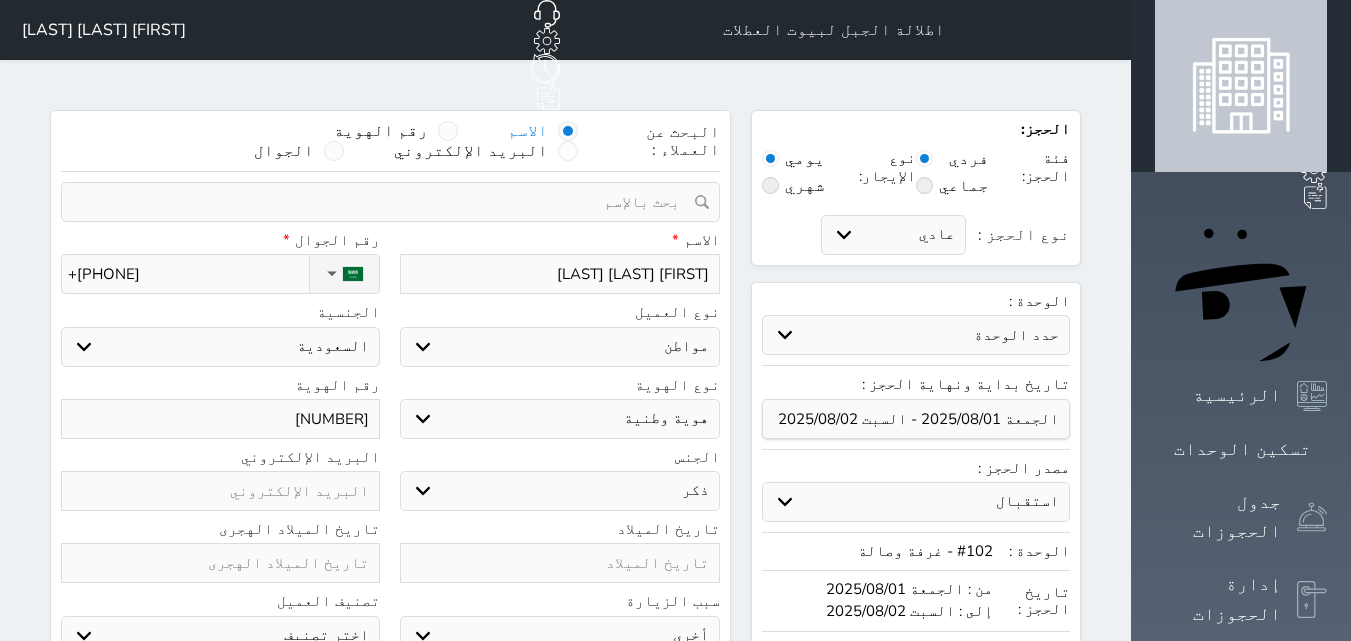 type on "105089" 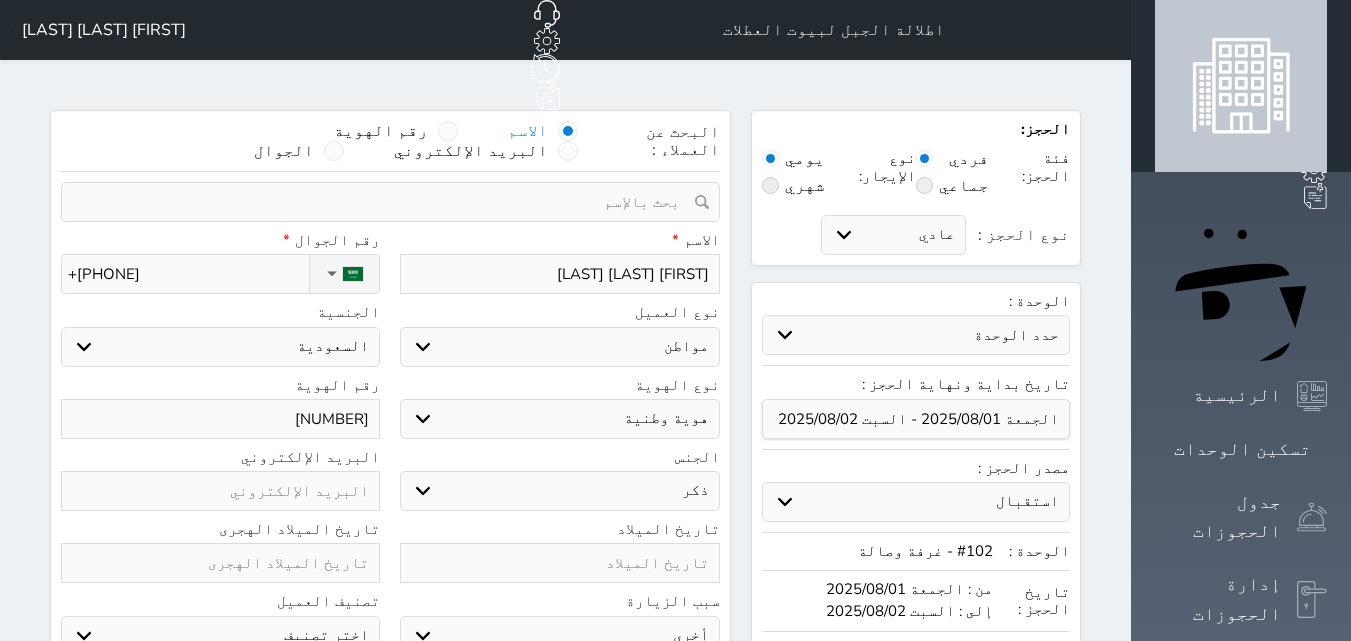 type on "1050899" 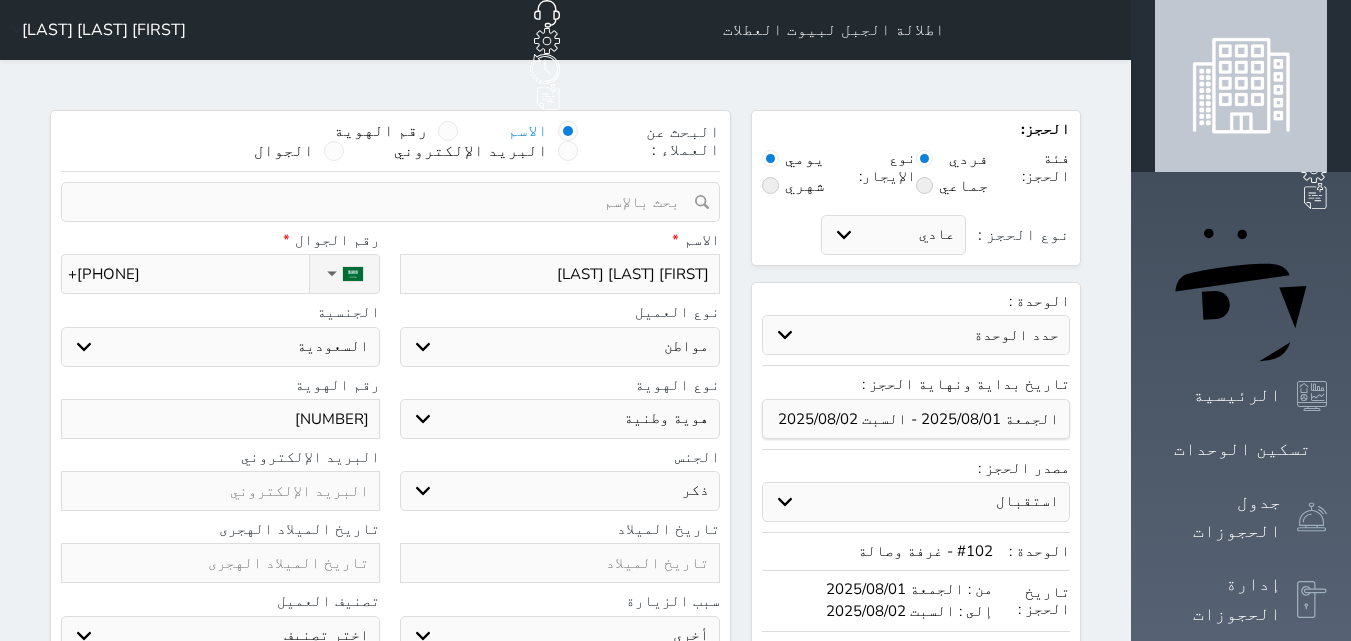 type on "1050899200" 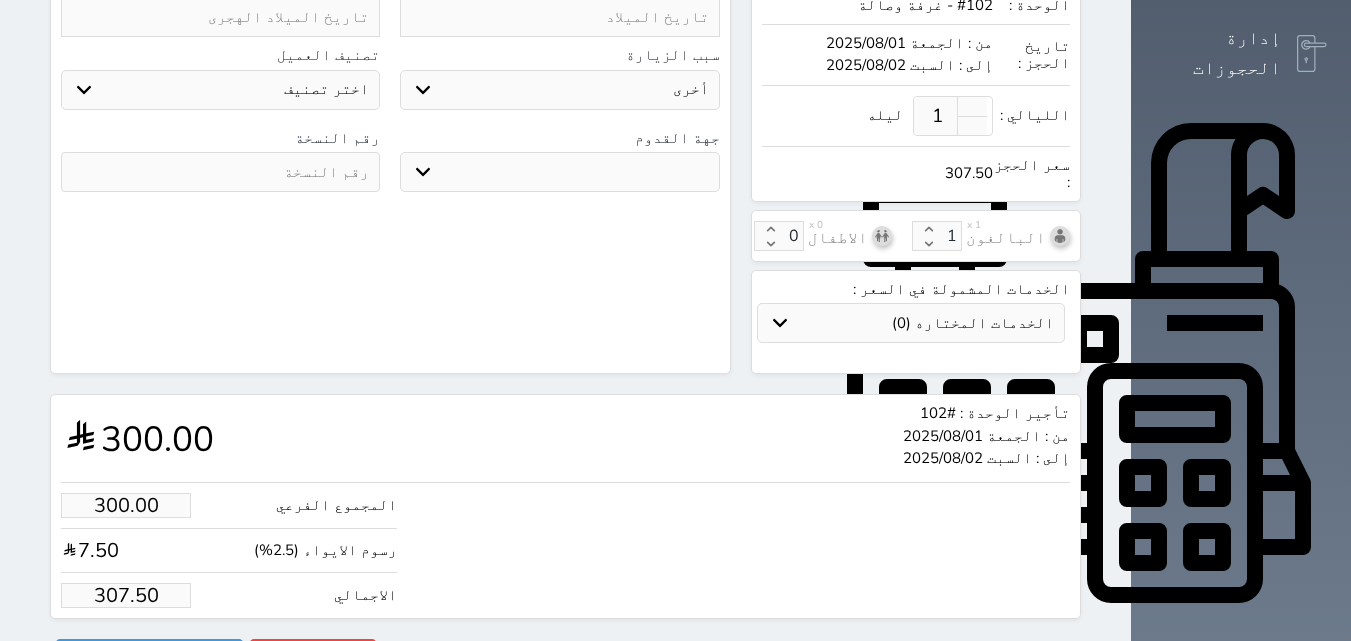 scroll, scrollTop: 548, scrollLeft: 0, axis: vertical 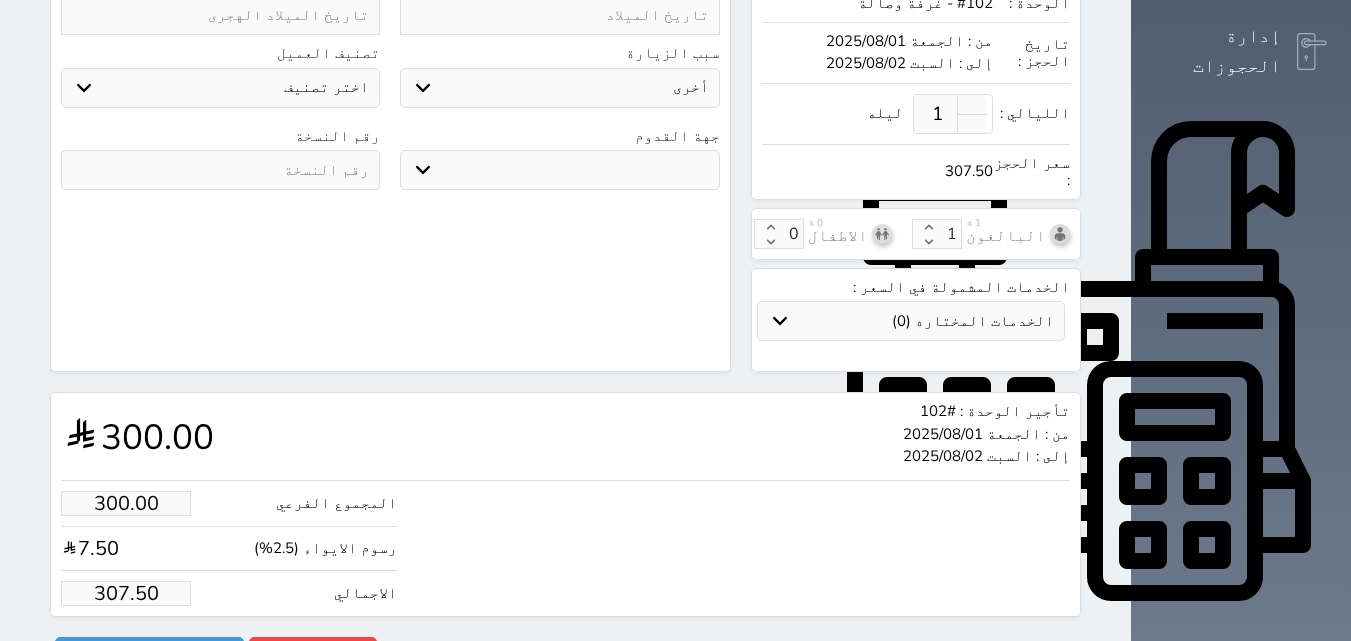 type on "1050899200" 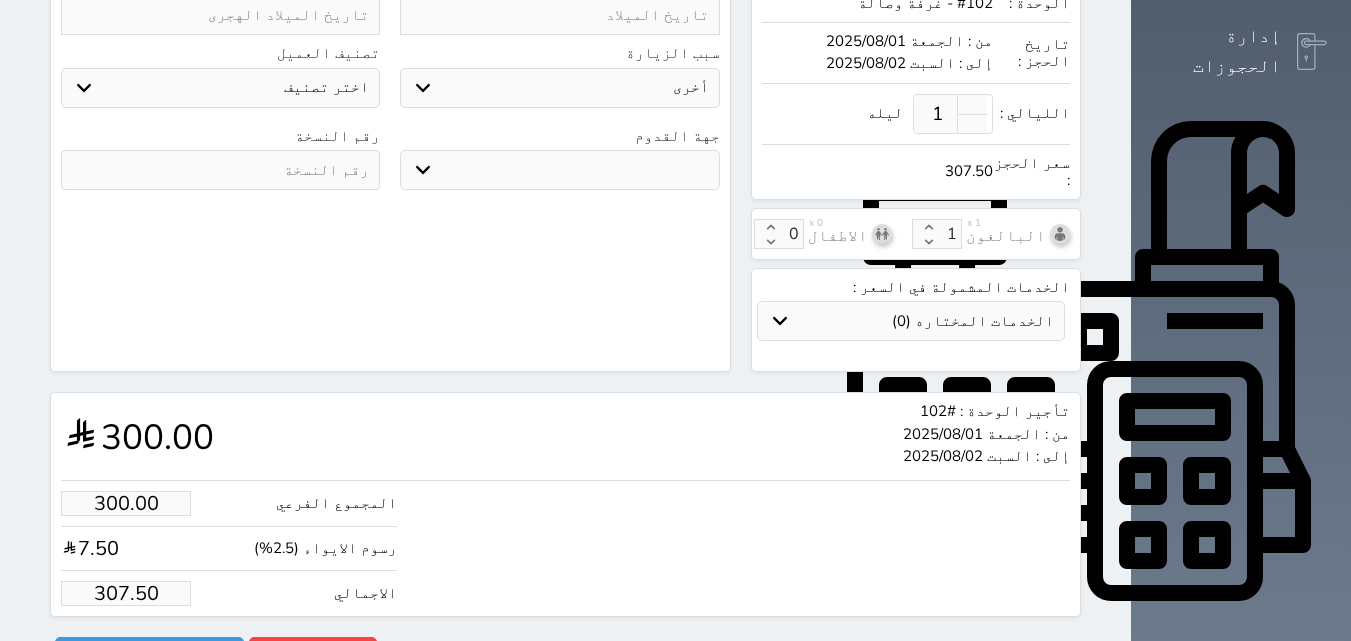 type on "6.83" 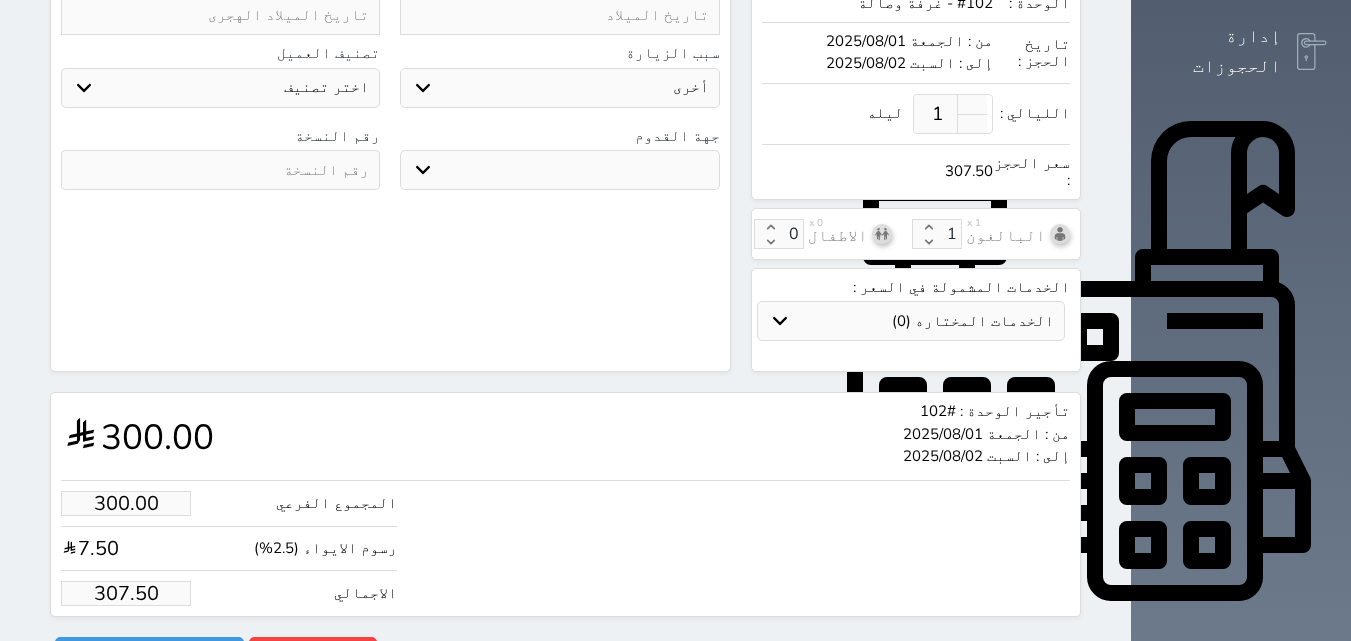 type on "7" 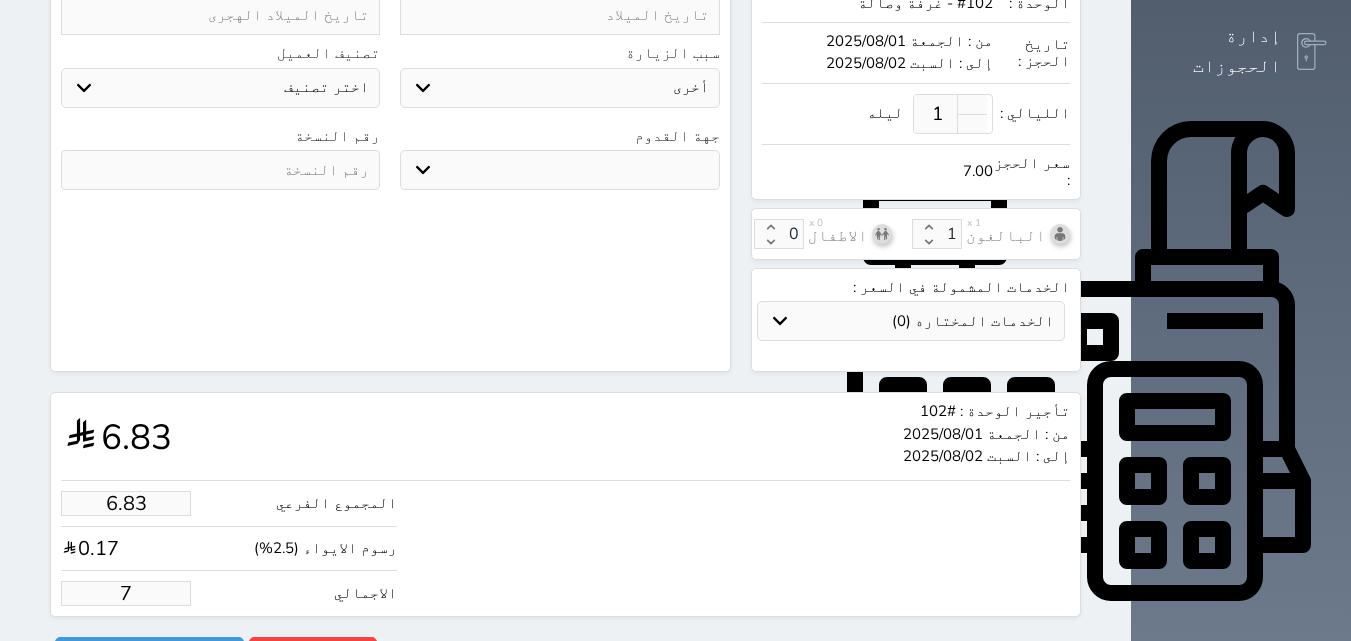type on "73.17" 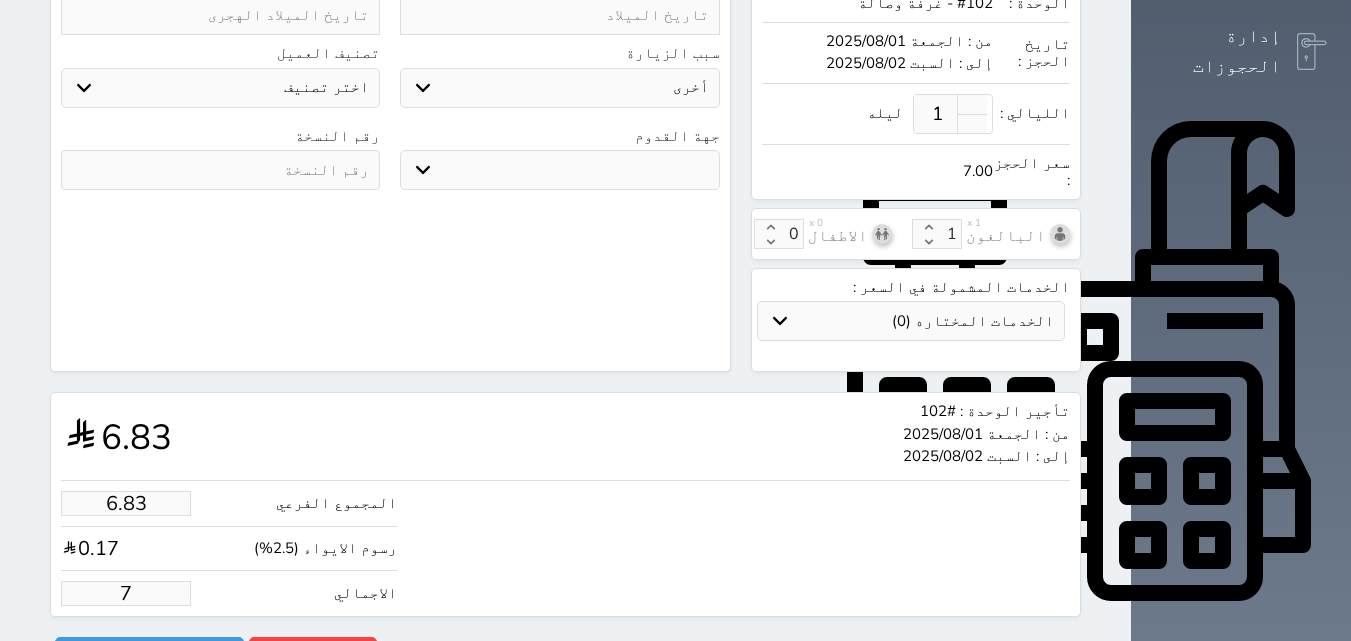 type on "75" 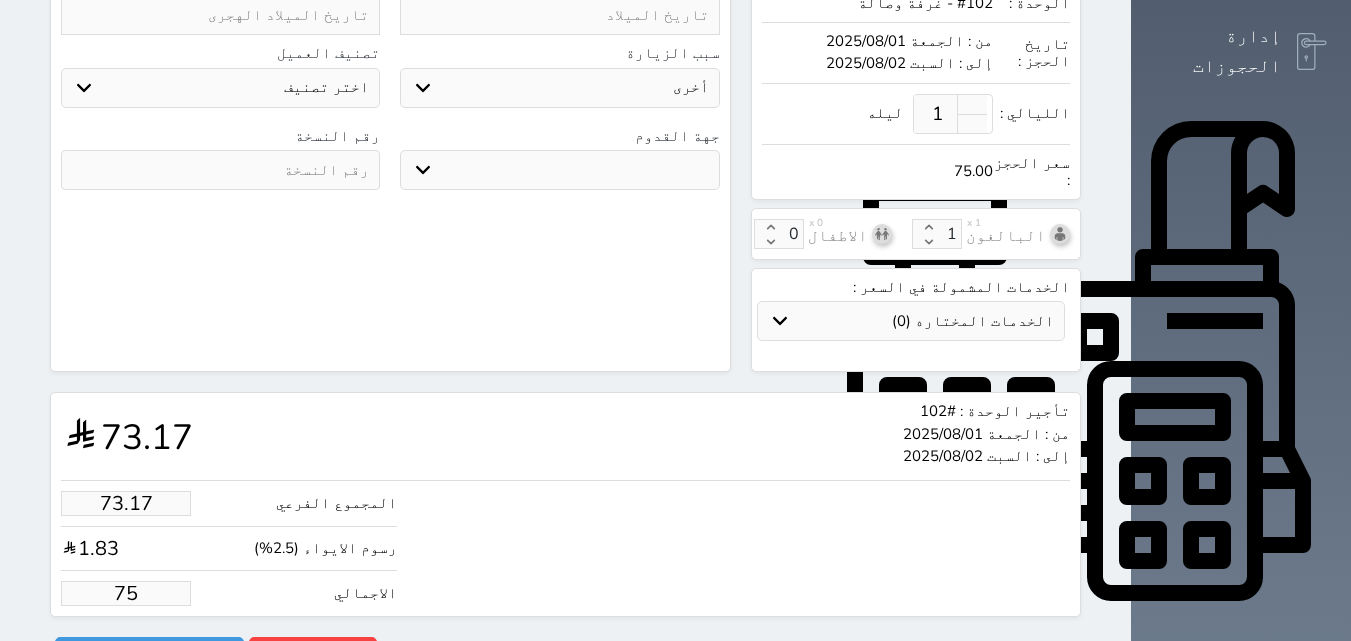 type on "731.71" 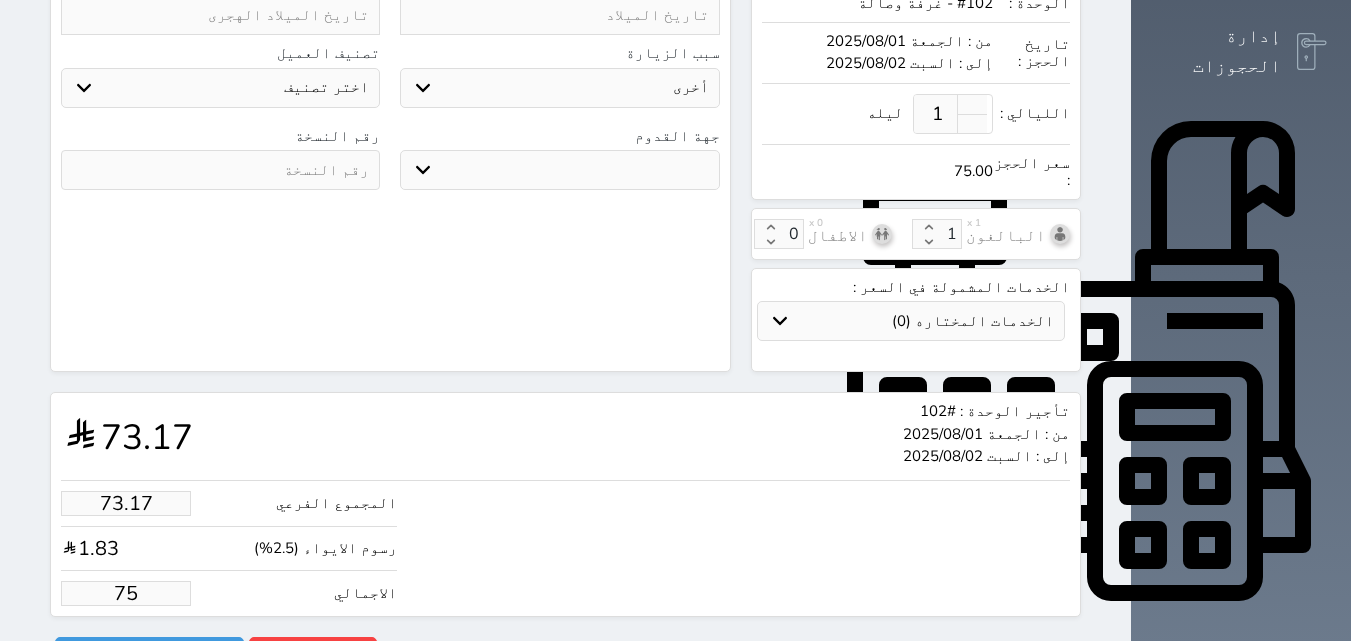 type on "750" 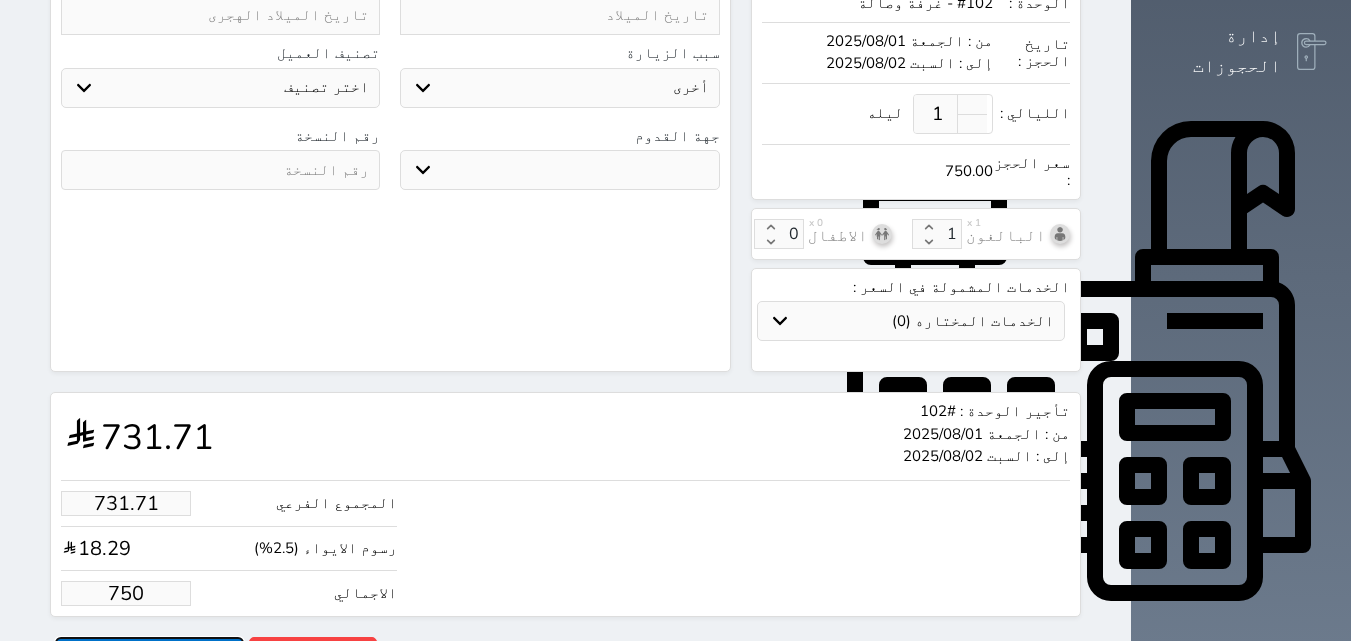 type on "750.00" 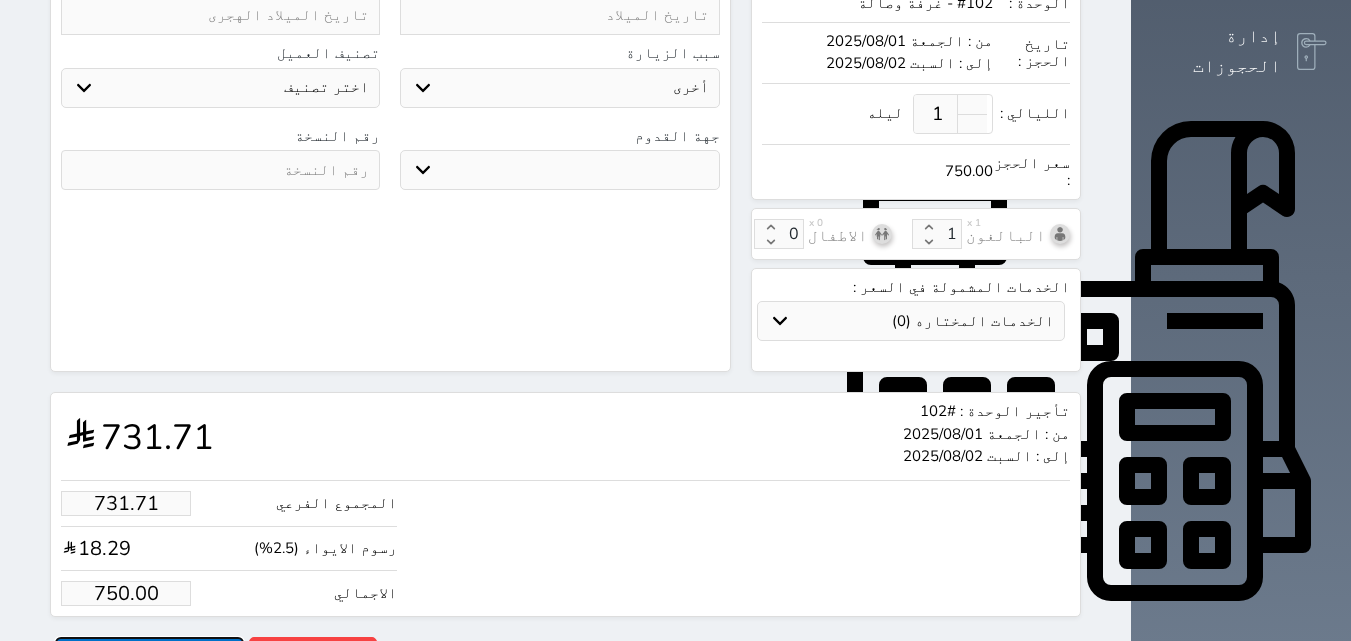 click on "حجز" at bounding box center (149, 654) 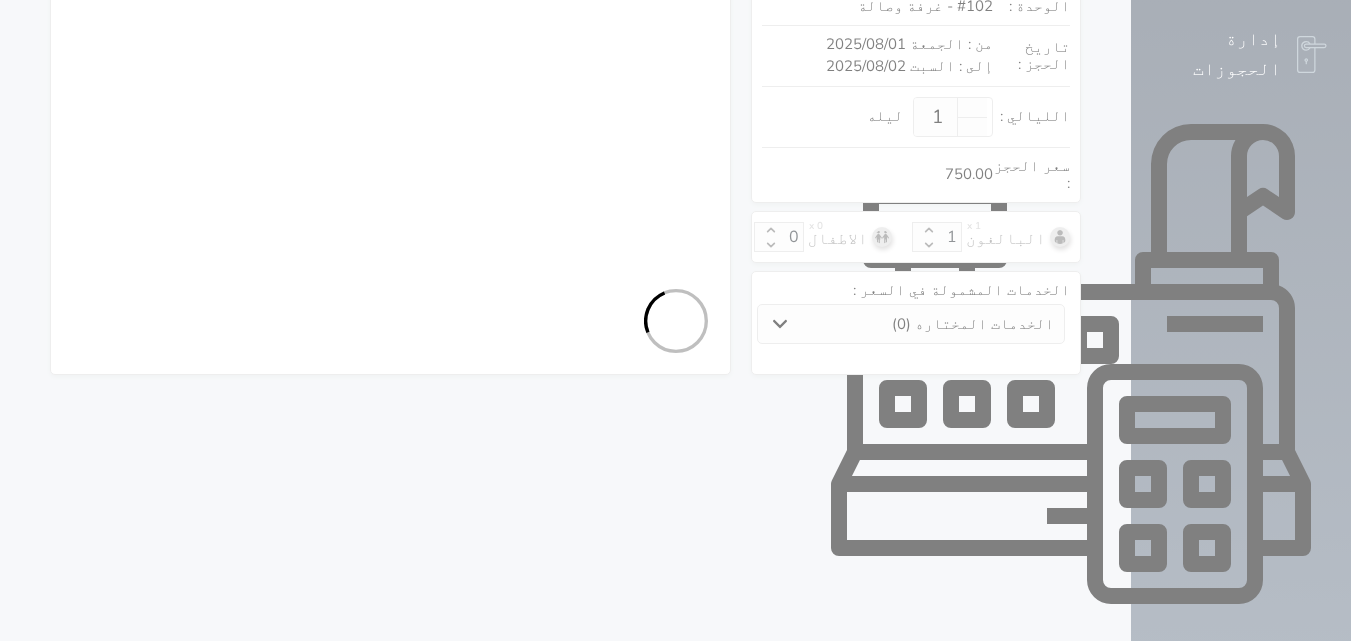 scroll, scrollTop: 548, scrollLeft: 0, axis: vertical 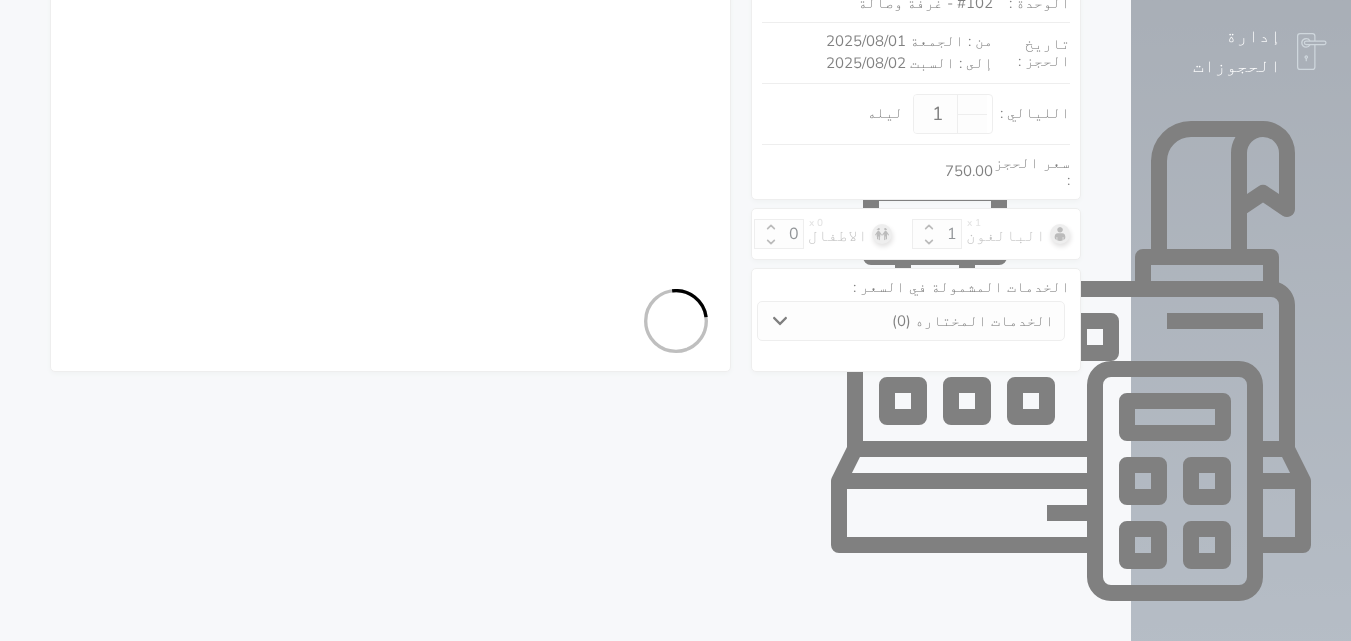 select on "1" 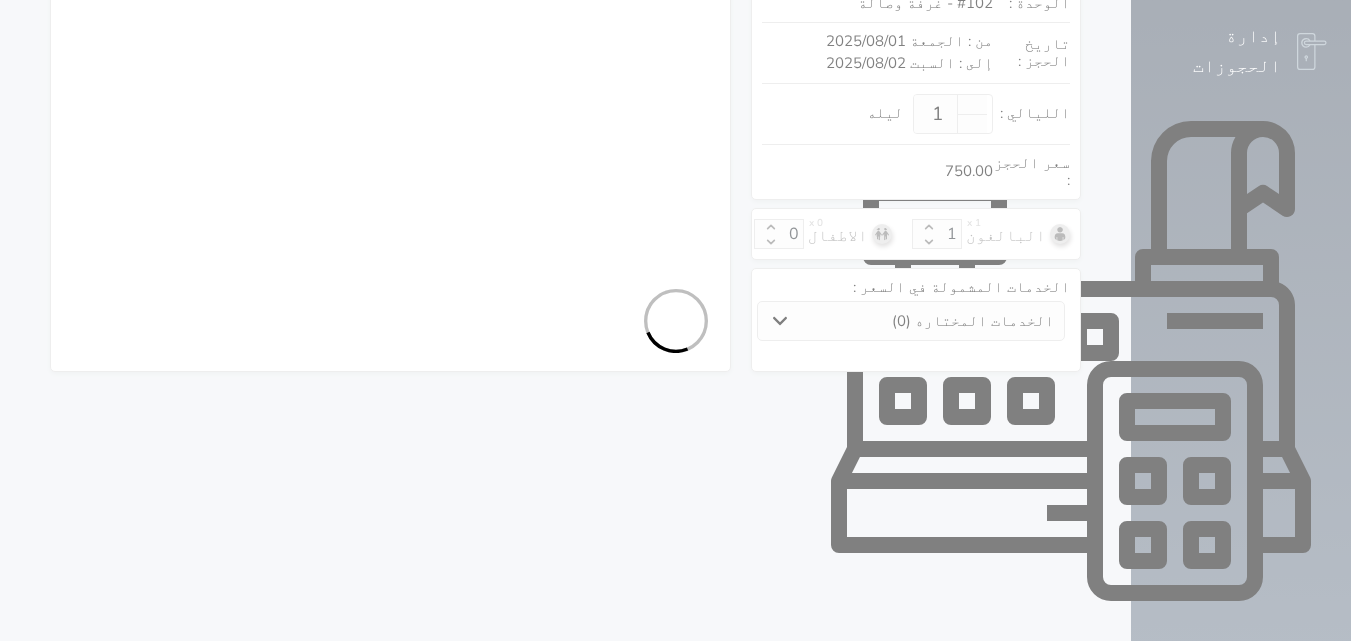select on "113" 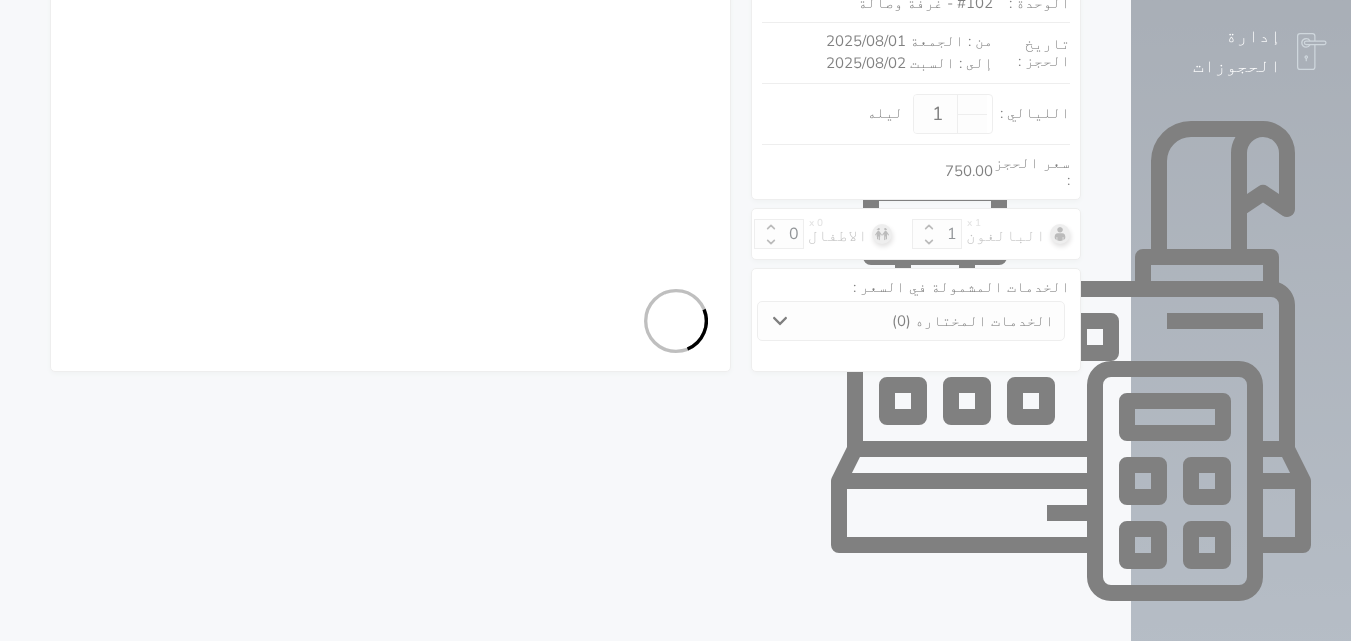 select on "1" 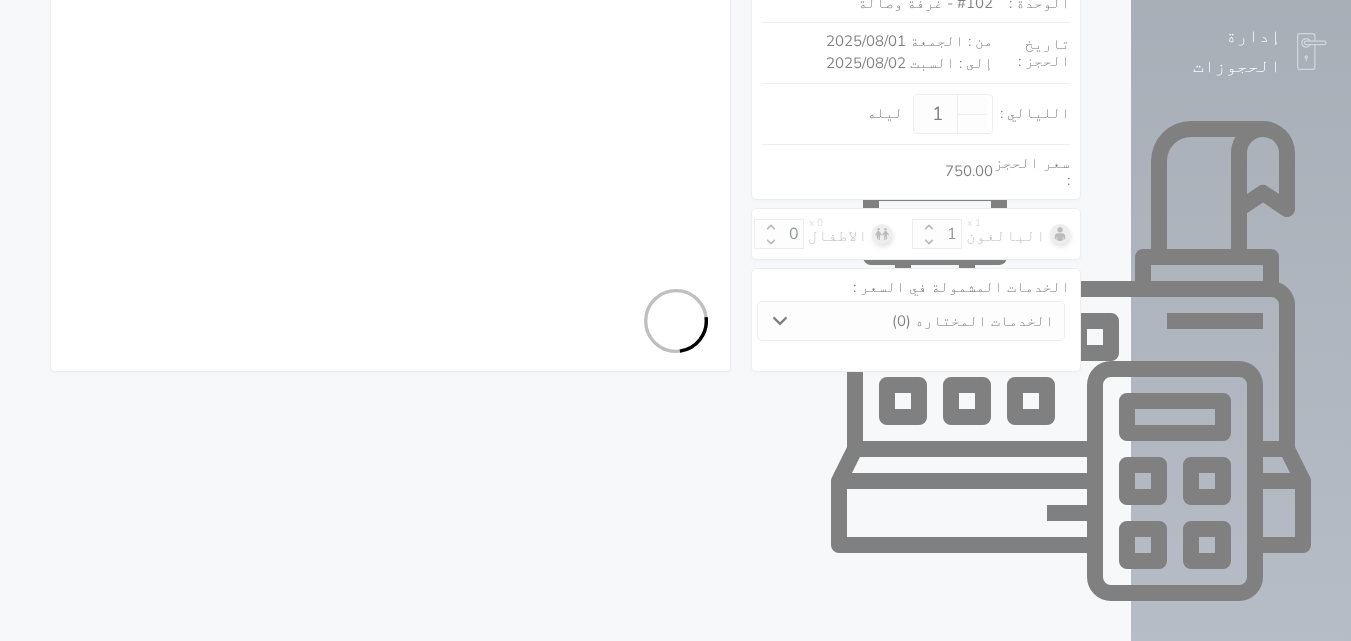 select on "7" 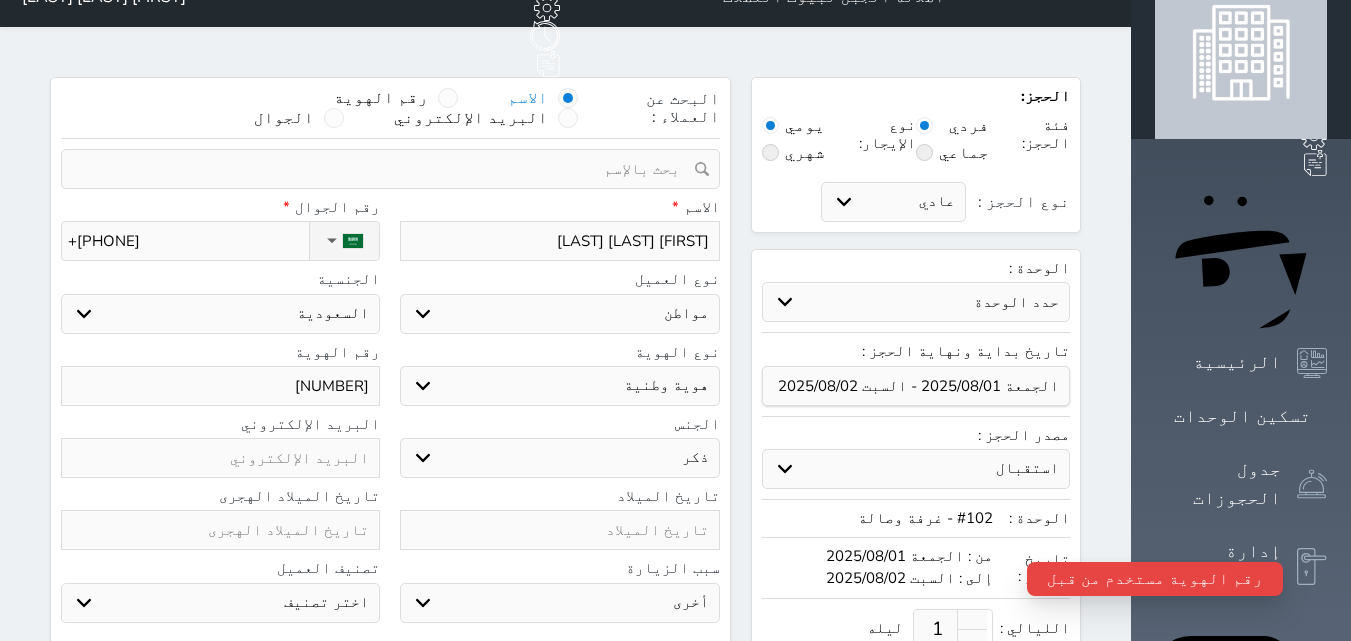 scroll, scrollTop: 0, scrollLeft: 0, axis: both 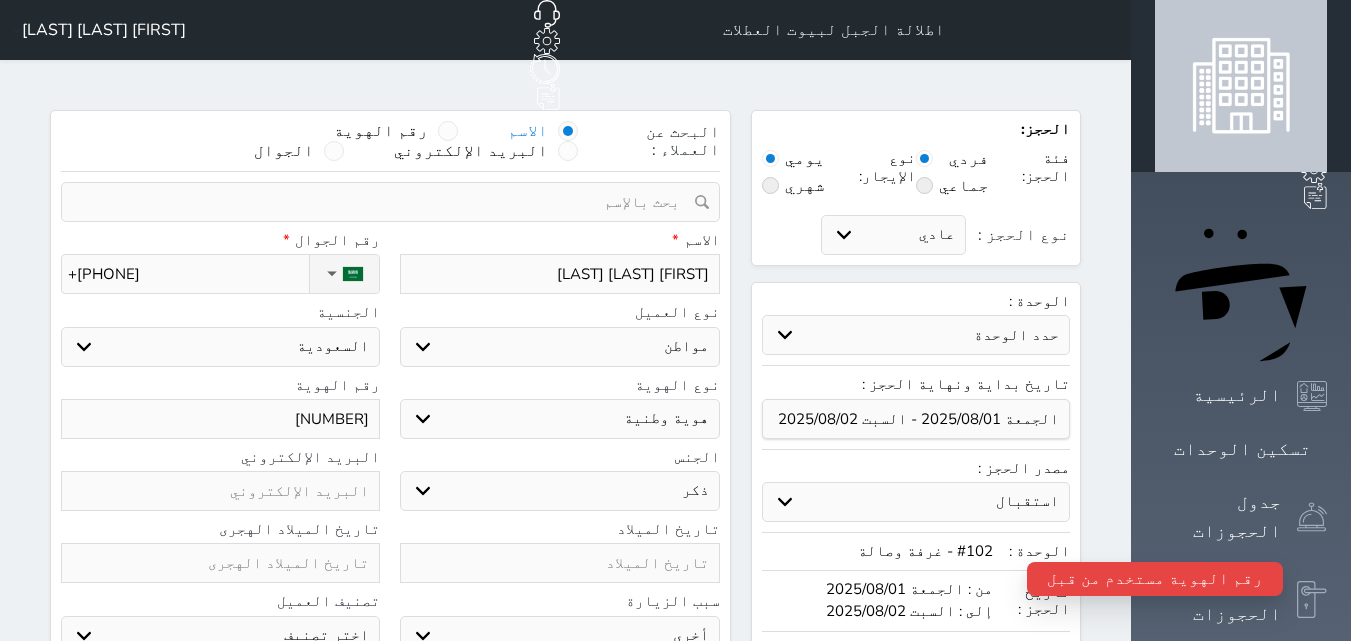 click on "1050899200" at bounding box center [220, 419] 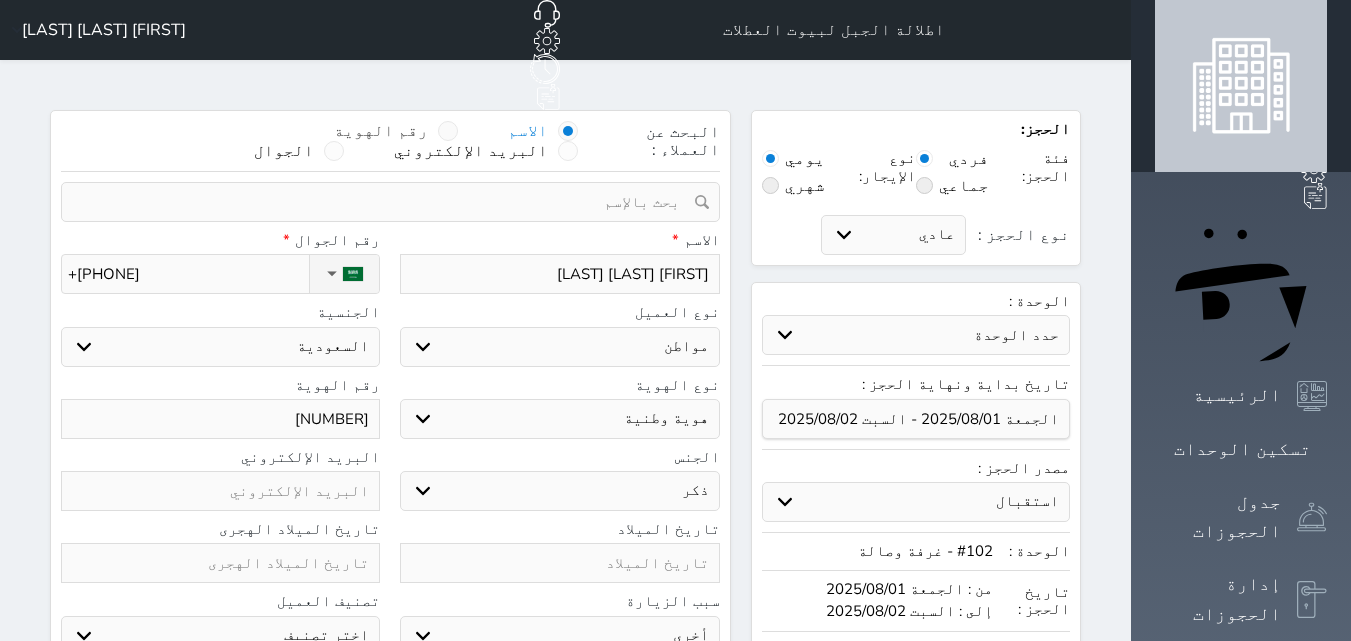 click on "رقم الهوية" at bounding box center (381, 131) 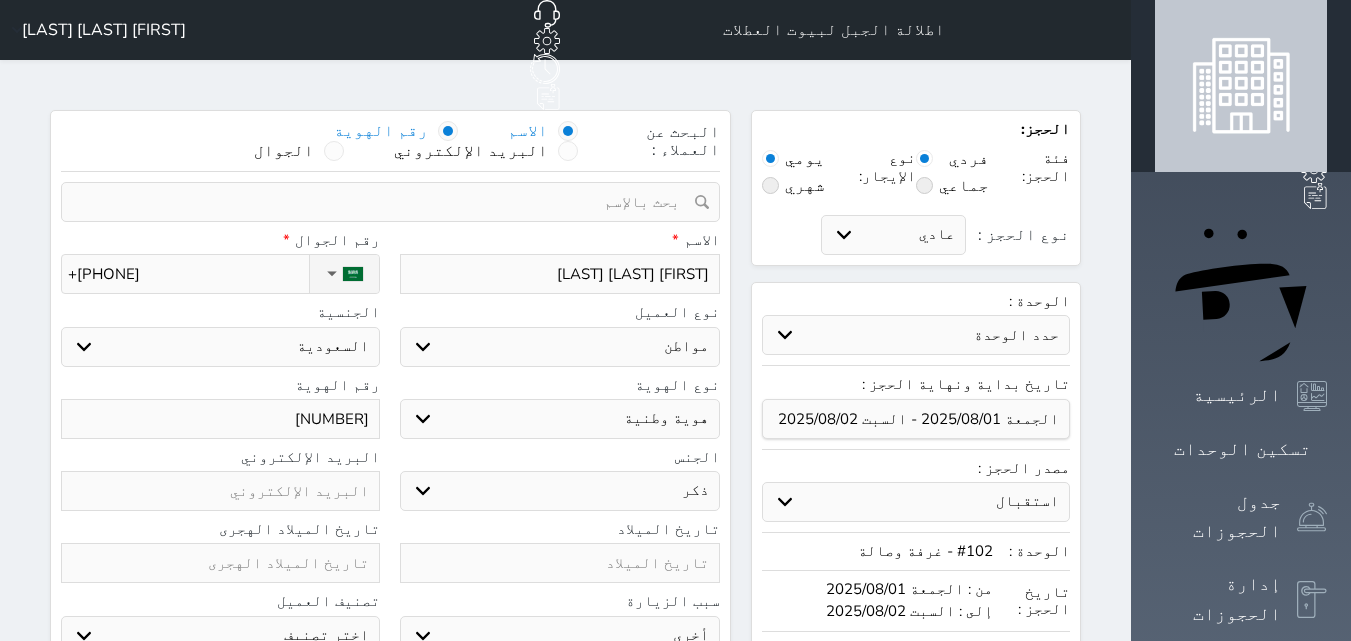 select 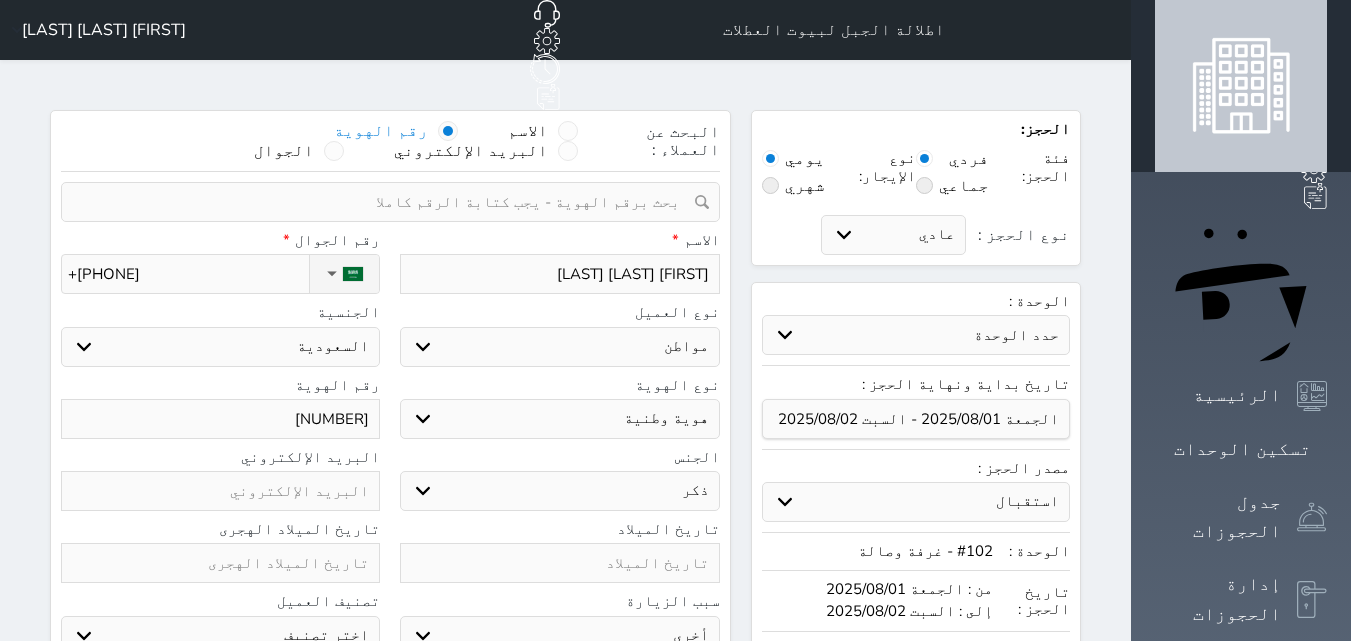 click at bounding box center [383, 202] 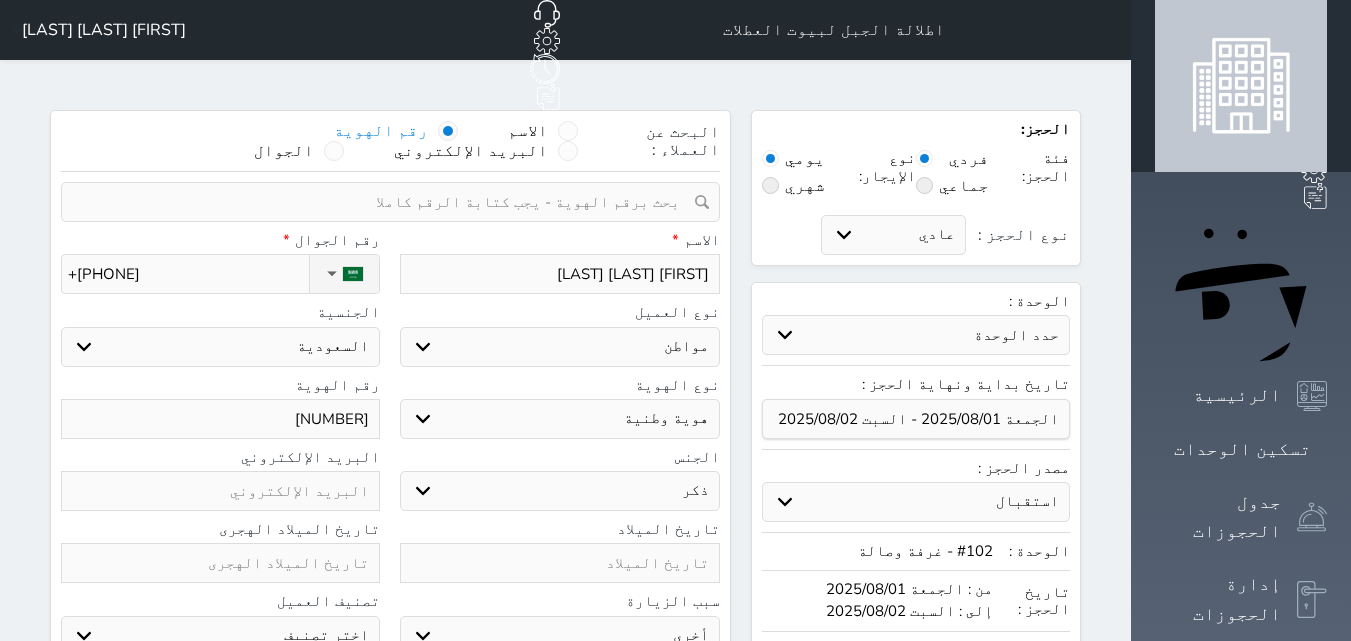 paste on "1050899200" 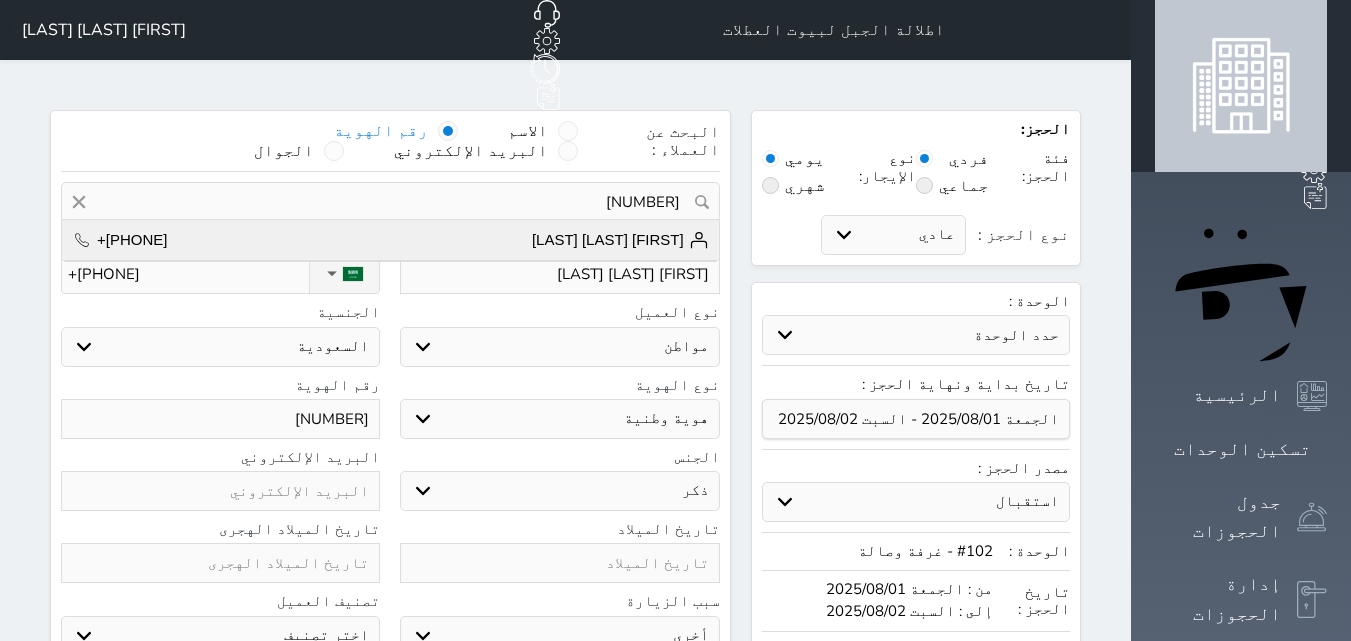 click on "فهد عواد الحربي" at bounding box center (620, 240) 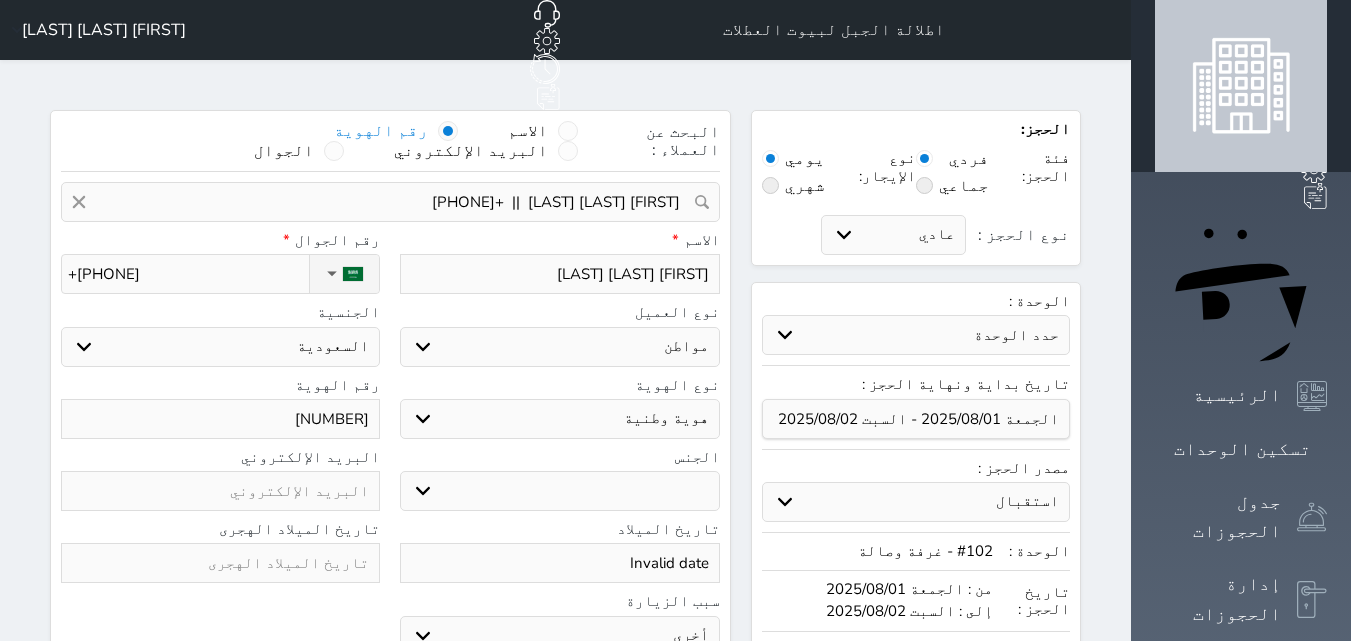 select 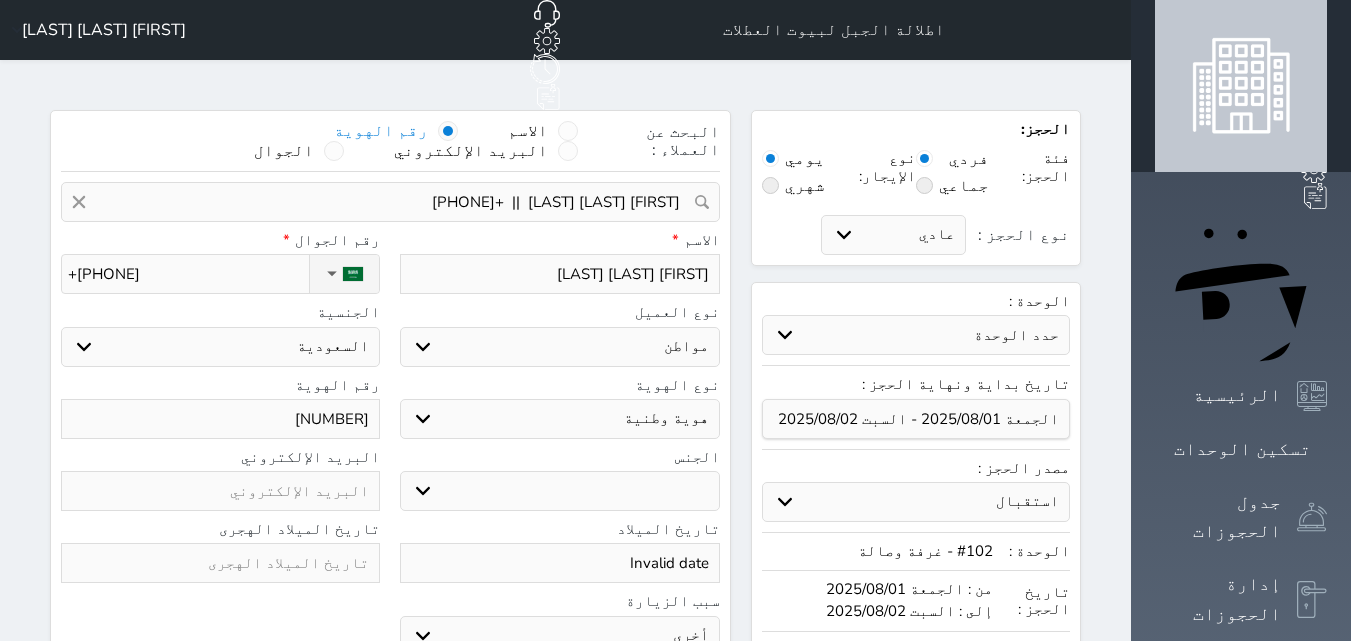 select 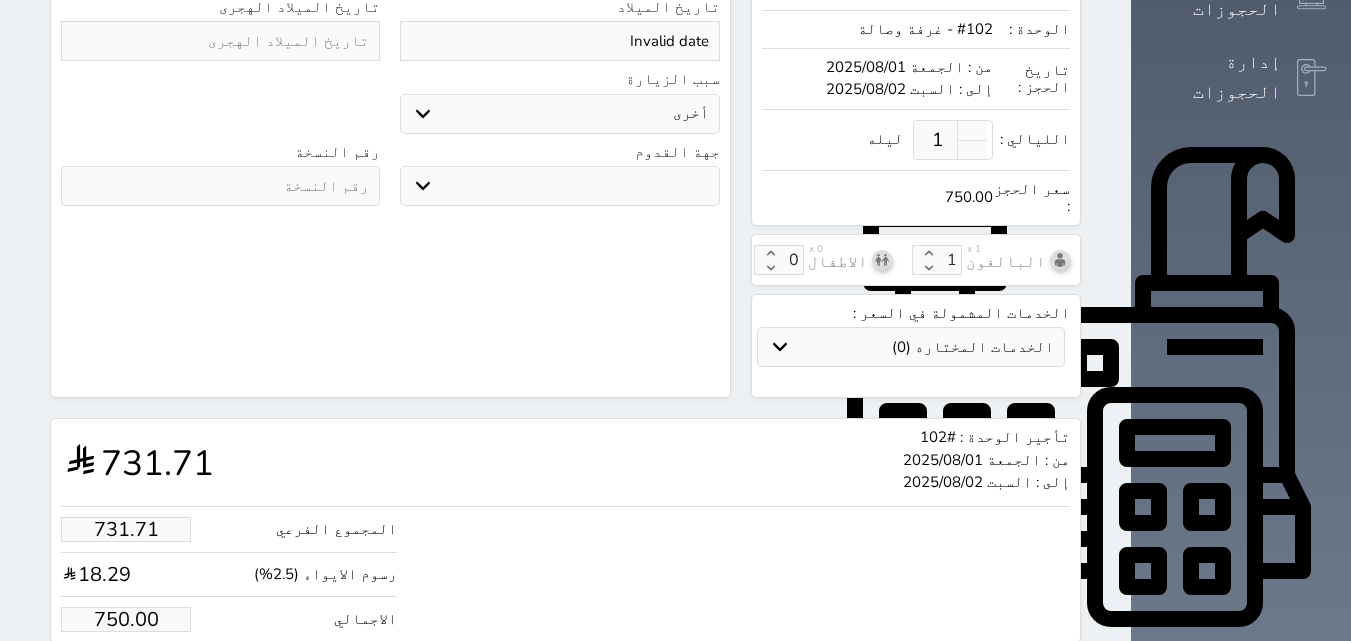 scroll, scrollTop: 548, scrollLeft: 0, axis: vertical 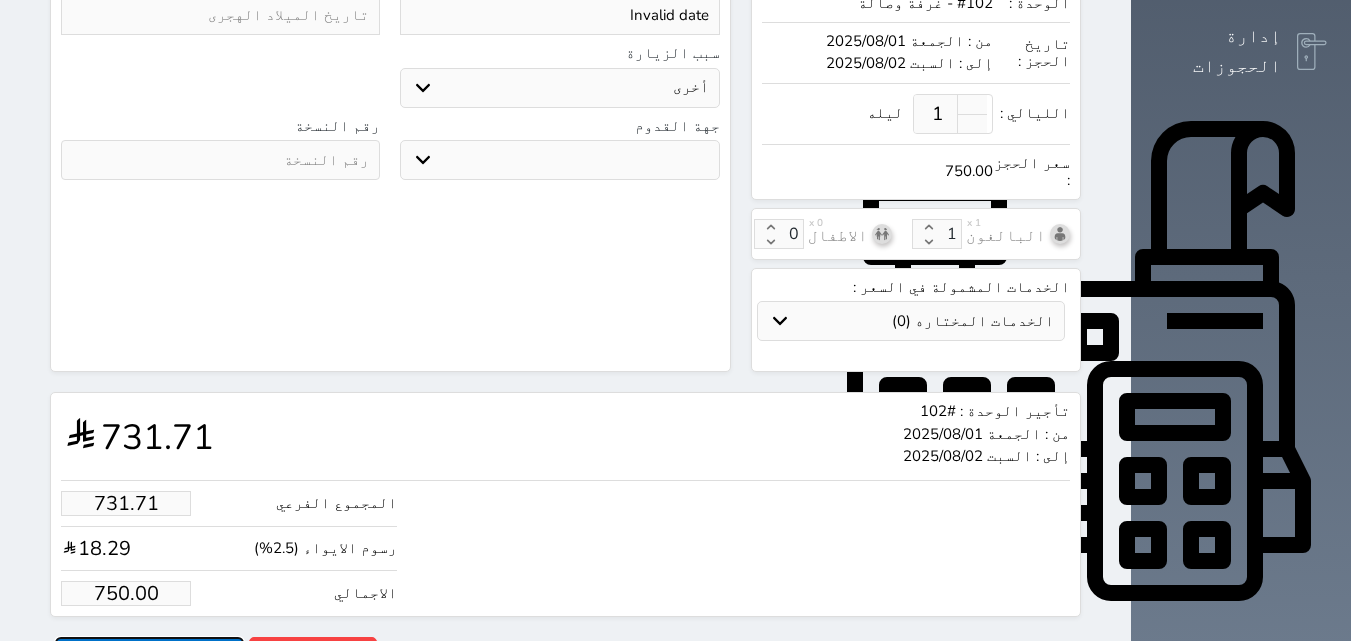 click on "حجز" at bounding box center (149, 654) 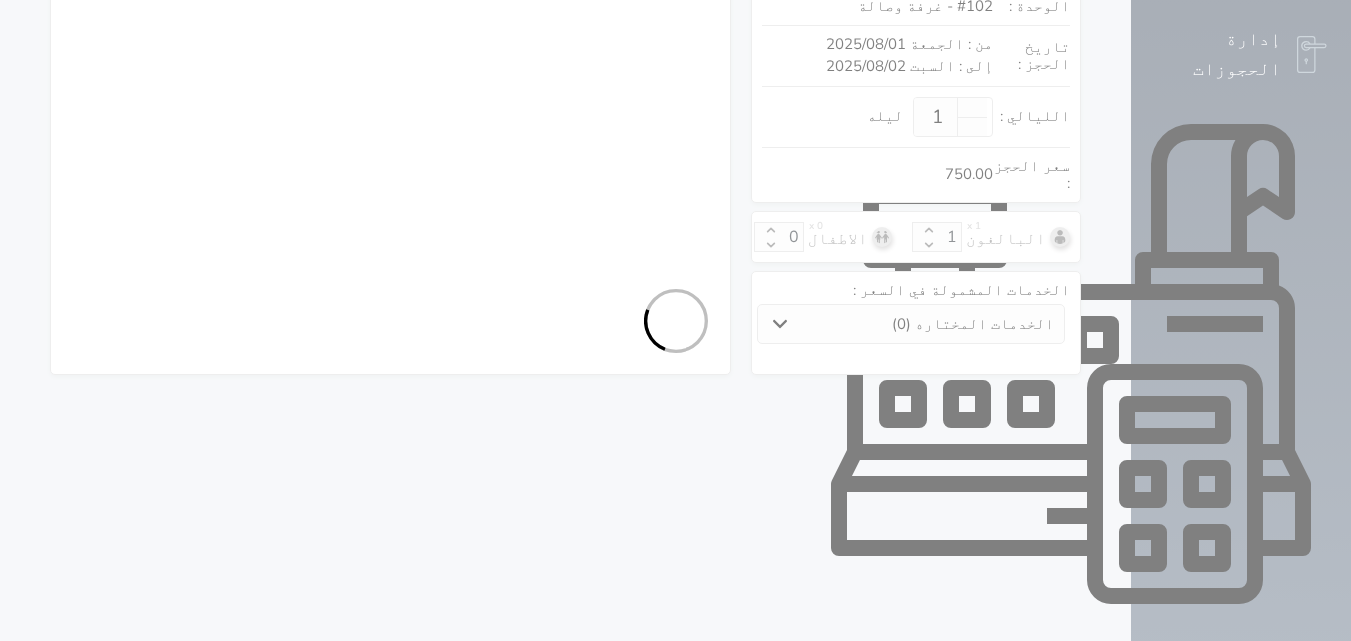 select on "1" 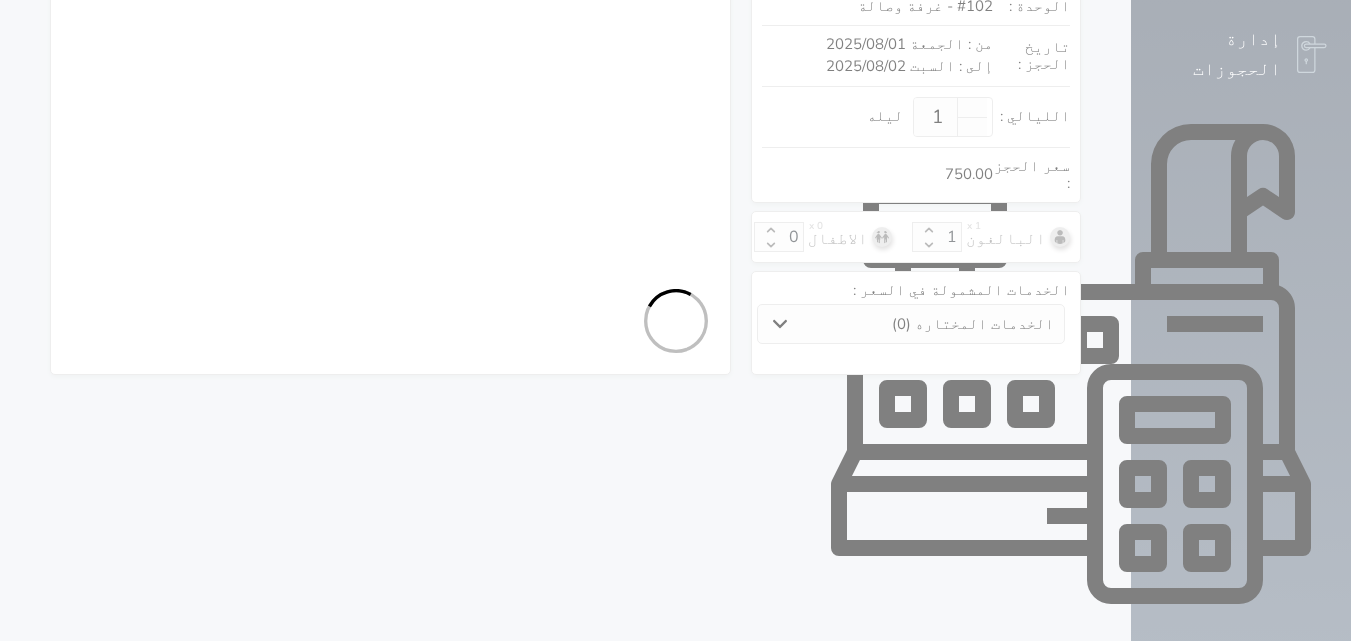 select on "113" 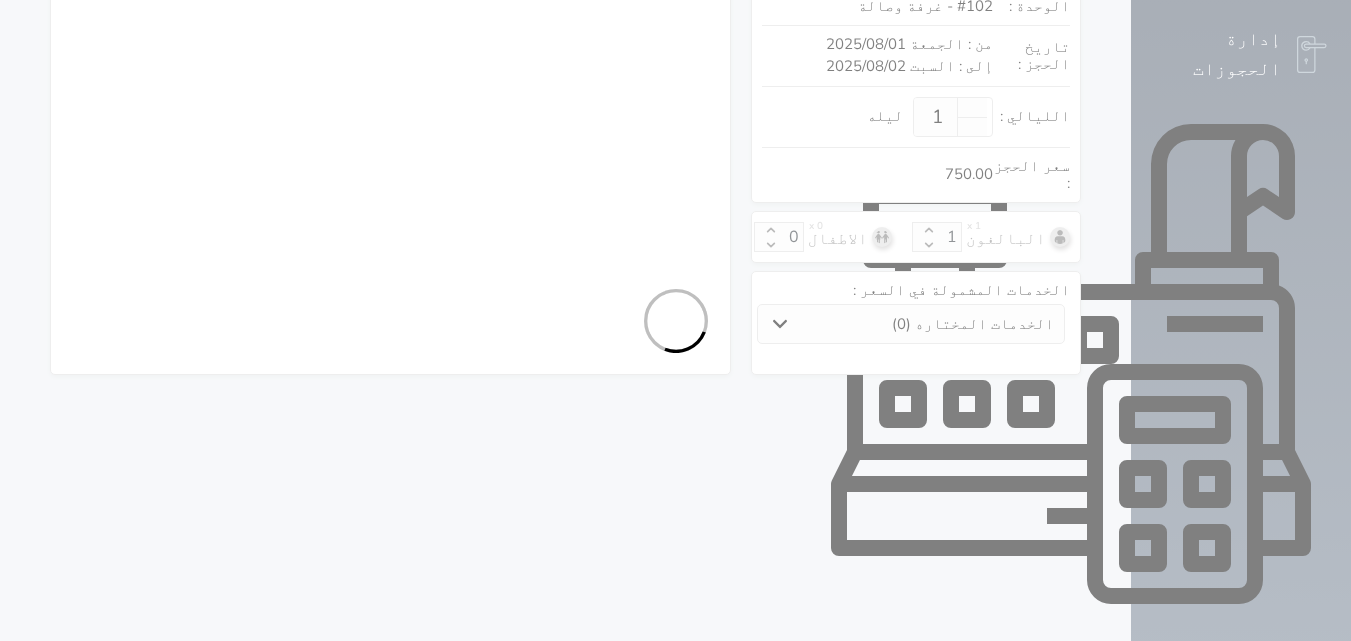 select on "1" 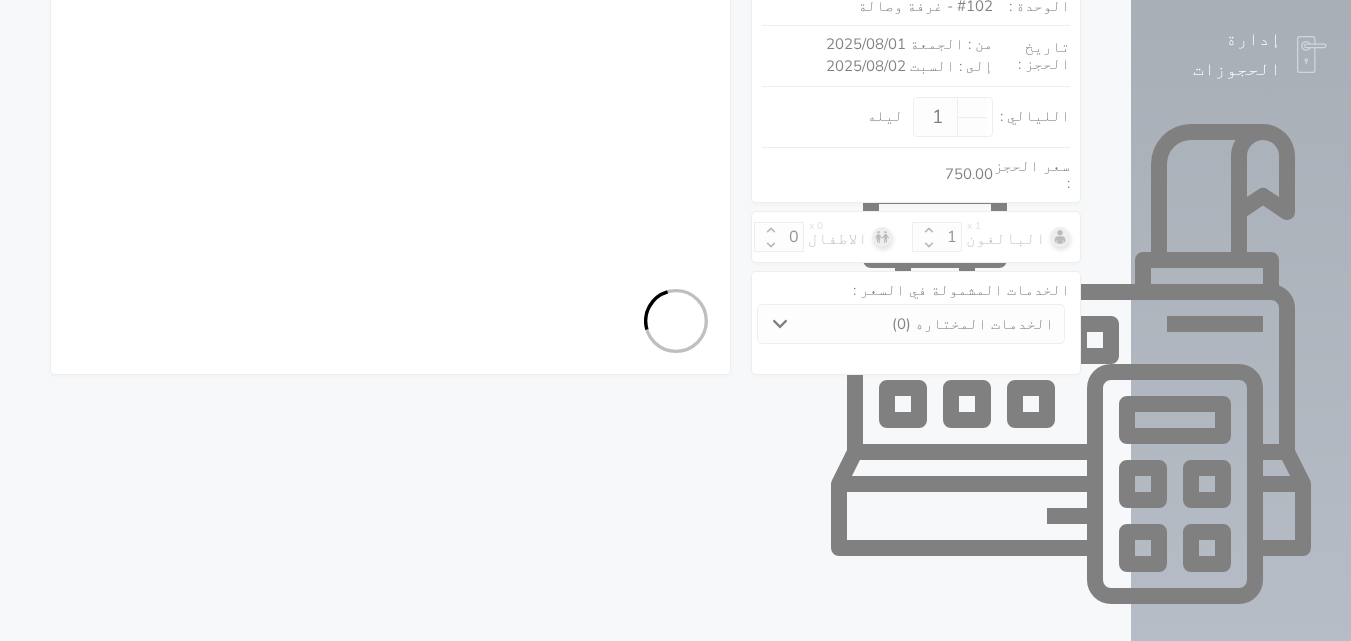select 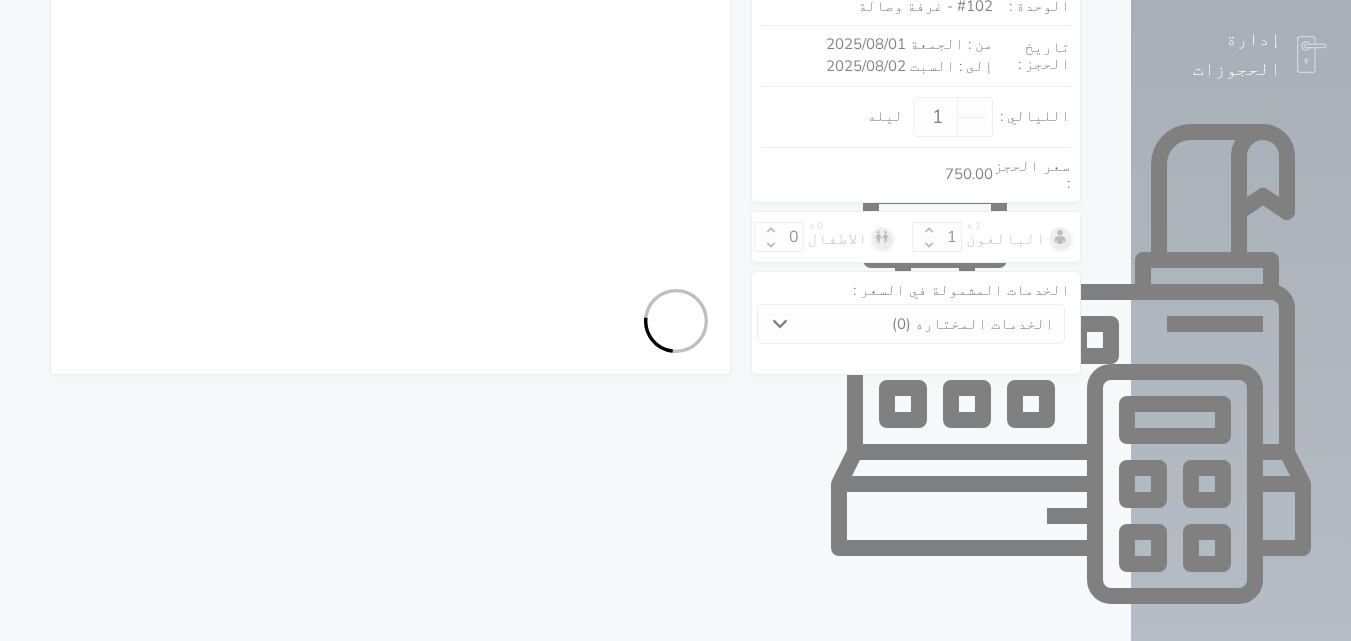 select on "7" 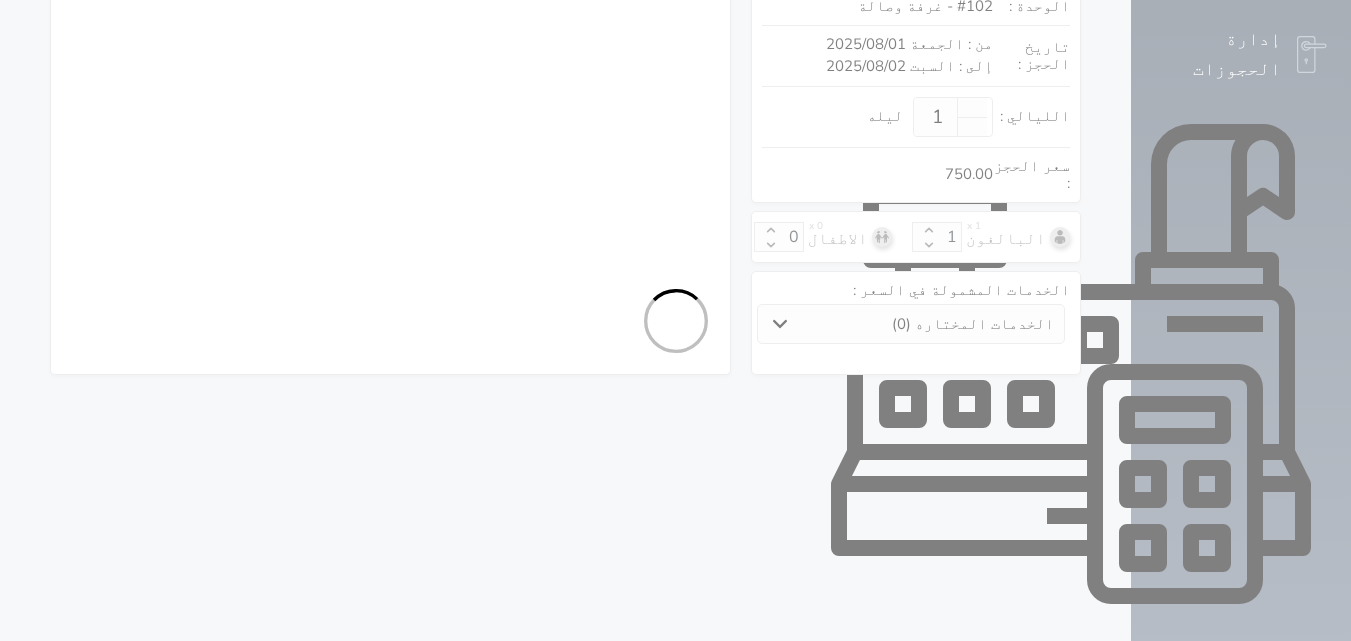 select 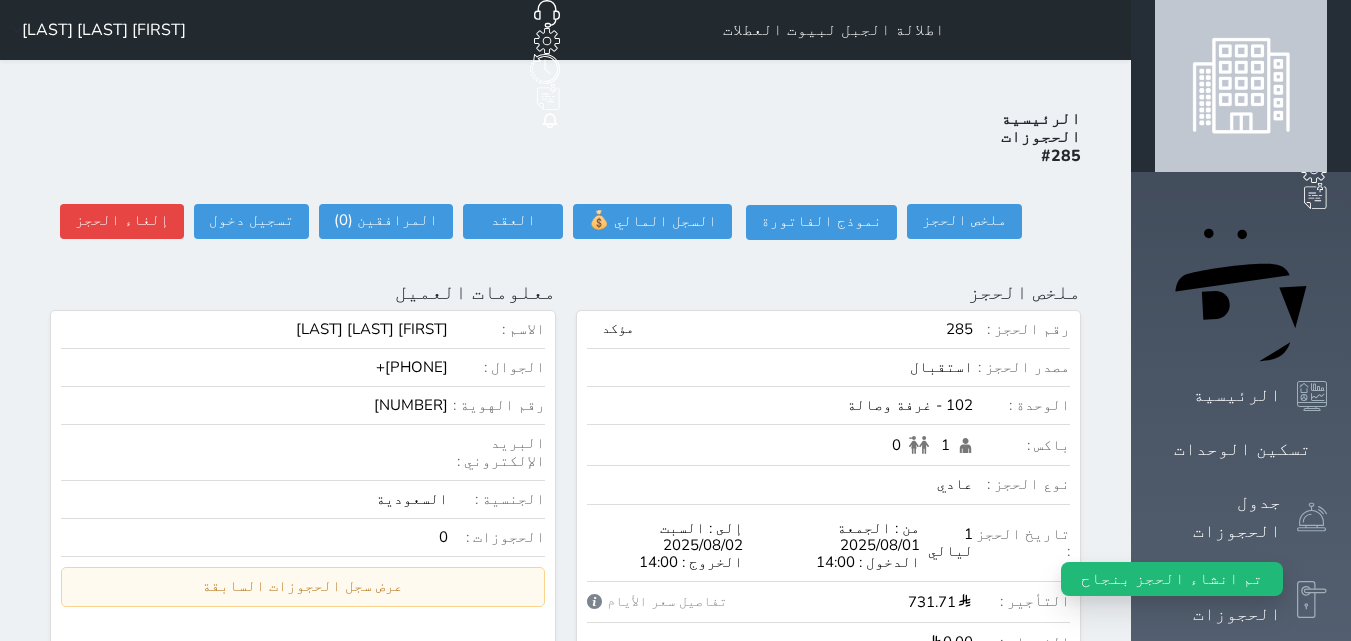 scroll, scrollTop: 1062, scrollLeft: 0, axis: vertical 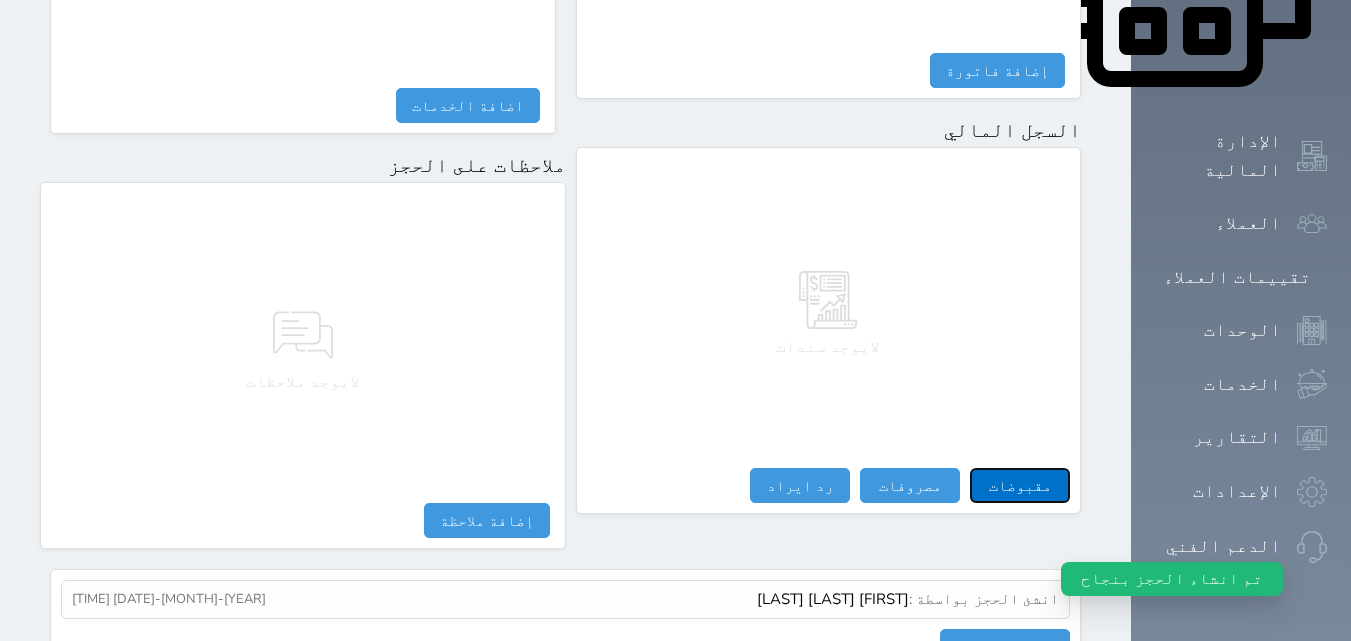 click on "مقبوضات" at bounding box center [1020, 485] 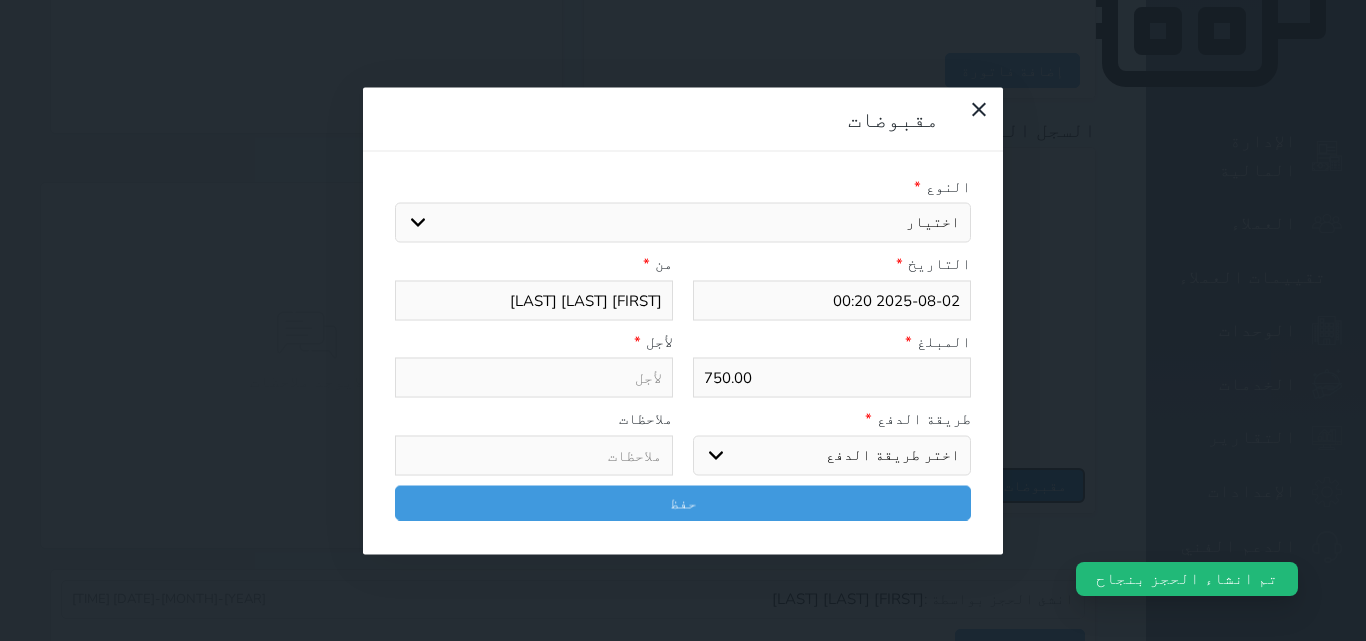 select 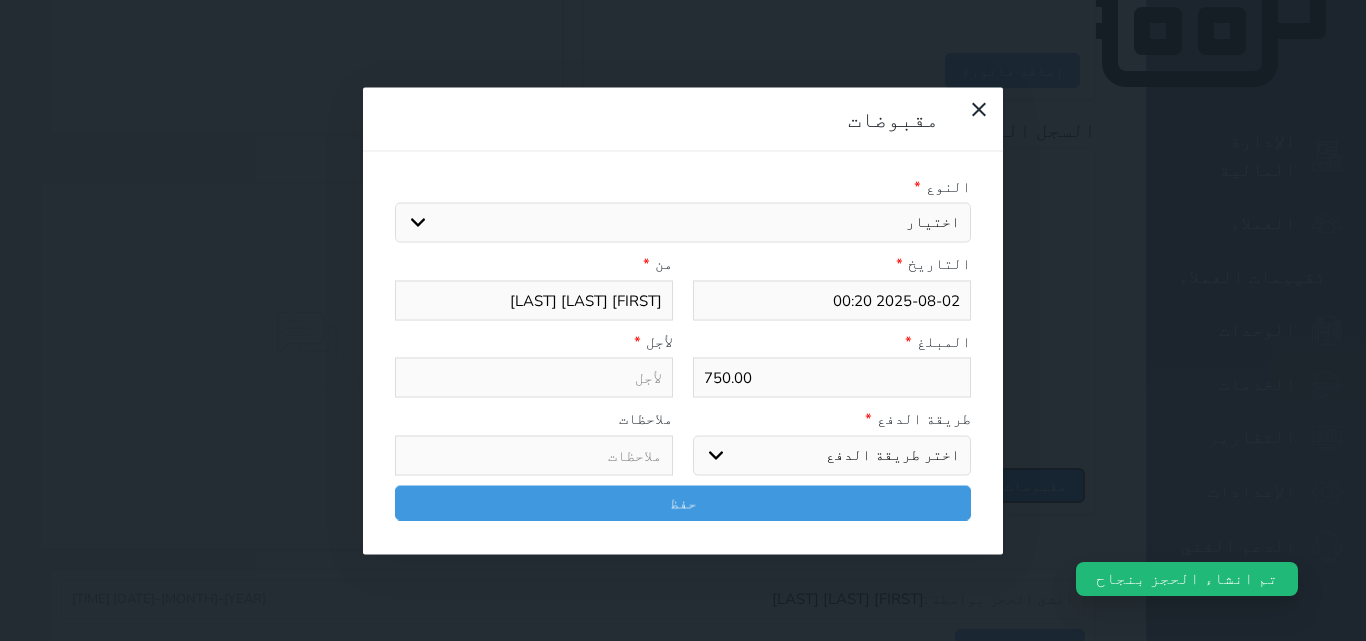 select 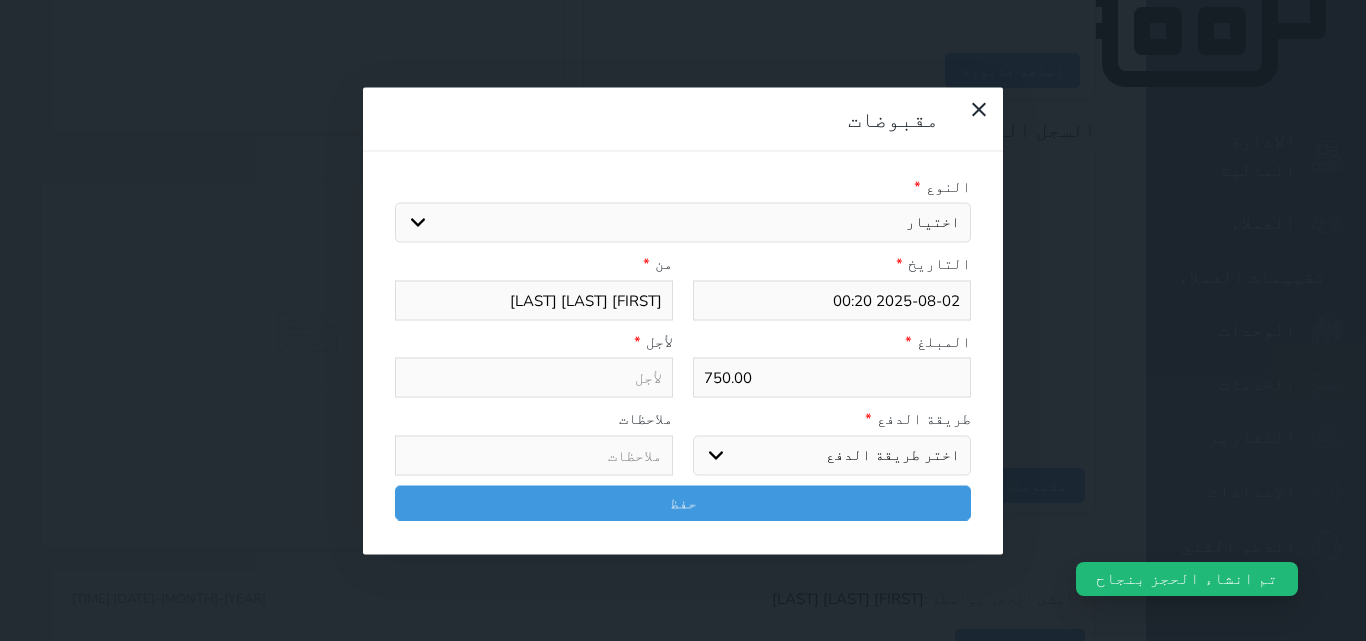 click on "اختر طريقة الدفع   دفع نقدى   تحويل بنكى   مدى   بطاقة ائتمان   آجل" at bounding box center (832, 455) 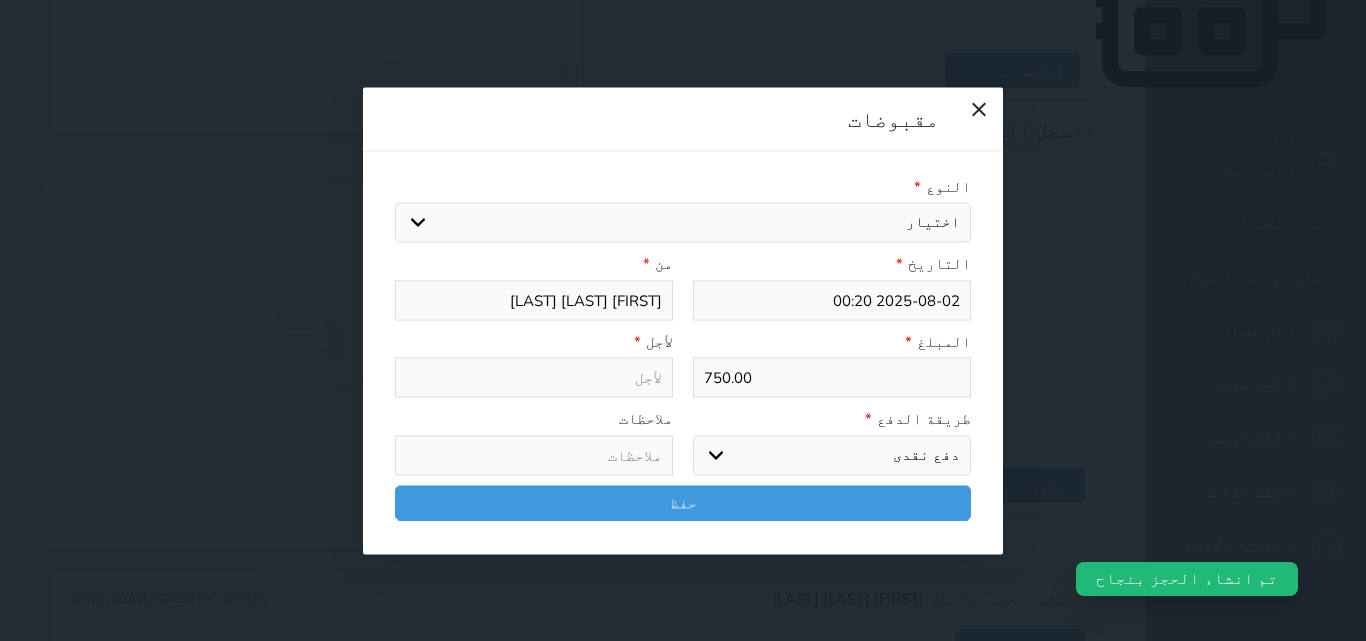 click on "اختر طريقة الدفع   دفع نقدى   تحويل بنكى   مدى   بطاقة ائتمان   آجل" at bounding box center [832, 455] 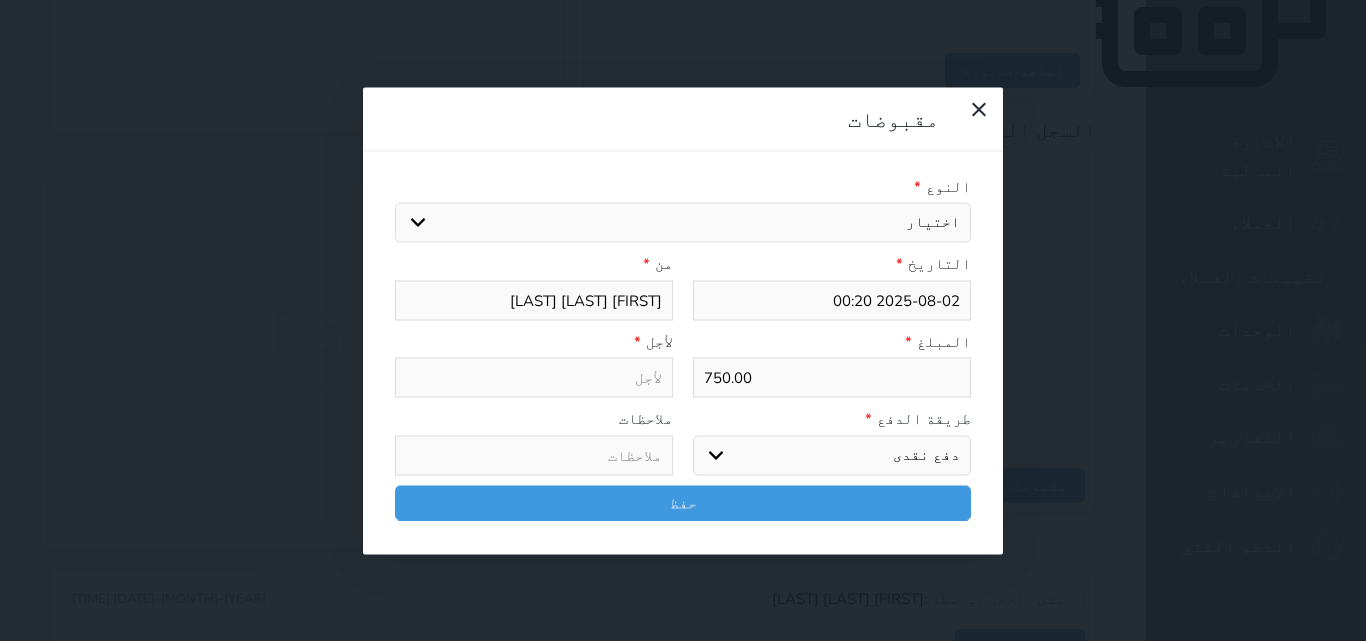 click on "اختيار   مقبوضات عامة قيمة إيجار فواتير تامين عربون لا ينطبق آخر مغسلة واي فاي - الإنترنت مواقف السيارات طعام الأغذية والمشروبات مشروبات المشروبات الباردة المشروبات الساخنة الإفطار غداء عشاء مخبز و كعك حمام سباحة الصالة الرياضية سبا و خدمات الجمال اختيار وإسقاط (خدمات النقل) ميني بار كابل - تلفزيون سرير إضافي تصفيف الشعر التسوق خدمات الجولات السياحية المنظمة خدمات الدليل السياحي" at bounding box center [683, 223] 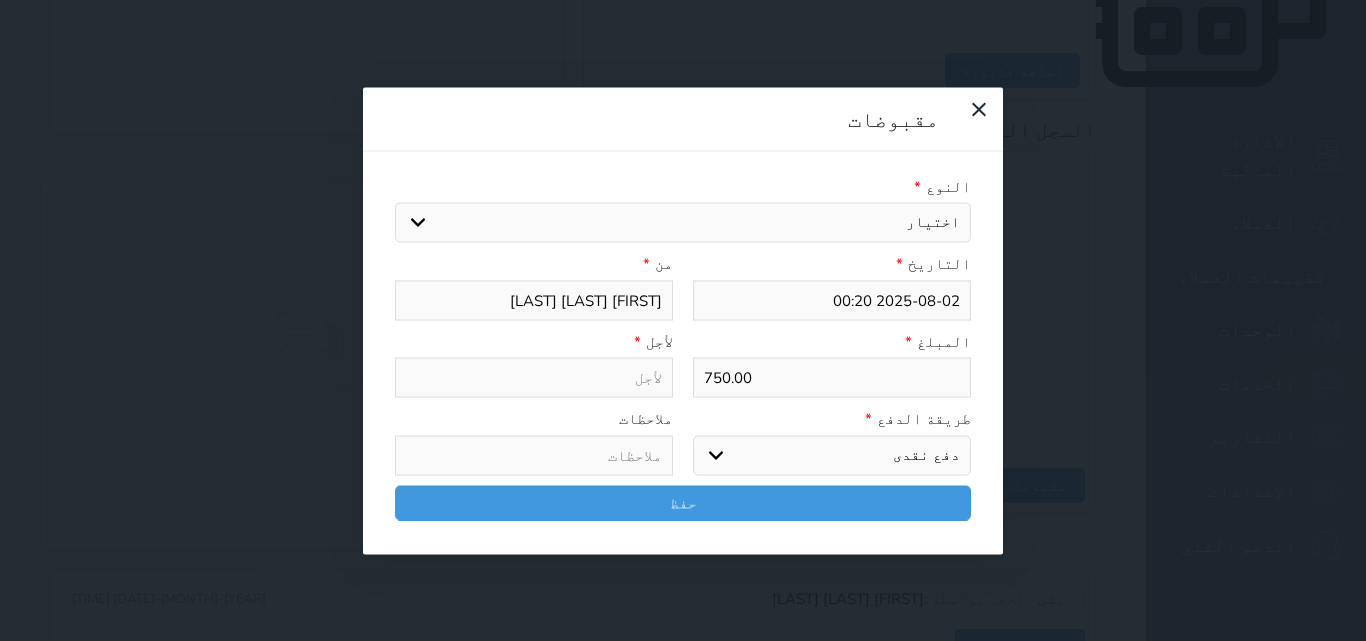 click on "اختيار   مقبوضات عامة قيمة إيجار فواتير تامين عربون لا ينطبق آخر مغسلة واي فاي - الإنترنت مواقف السيارات طعام الأغذية والمشروبات مشروبات المشروبات الباردة المشروبات الساخنة الإفطار غداء عشاء مخبز و كعك حمام سباحة الصالة الرياضية سبا و خدمات الجمال اختيار وإسقاط (خدمات النقل) ميني بار كابل - تلفزيون سرير إضافي تصفيف الشعر التسوق خدمات الجولات السياحية المنظمة خدمات الدليل السياحي" at bounding box center (683, 223) 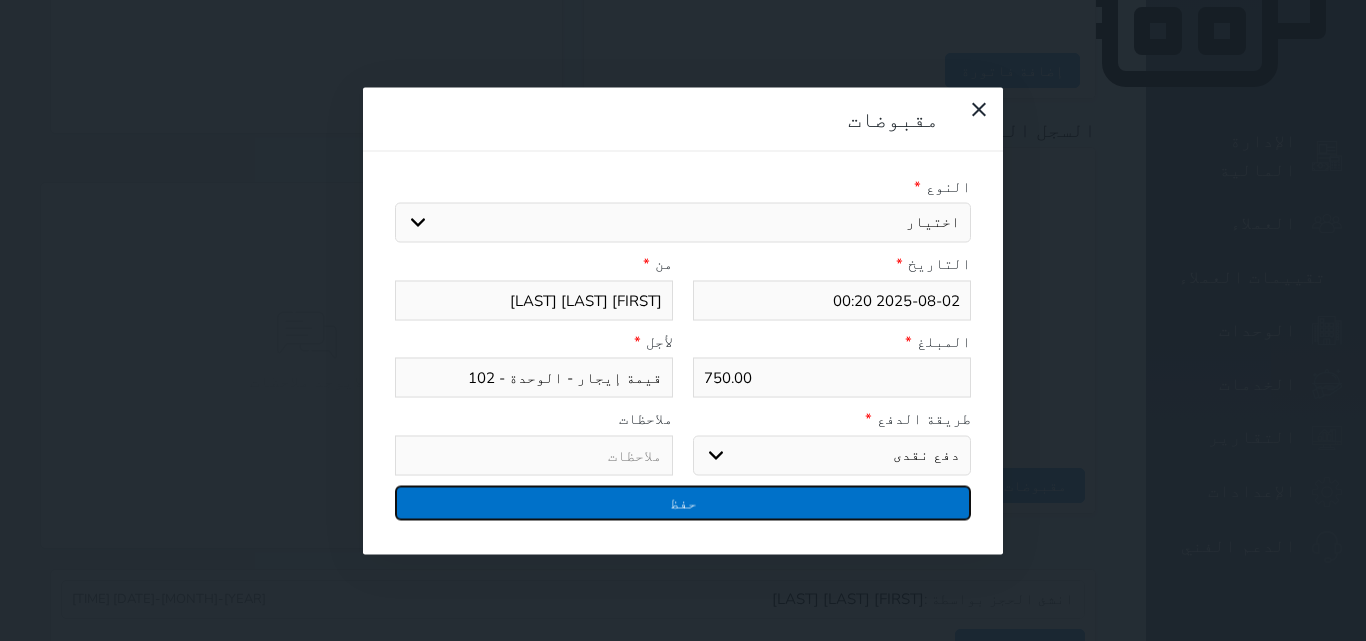 click on "حفظ" at bounding box center [683, 502] 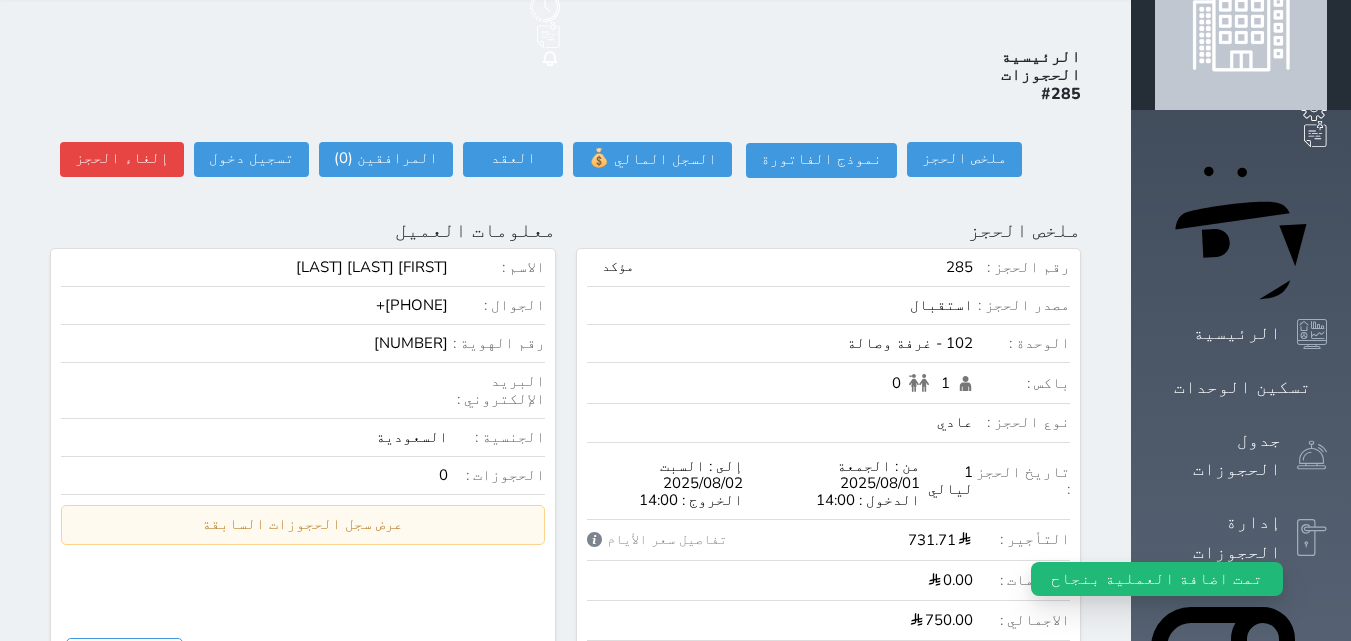 scroll, scrollTop: 0, scrollLeft: 0, axis: both 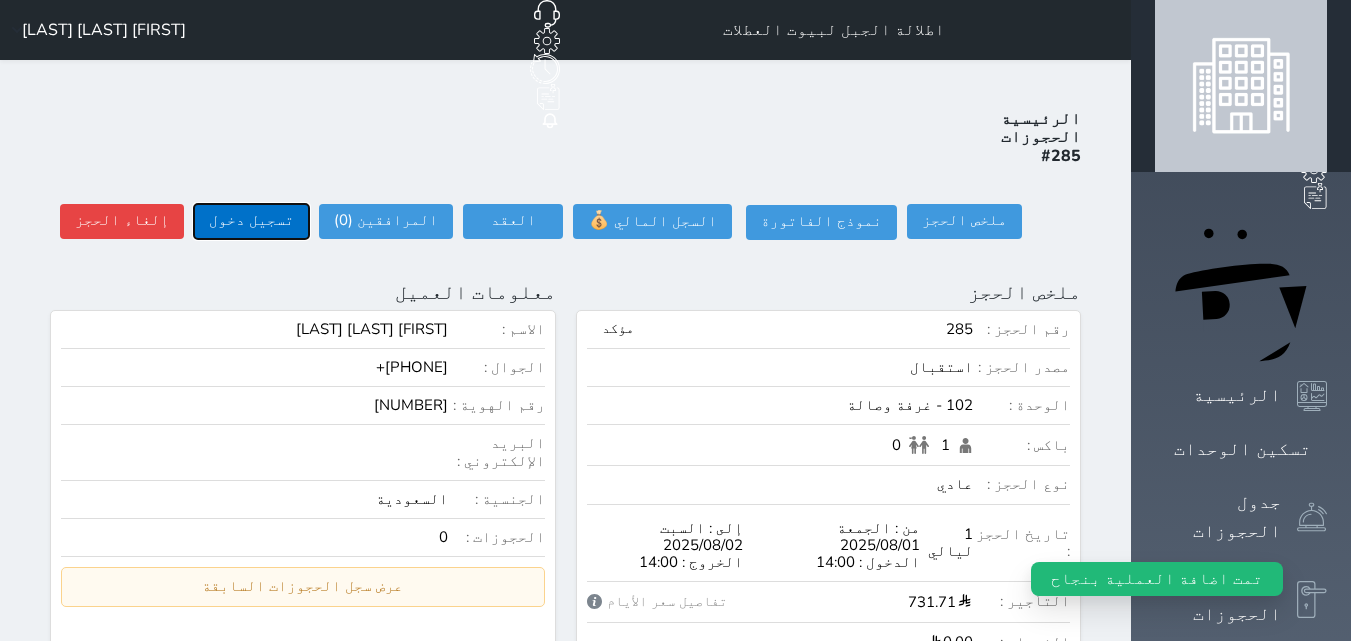 click on "تسجيل دخول" at bounding box center [251, 221] 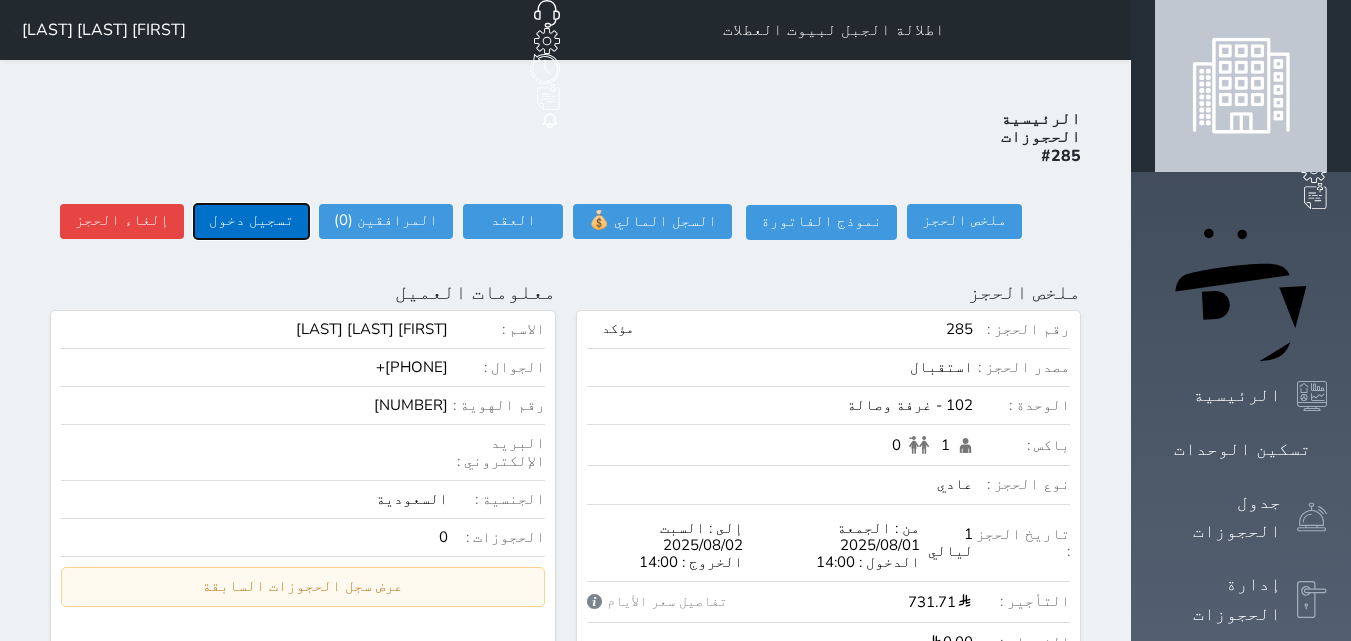 click on "تسجيل دخول" at bounding box center [251, 221] 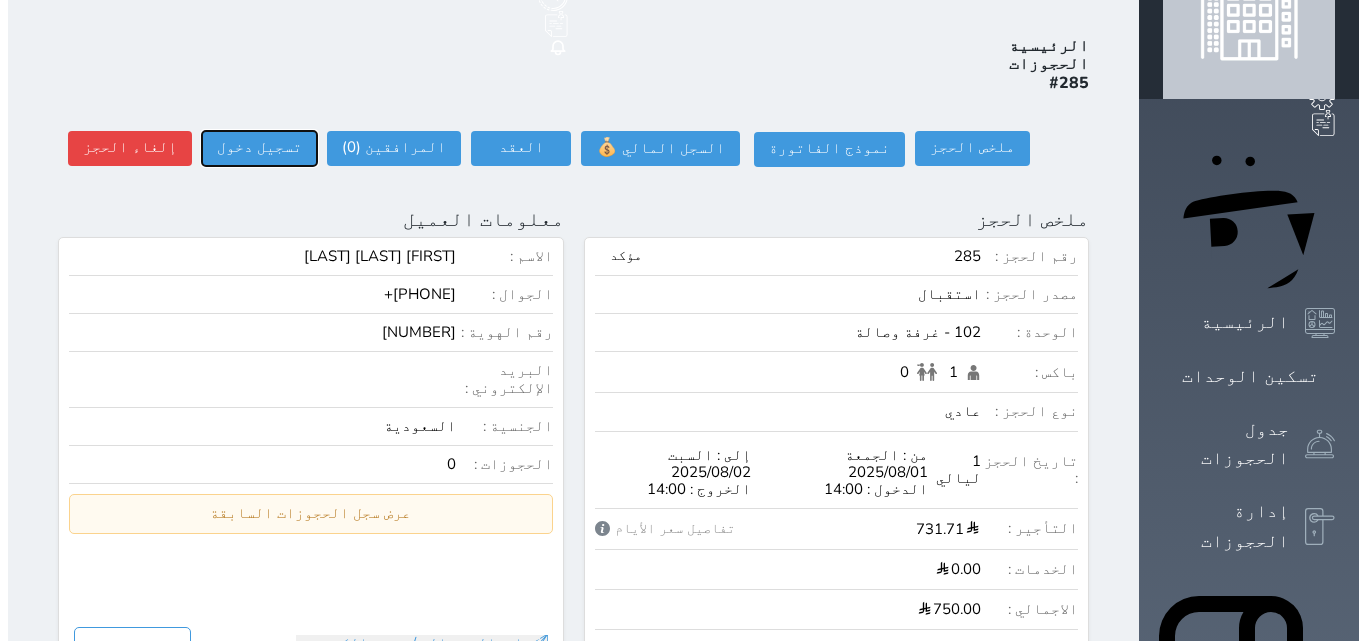 scroll, scrollTop: 0, scrollLeft: 0, axis: both 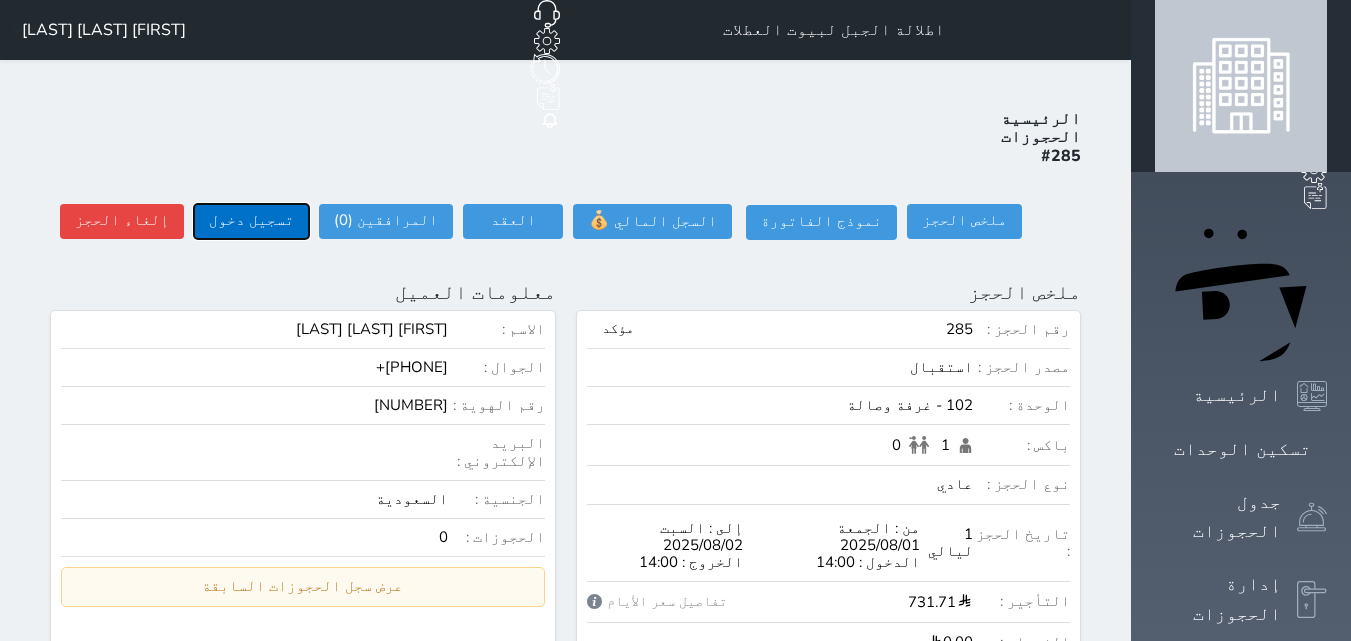 click on "تسجيل دخول" at bounding box center [251, 221] 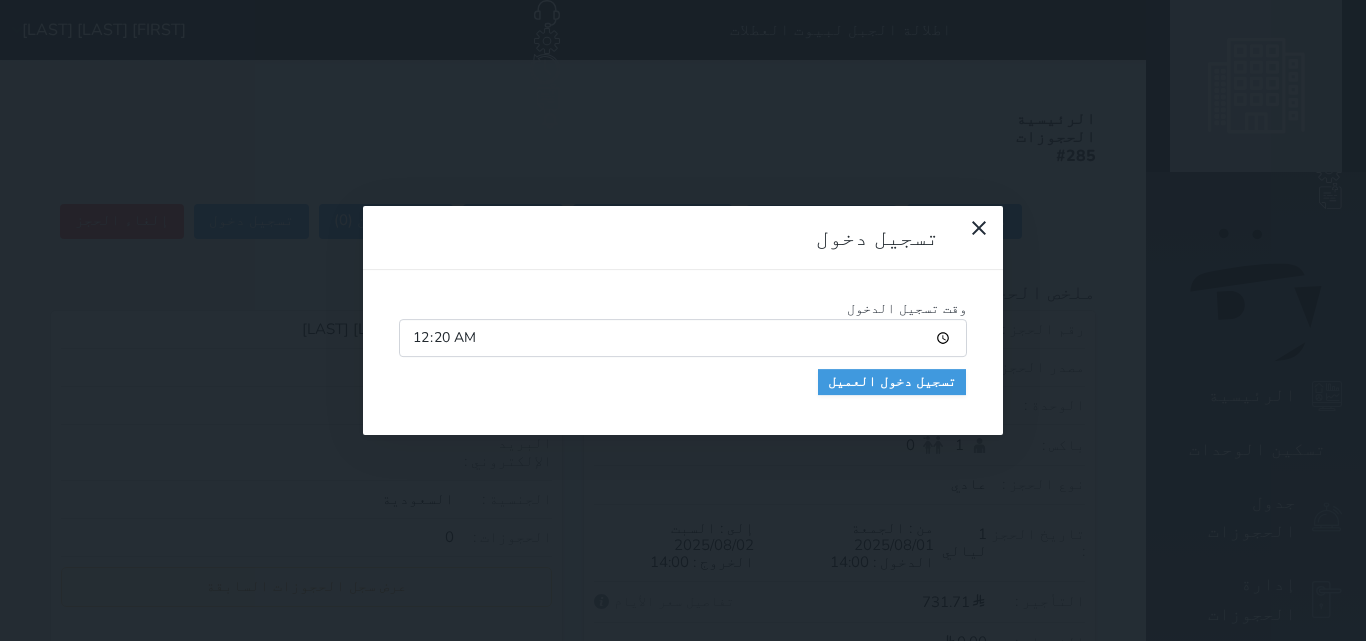 click on "00:20" at bounding box center (683, 338) 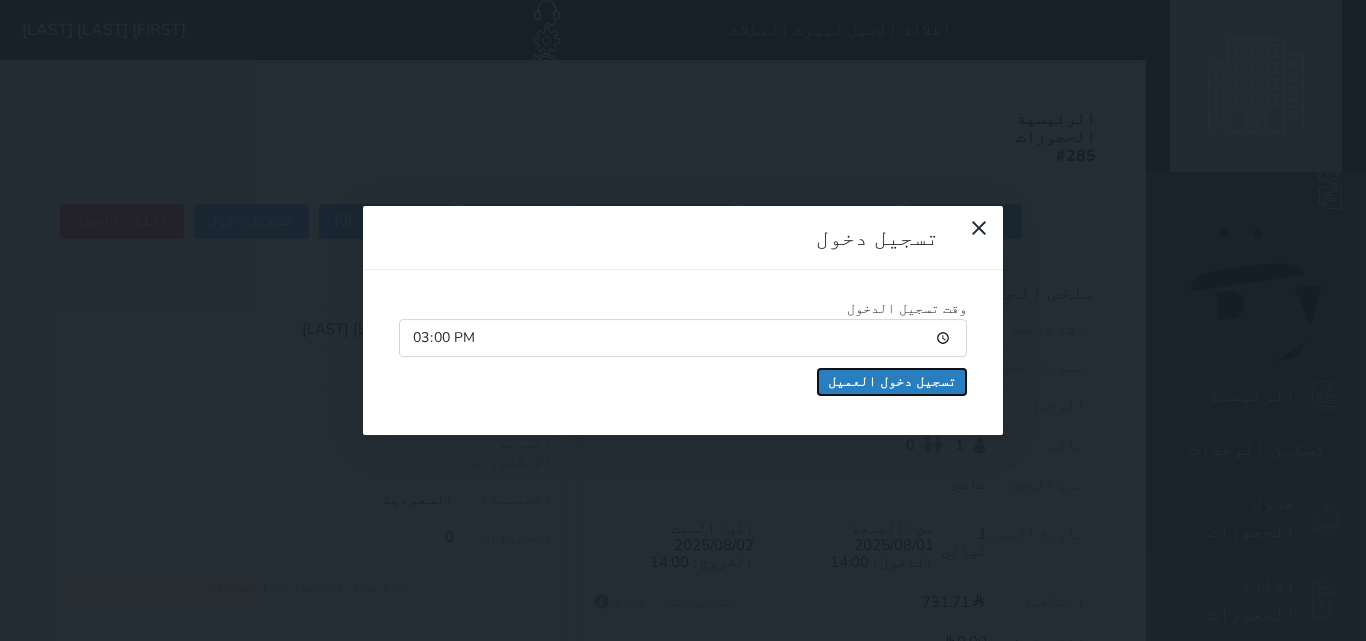 click on "تسجيل دخول العميل" at bounding box center [892, 382] 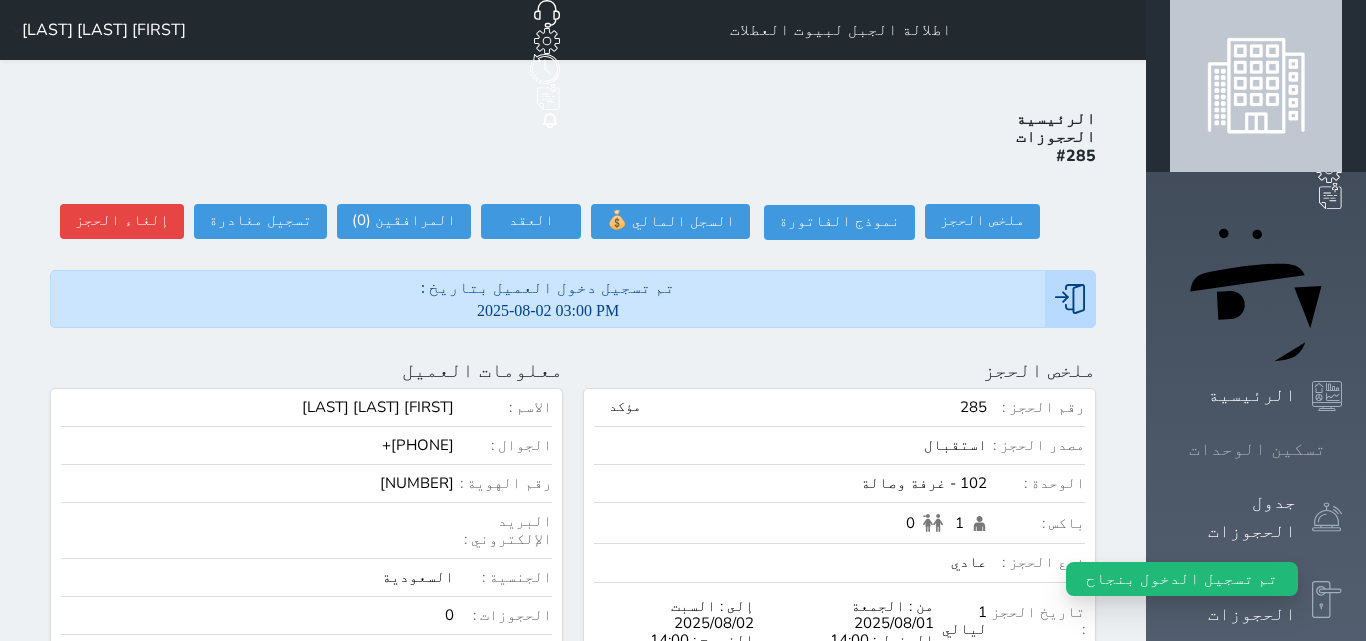 click 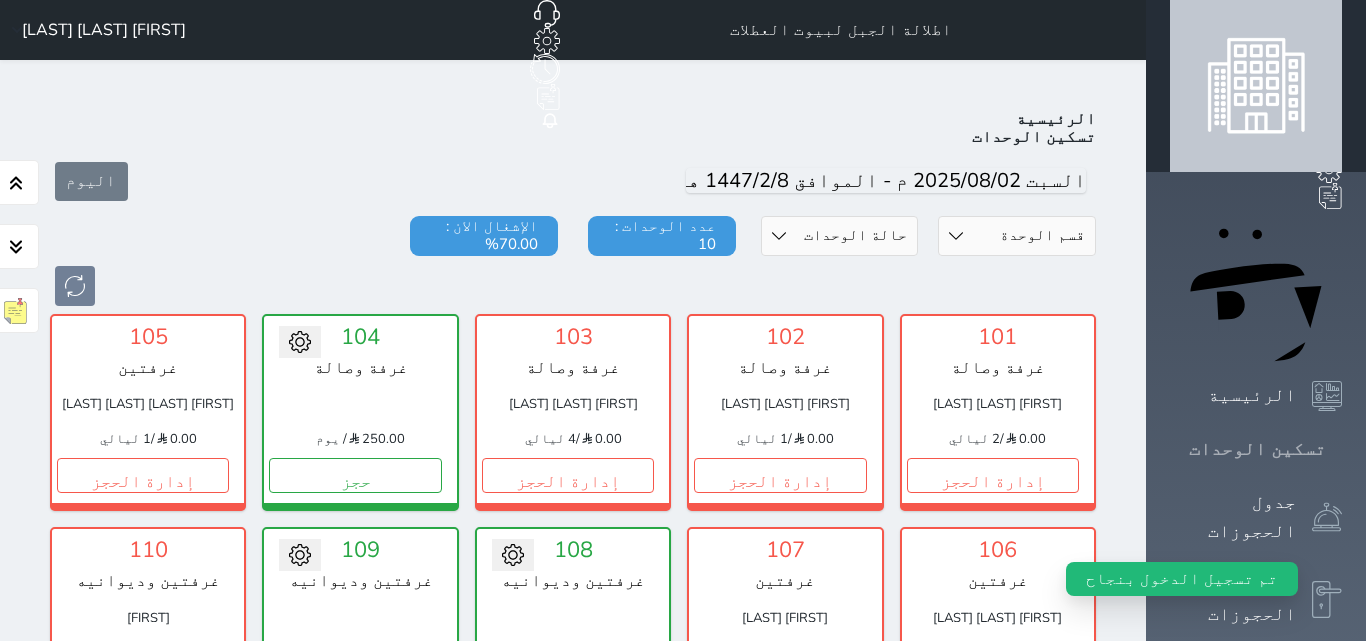 scroll, scrollTop: 78, scrollLeft: 0, axis: vertical 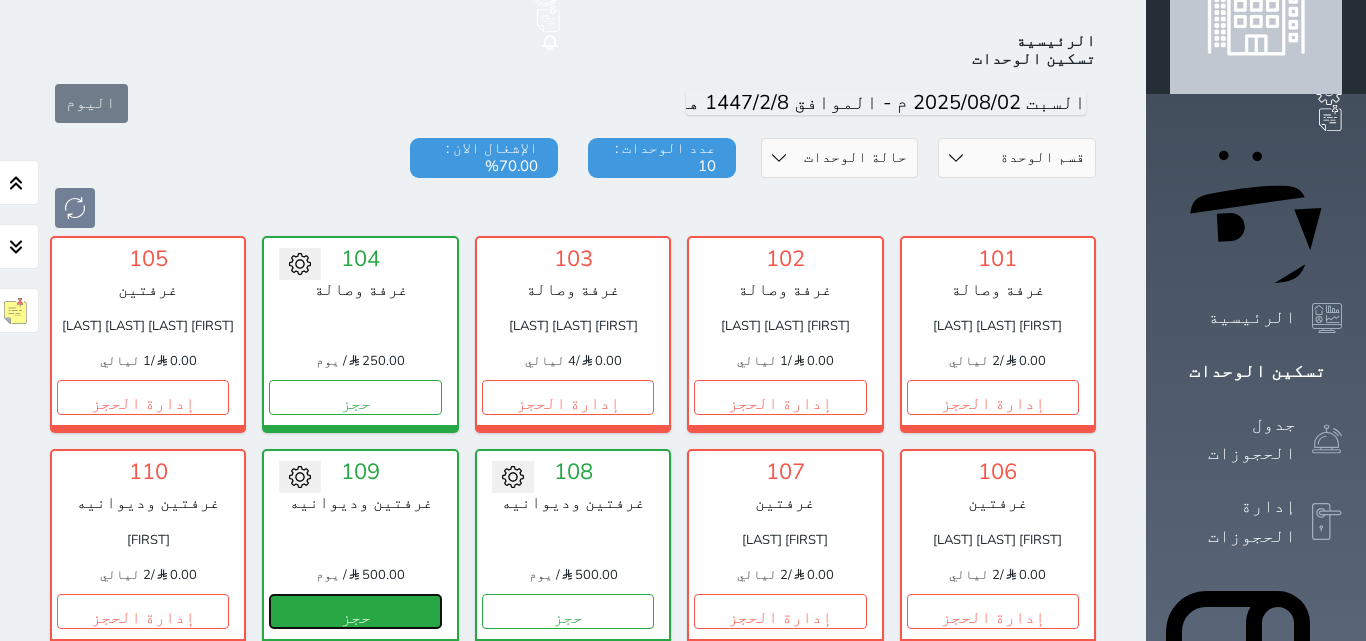 click on "حجز" at bounding box center (355, 611) 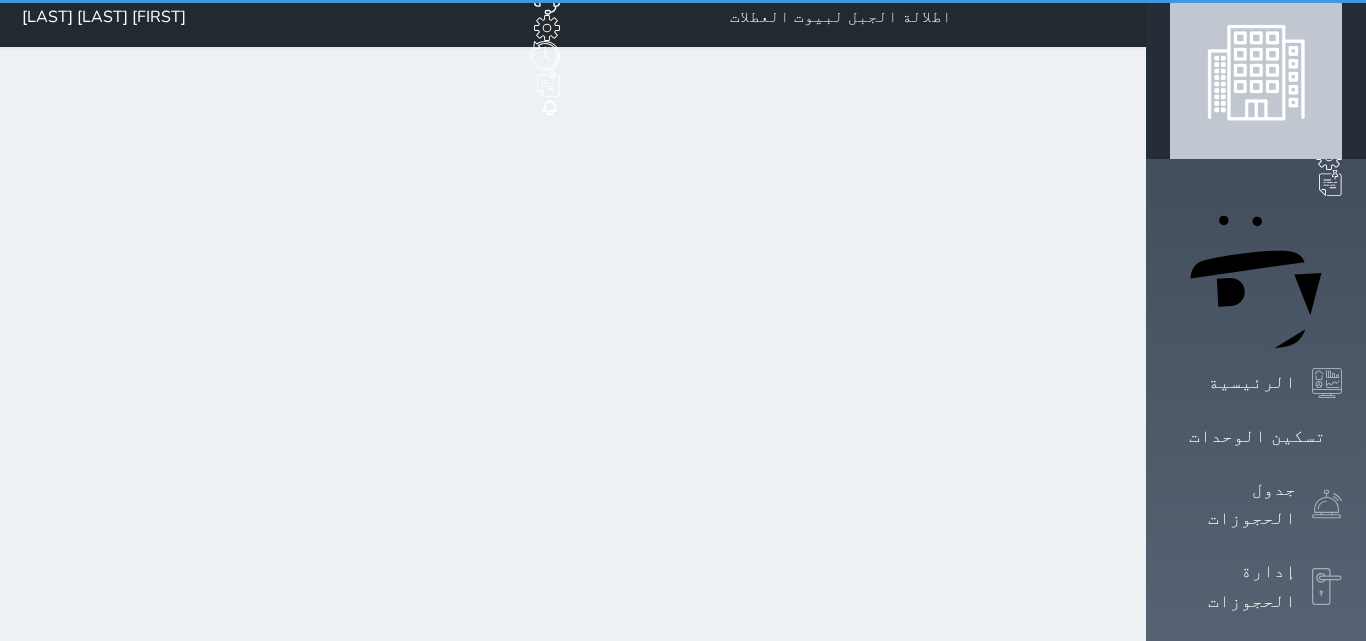 scroll, scrollTop: 0, scrollLeft: 0, axis: both 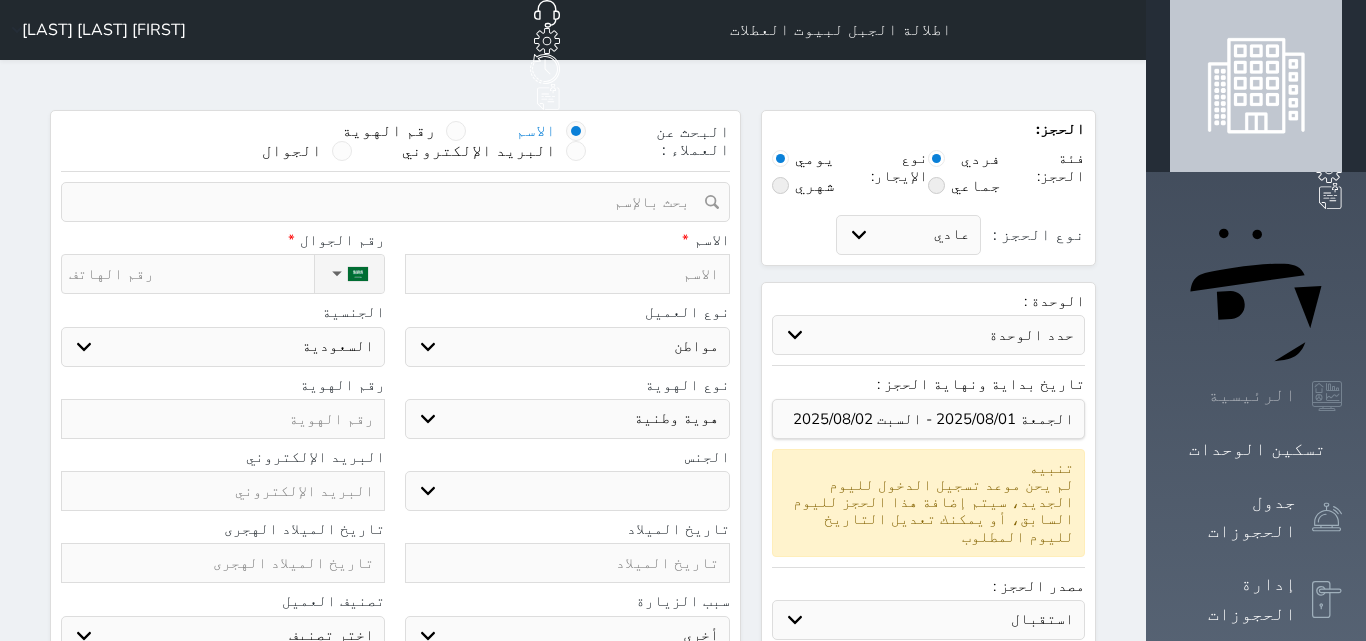 click 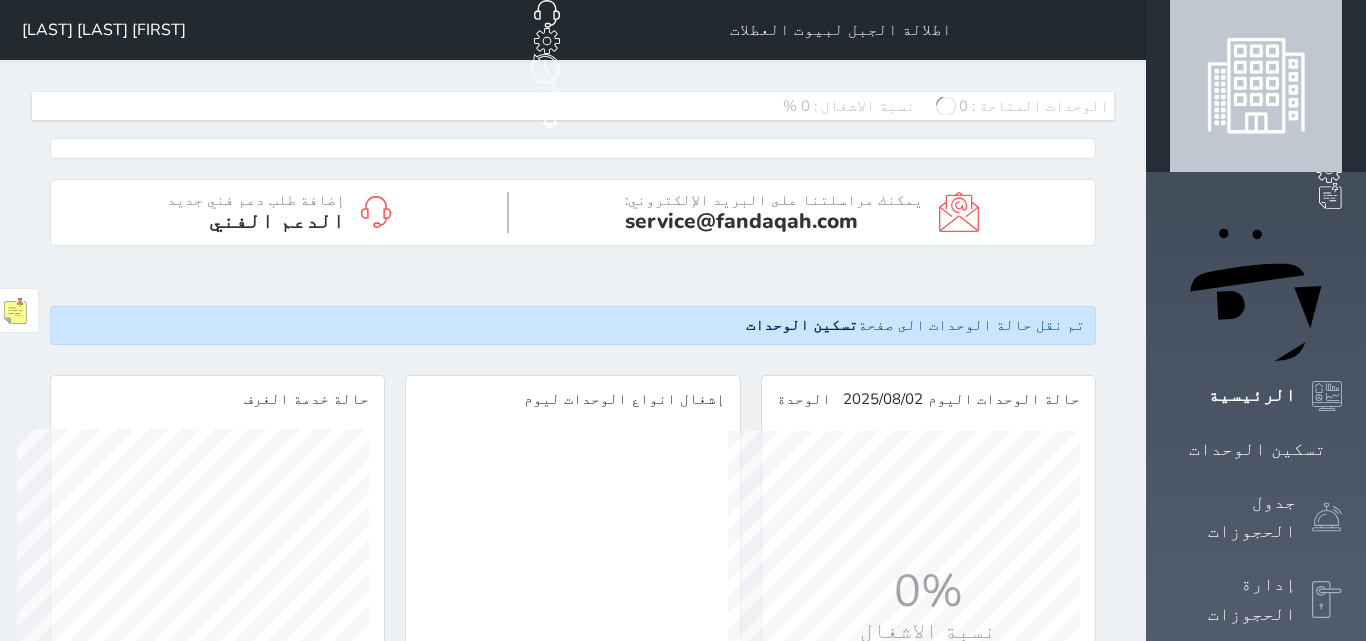 scroll, scrollTop: 999648, scrollLeft: 999648, axis: both 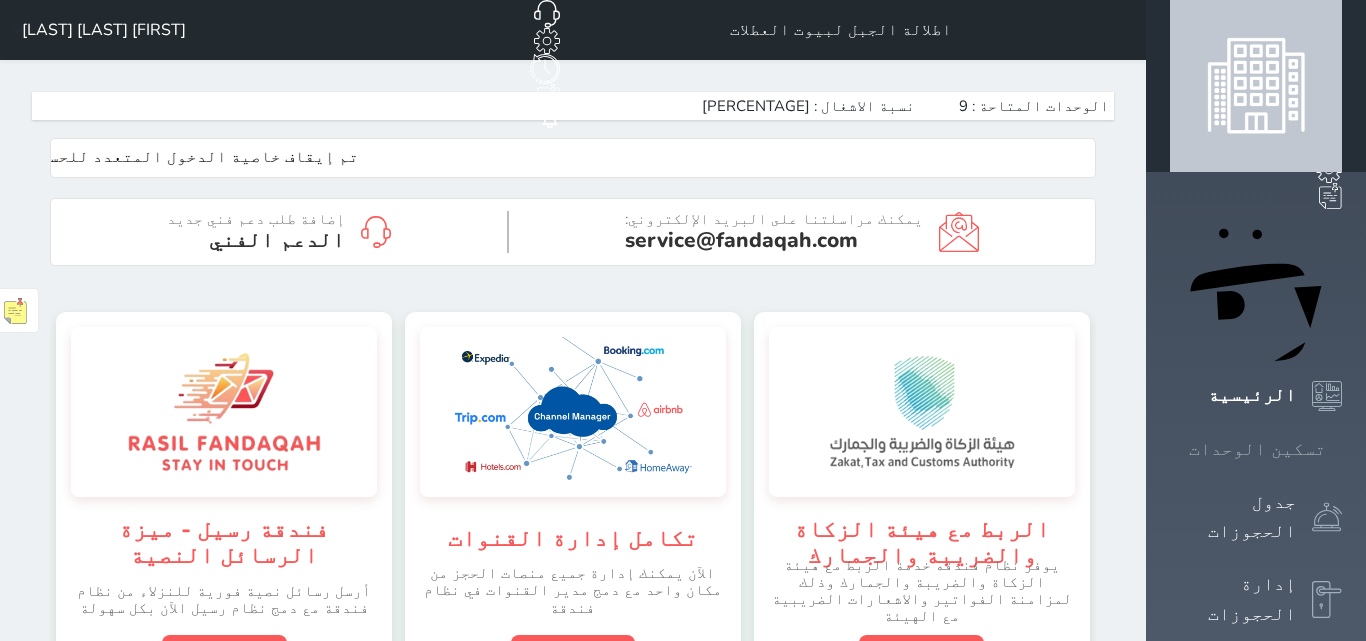 click on "تسكين الوحدات" at bounding box center (1257, 449) 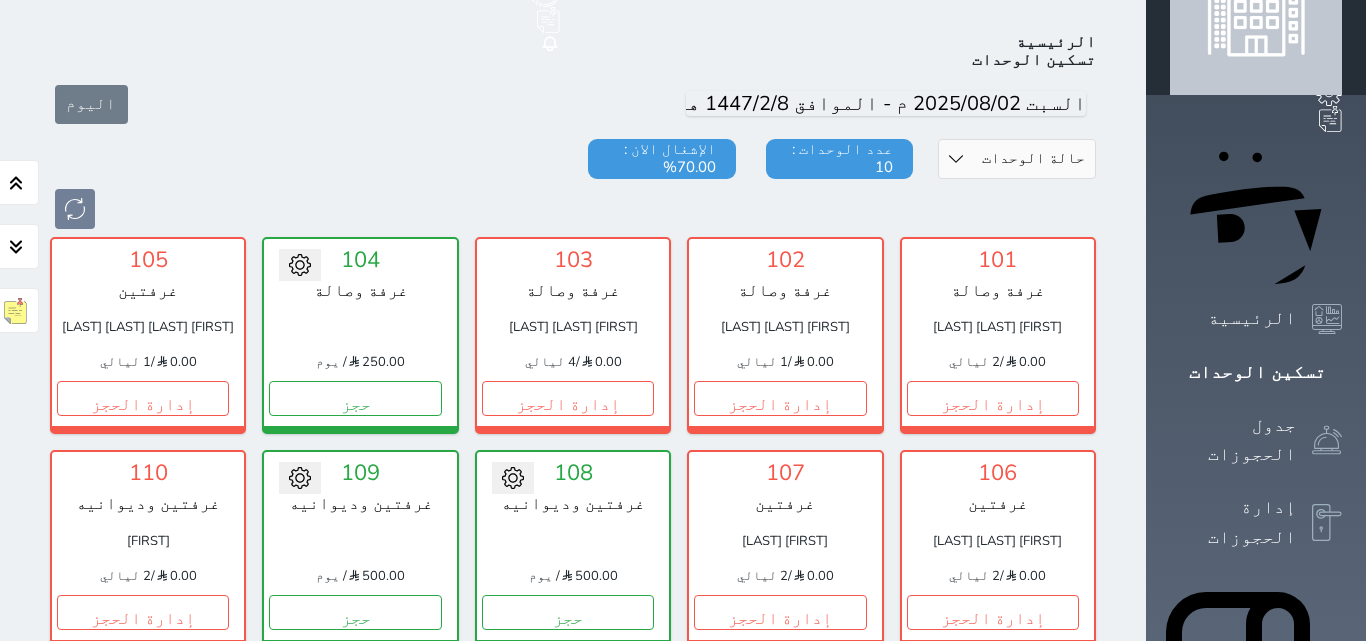scroll, scrollTop: 78, scrollLeft: 0, axis: vertical 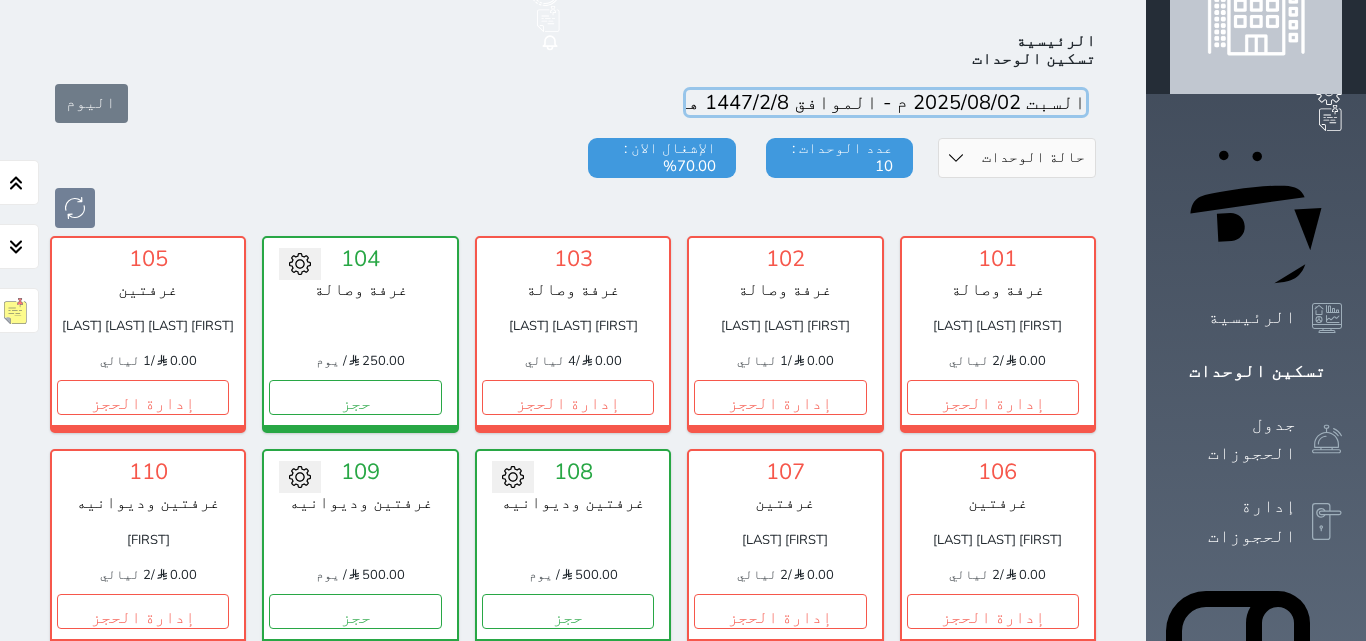 click at bounding box center (886, 102) 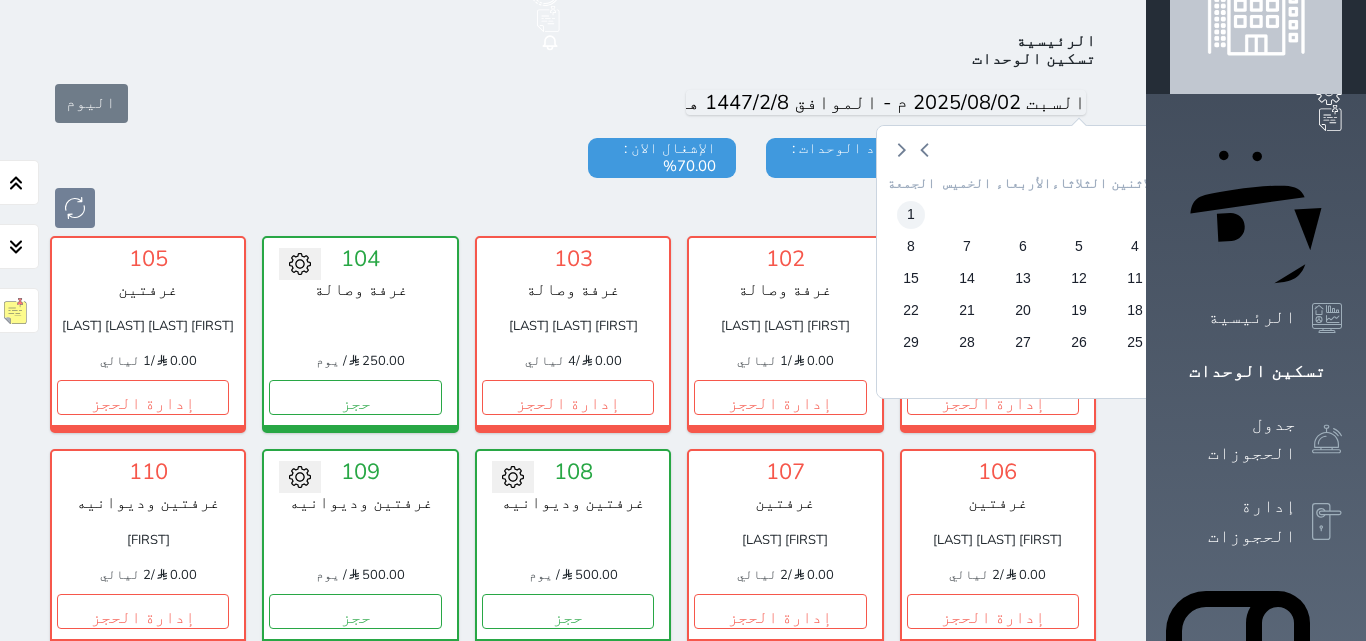 click on "1" at bounding box center (911, 214) 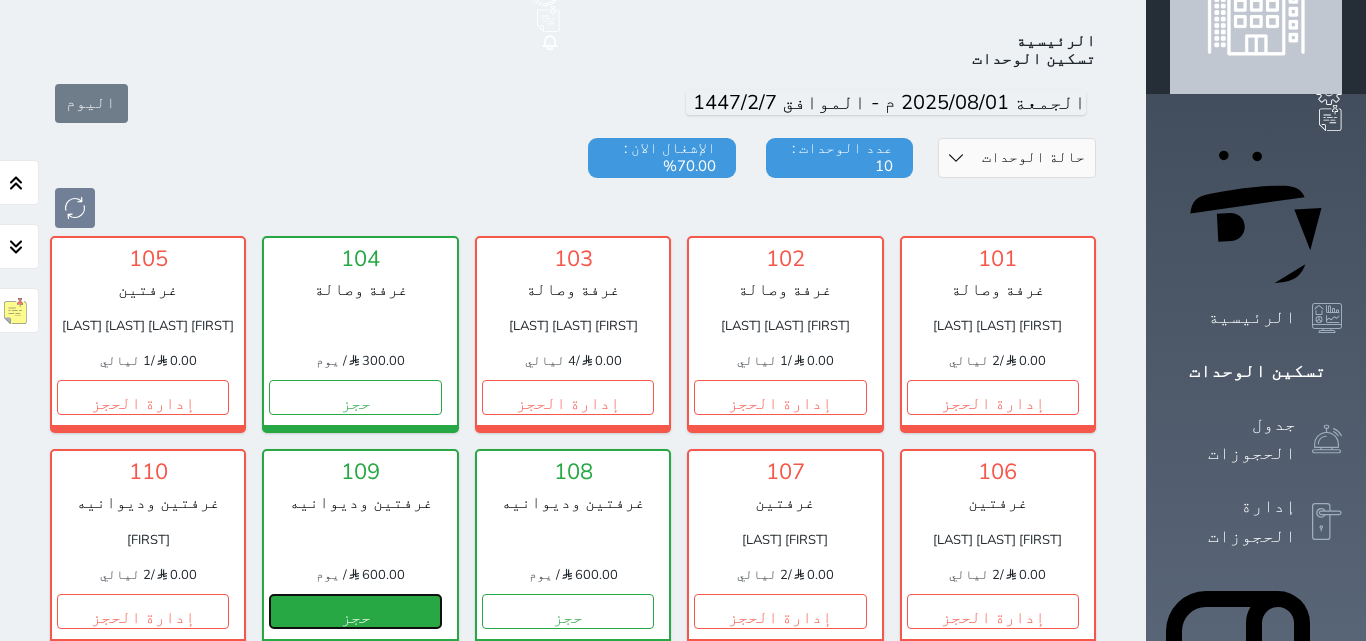 click on "حجز" at bounding box center (355, 611) 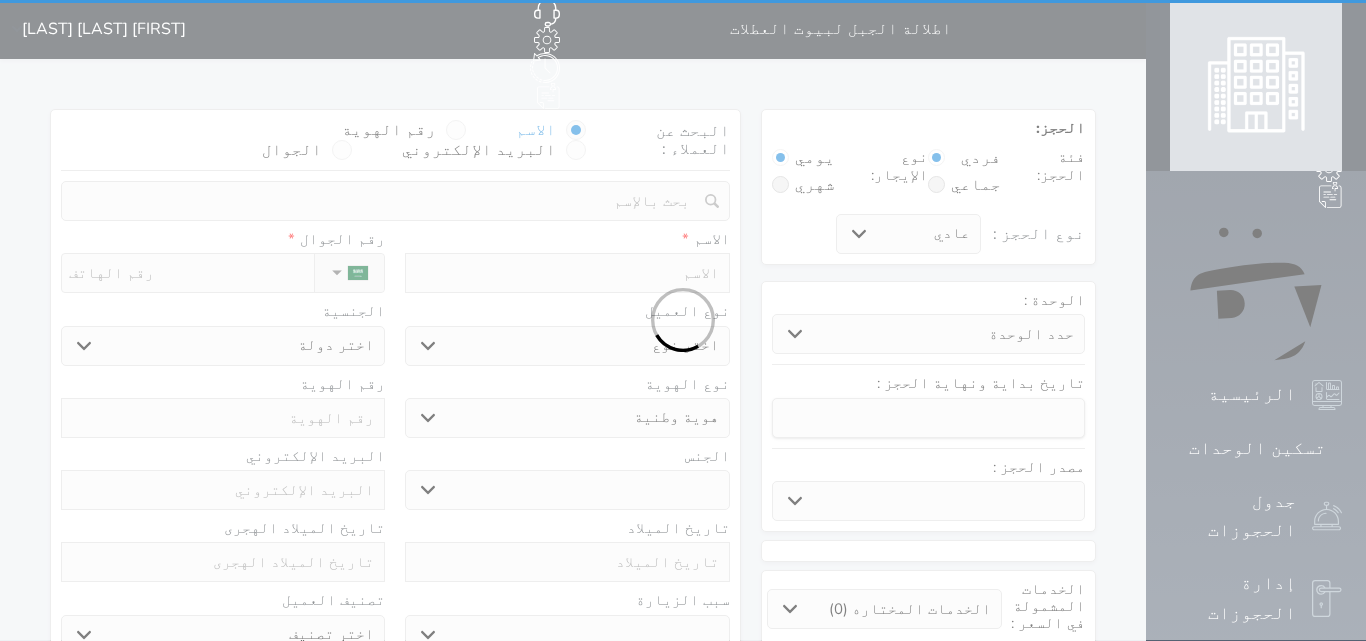 scroll, scrollTop: 0, scrollLeft: 0, axis: both 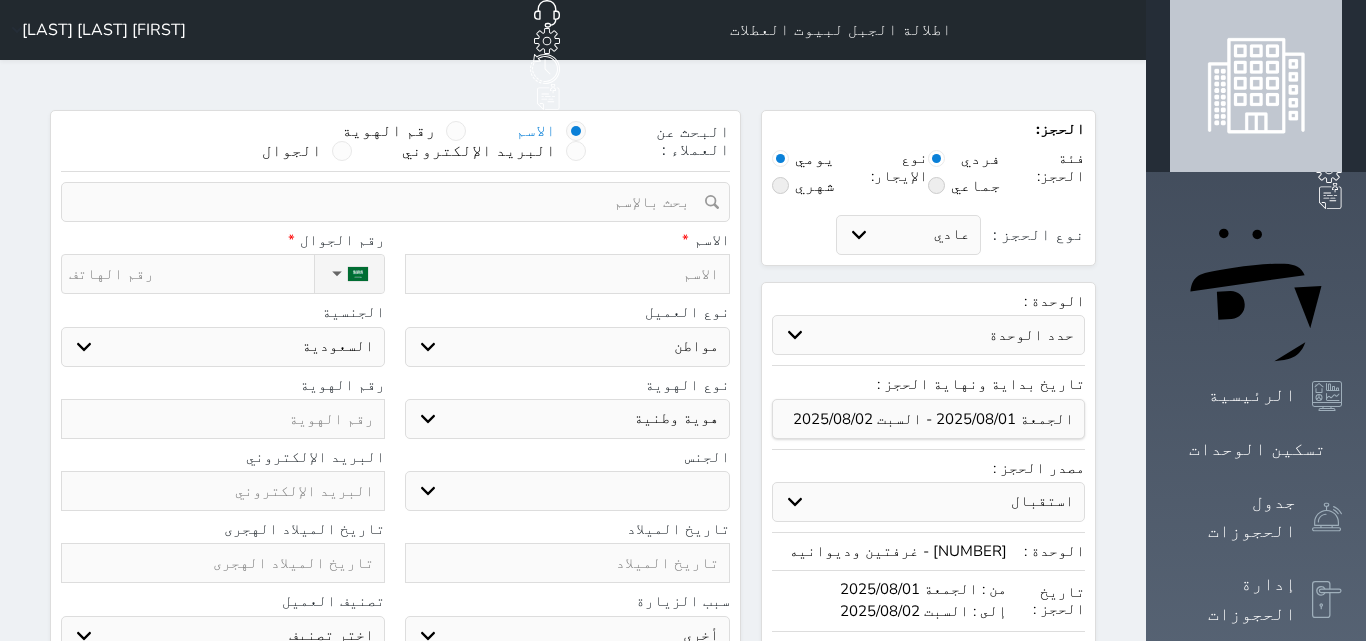 click at bounding box center [567, 274] 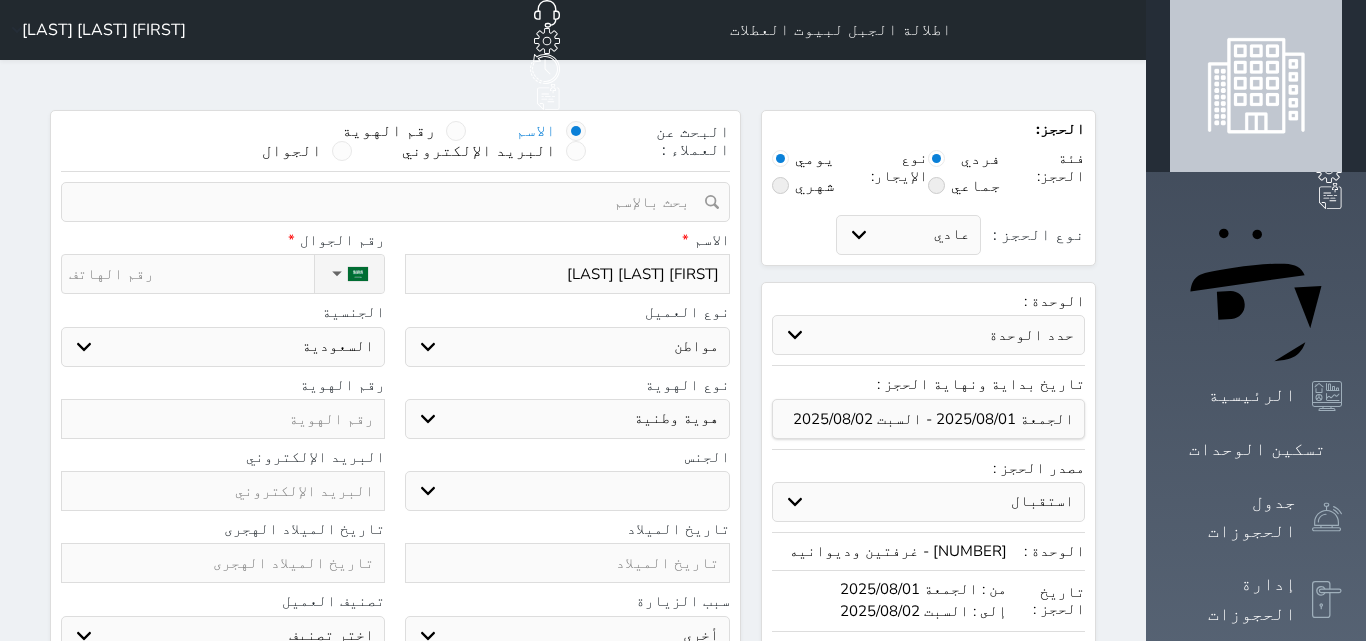 click on "نوع الحجز :" at bounding box center [191, 274] 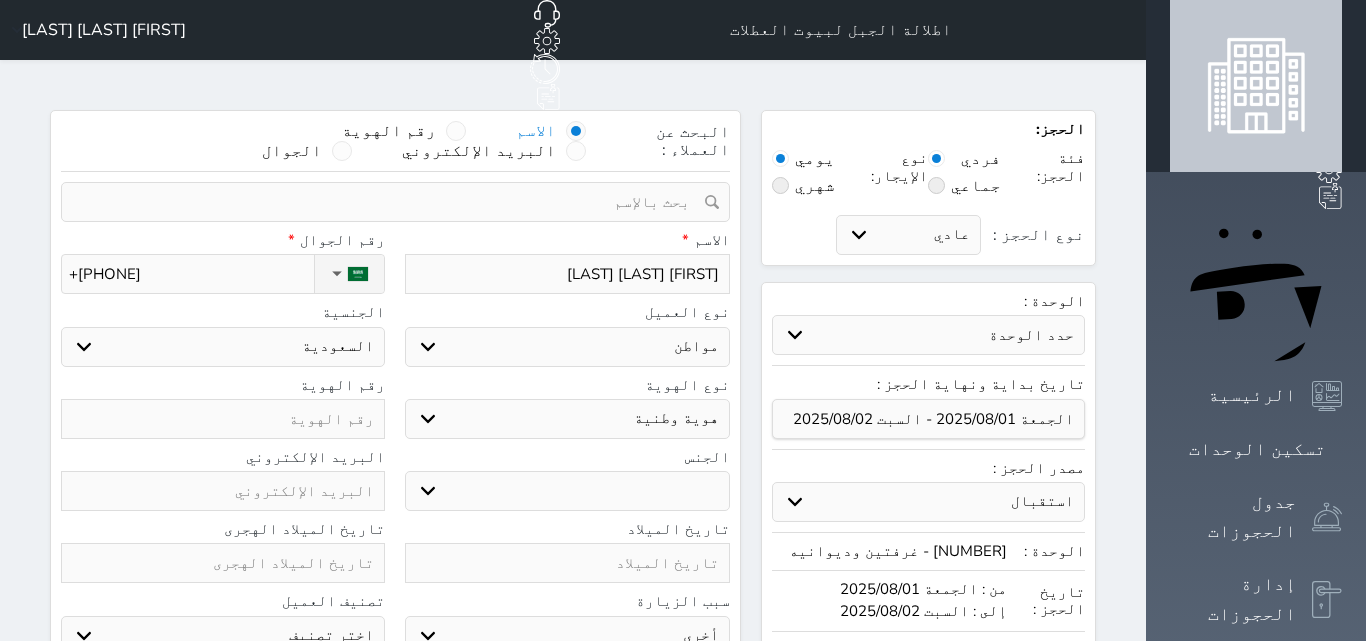 click at bounding box center [223, 419] 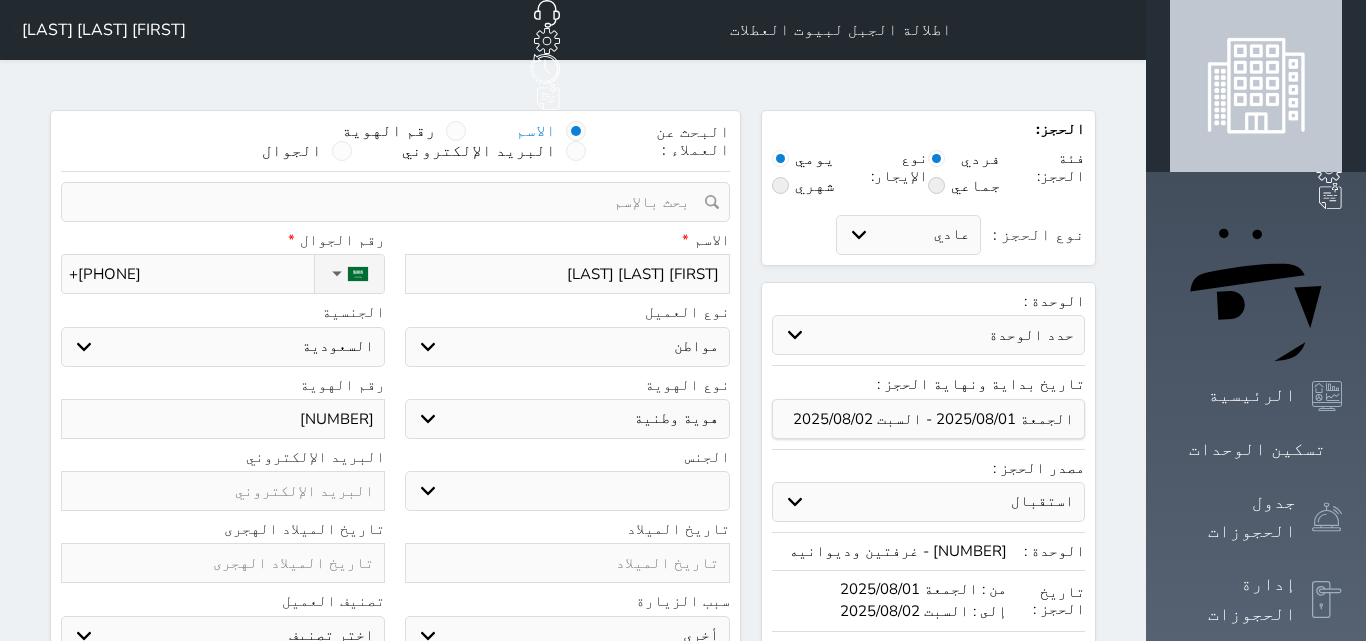 click on "ذكر   انثى" at bounding box center [567, 491] 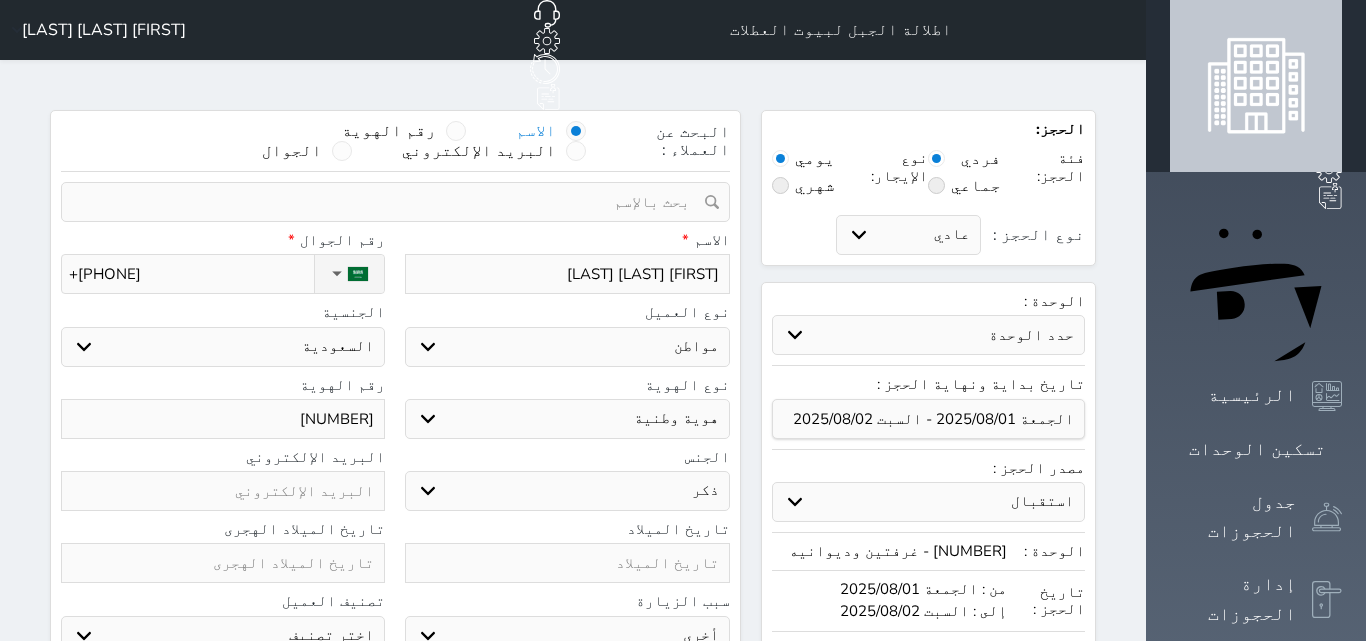 click on "ذكر   انثى" at bounding box center [567, 491] 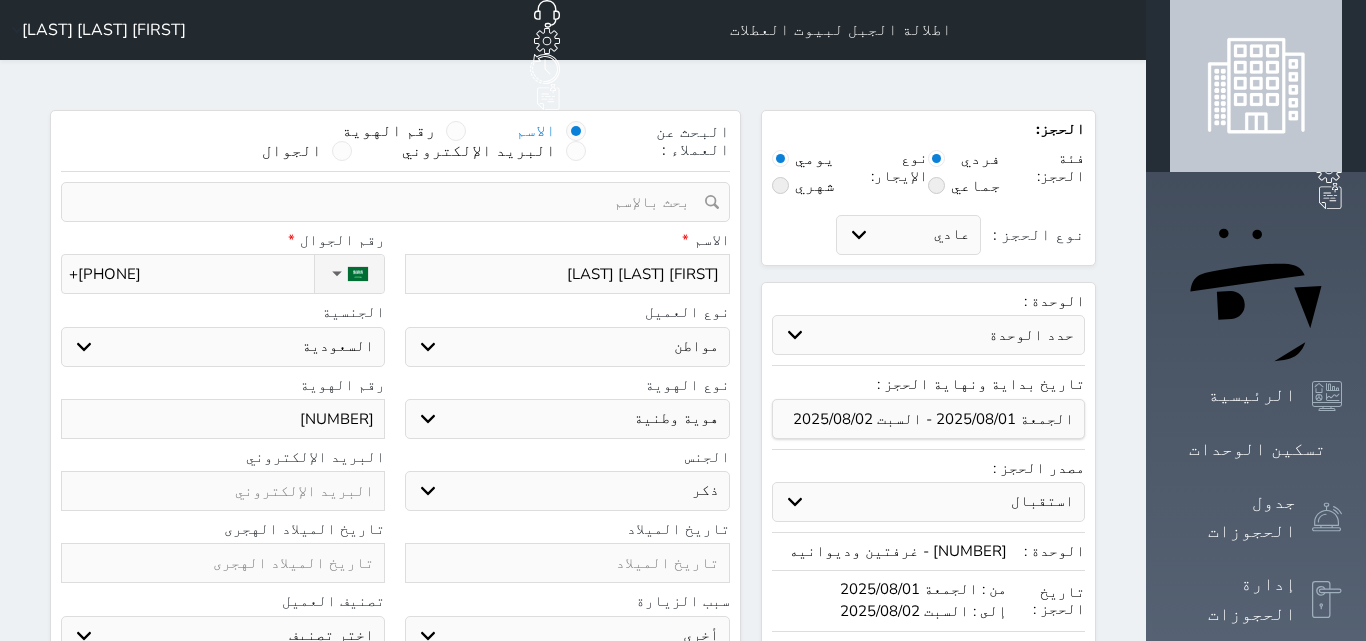scroll, scrollTop: 345, scrollLeft: 0, axis: vertical 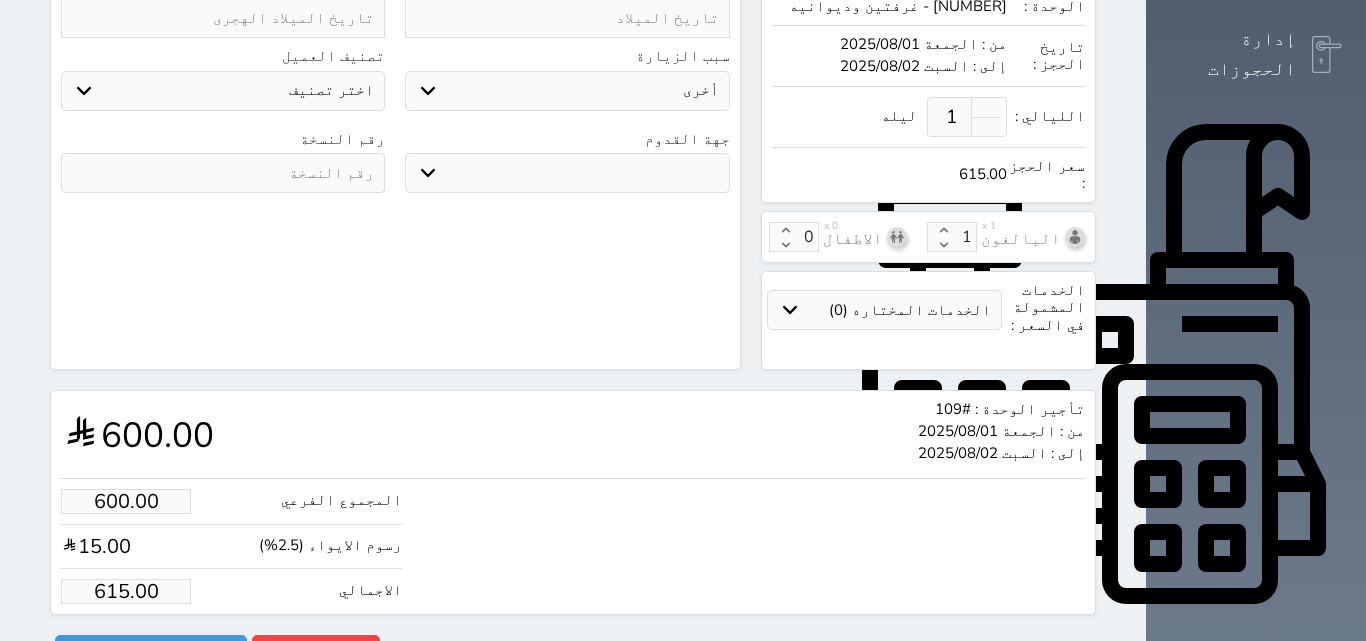 click on "615.00" at bounding box center (126, 591) 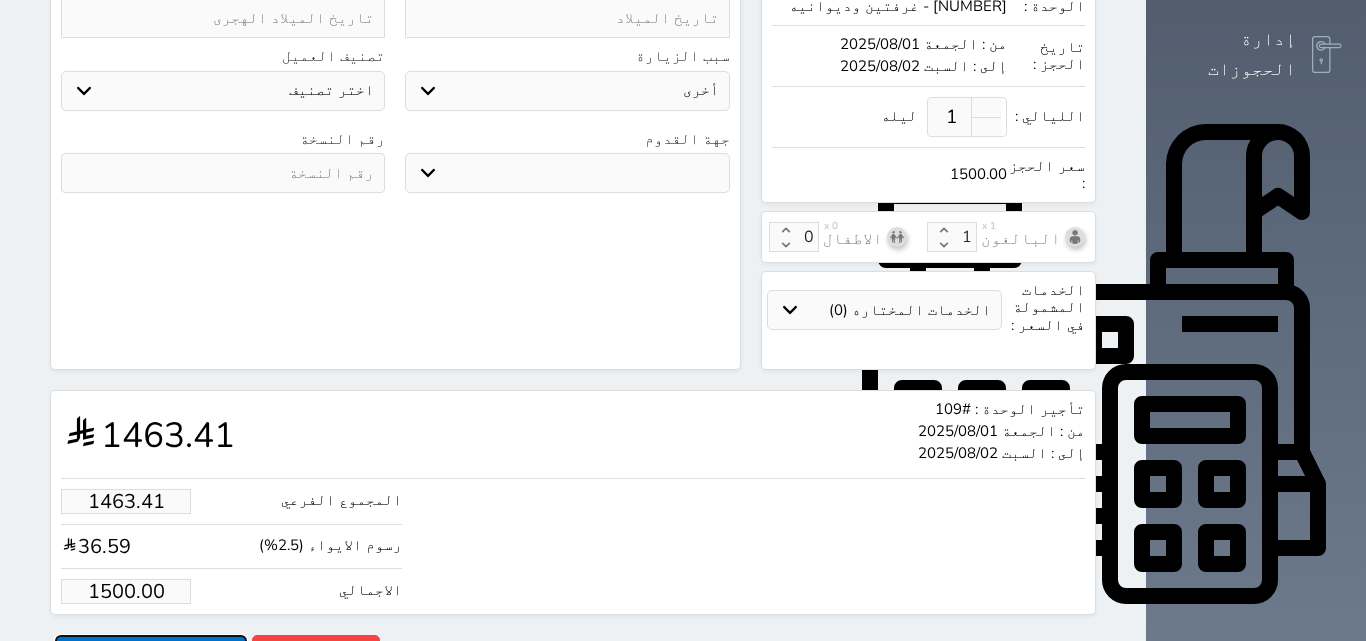 click on "حجز" at bounding box center [151, 652] 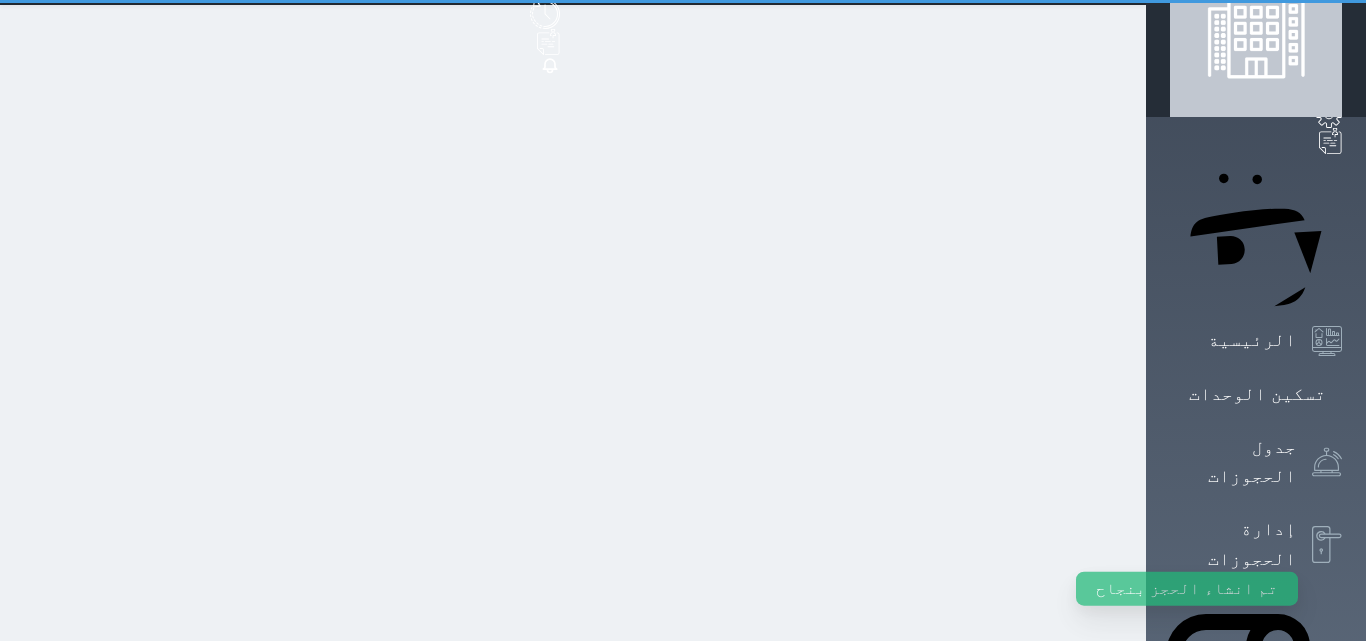 scroll, scrollTop: 0, scrollLeft: 0, axis: both 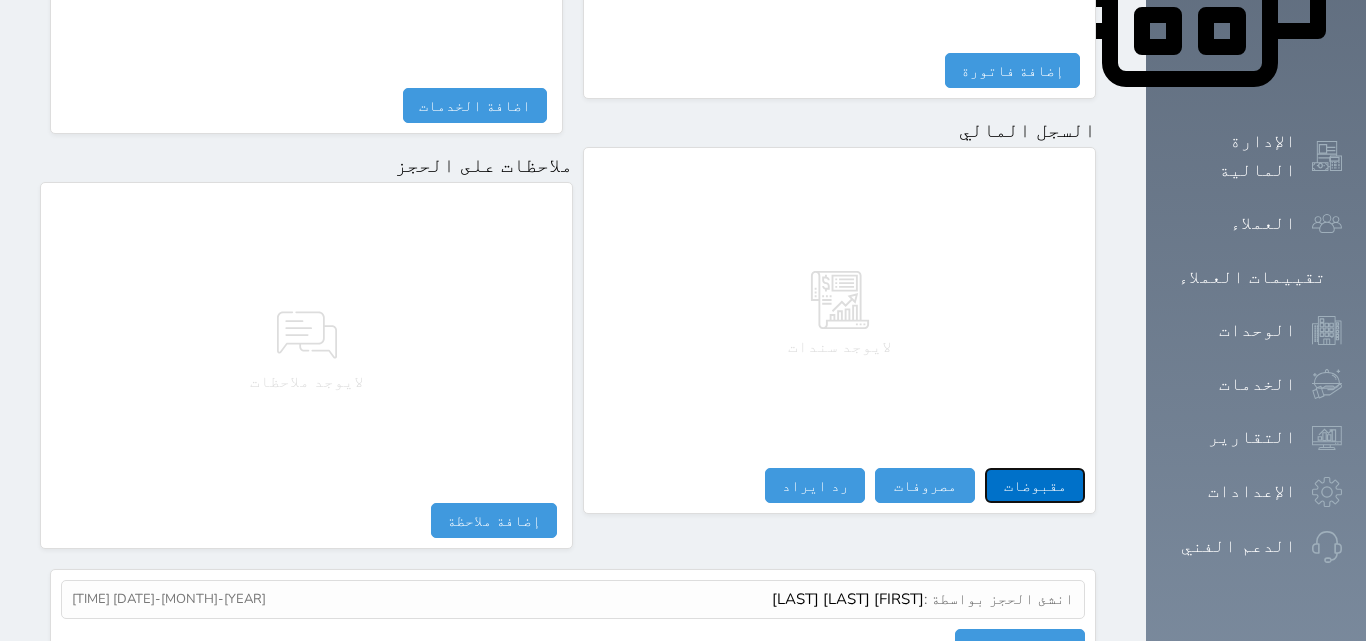 click on "مقبوضات" at bounding box center [1035, 485] 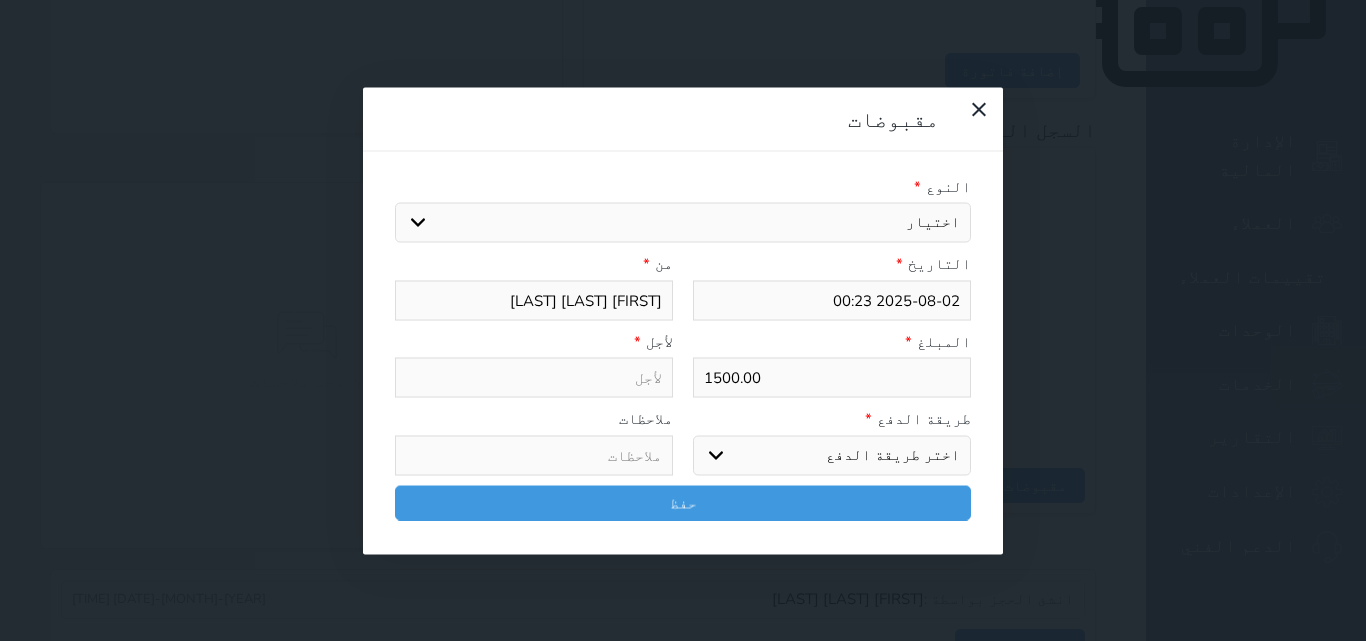 click on "اختر طريقة الدفع   دفع نقدى   تحويل بنكى   مدى   بطاقة ائتمان   آجل" at bounding box center [832, 455] 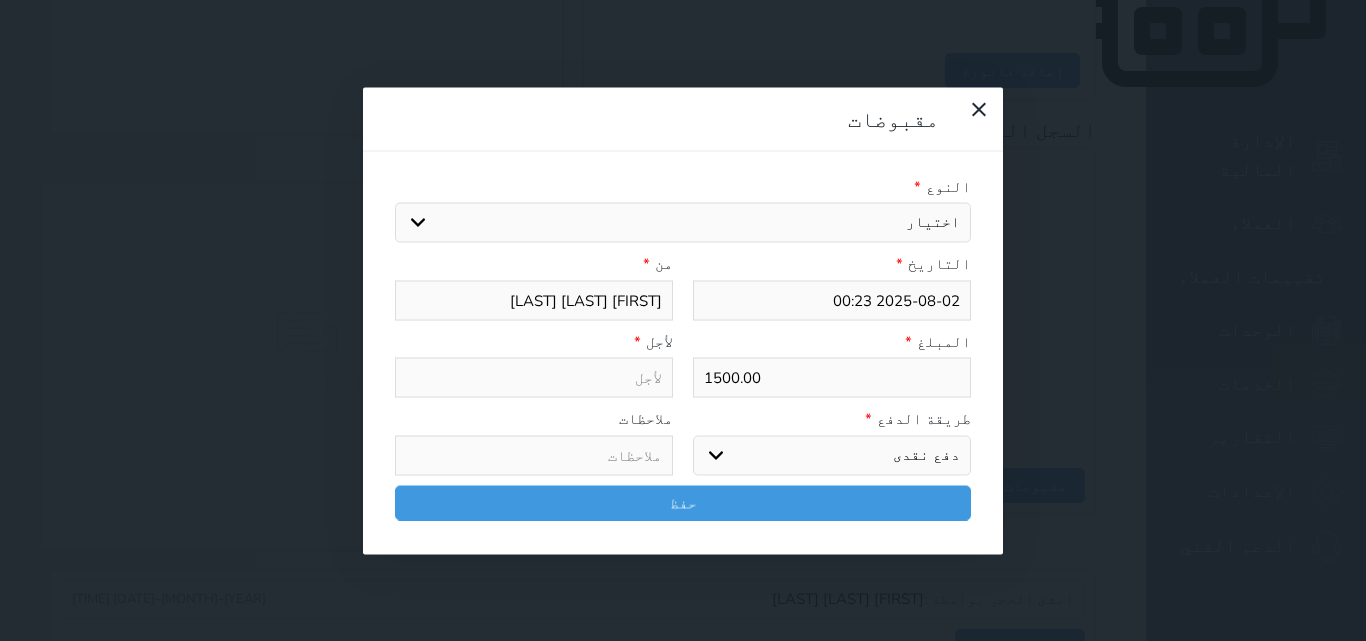click on "اختر طريقة الدفع   دفع نقدى   تحويل بنكى   مدى   بطاقة ائتمان   آجل" at bounding box center [832, 455] 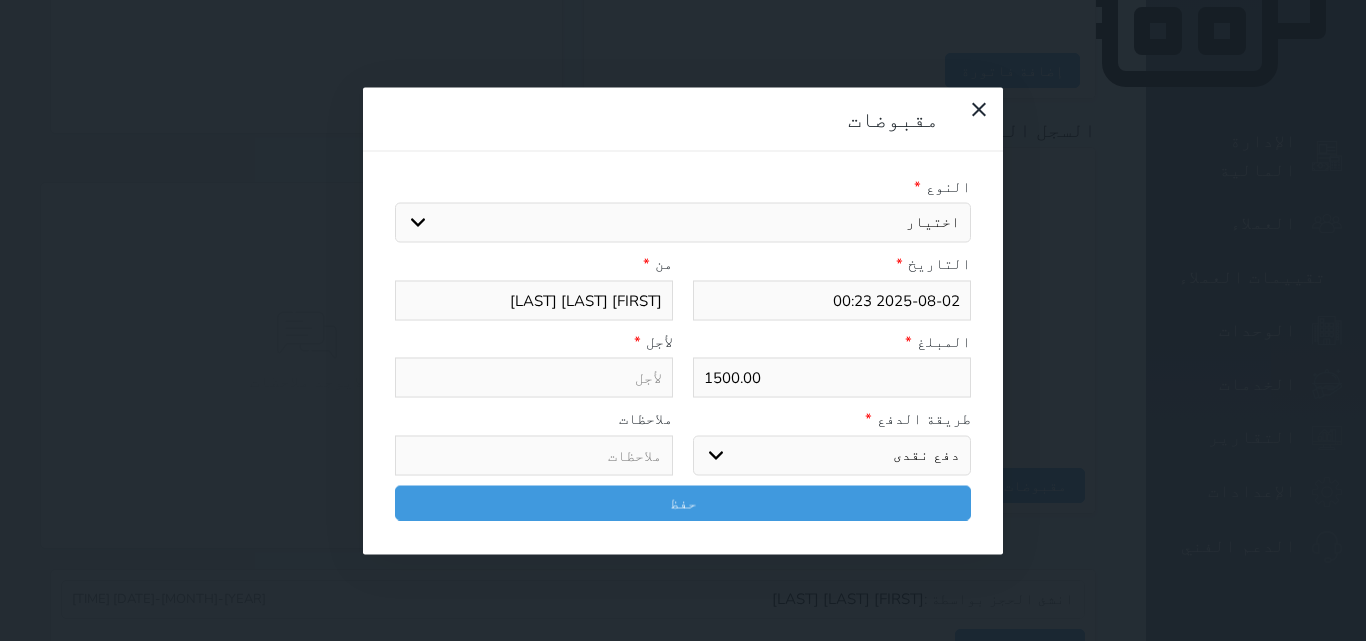 click on "اختيار   مقبوضات عامة قيمة إيجار فواتير تامين عربون لا ينطبق آخر مغسلة واي فاي - الإنترنت مواقف السيارات طعام الأغذية والمشروبات مشروبات المشروبات الباردة المشروبات الساخنة الإفطار غداء عشاء مخبز و كعك حمام سباحة الصالة الرياضية سبا و خدمات الجمال اختيار وإسقاط (خدمات النقل) ميني بار كابل - تلفزيون سرير إضافي تصفيف الشعر التسوق خدمات الجولات السياحية المنظمة خدمات الدليل السياحي" at bounding box center [683, 223] 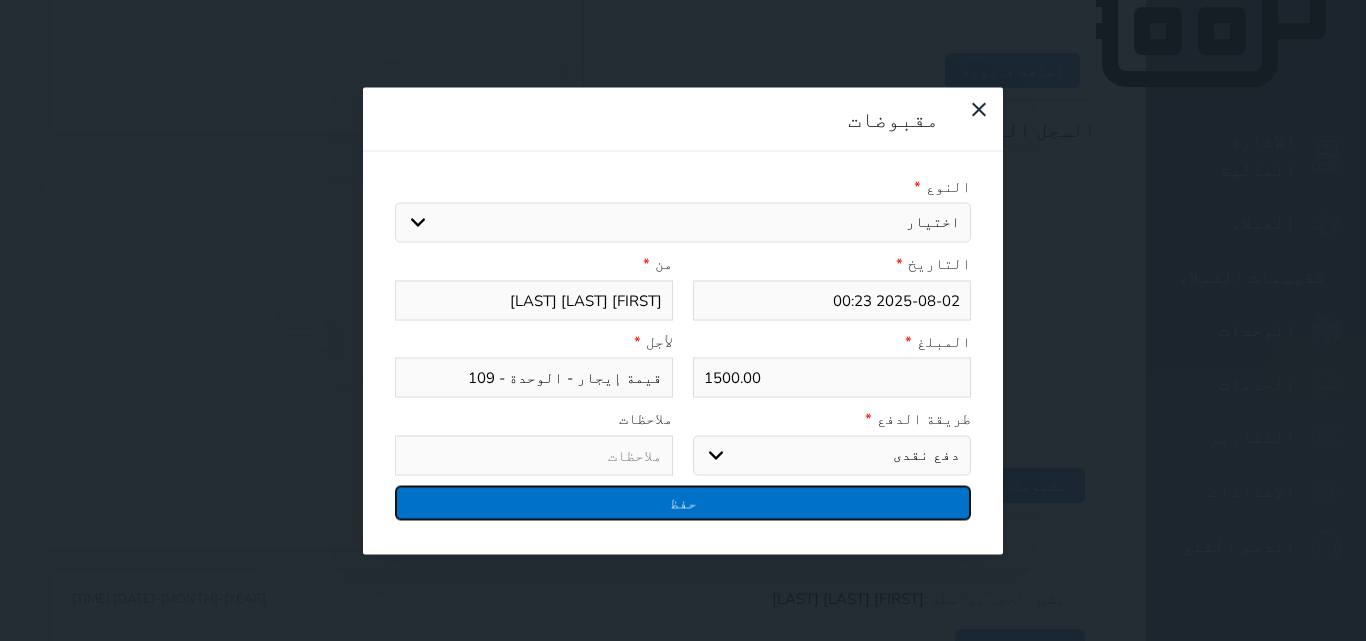click on "حفظ" at bounding box center (683, 502) 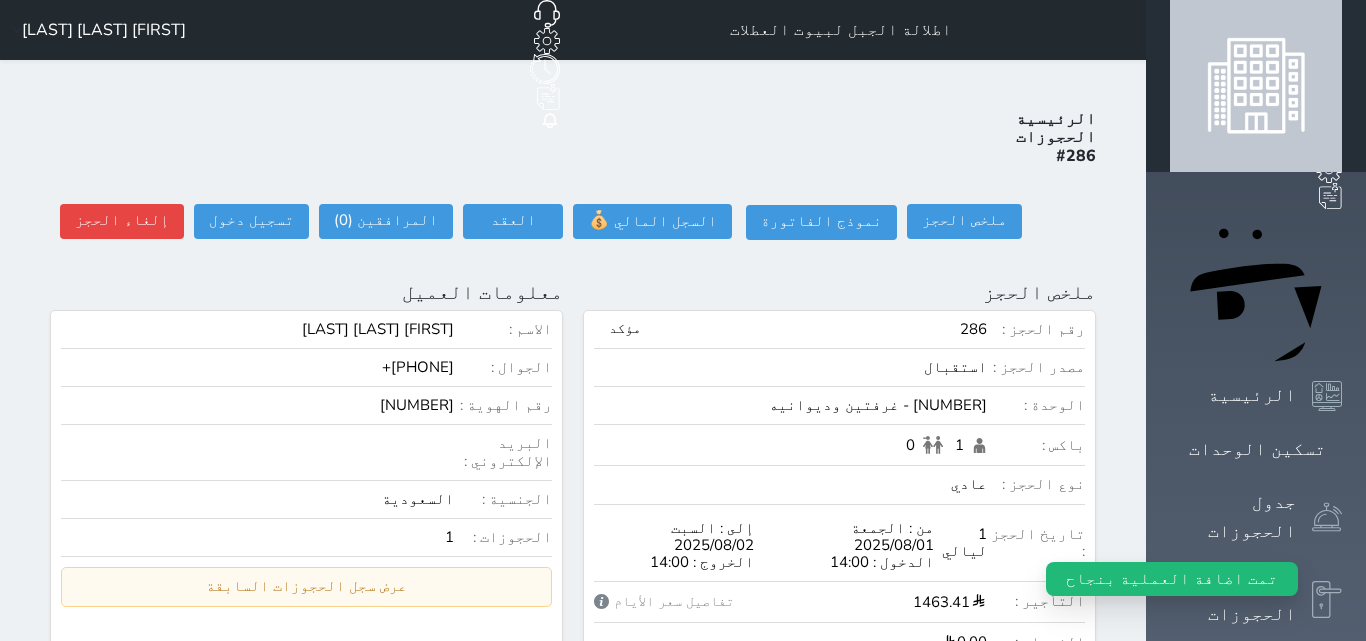 scroll, scrollTop: 15, scrollLeft: 0, axis: vertical 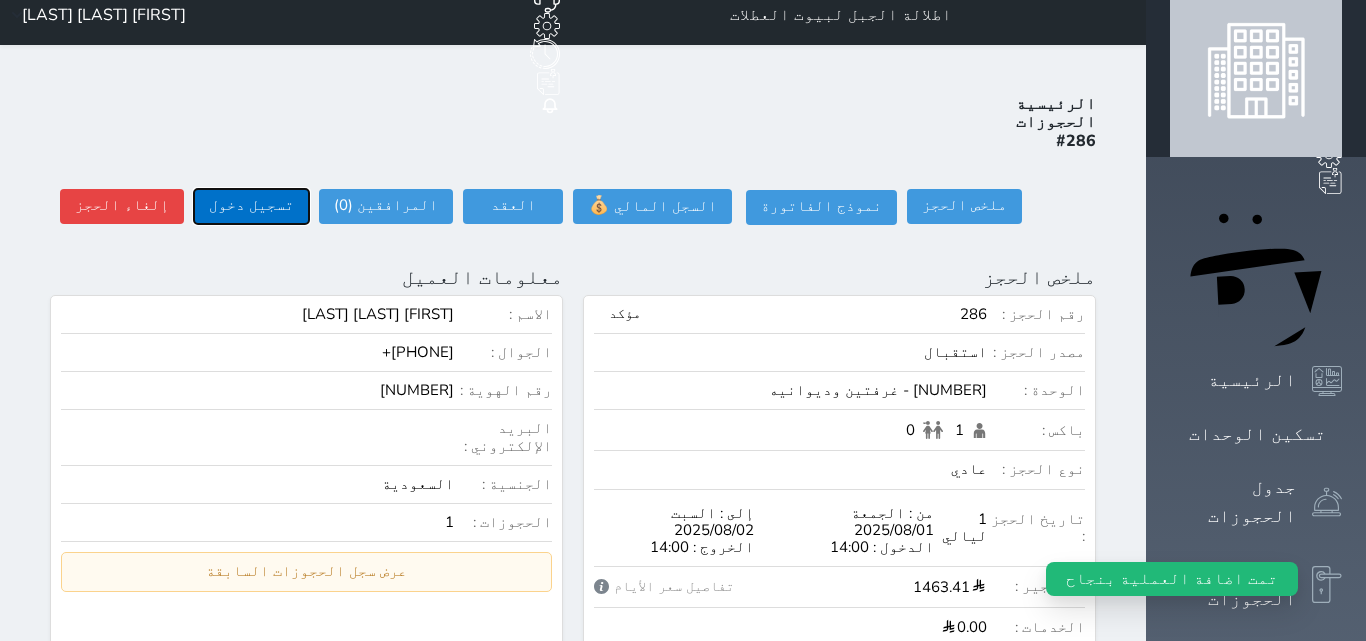 click on "تسجيل دخول" at bounding box center (251, 206) 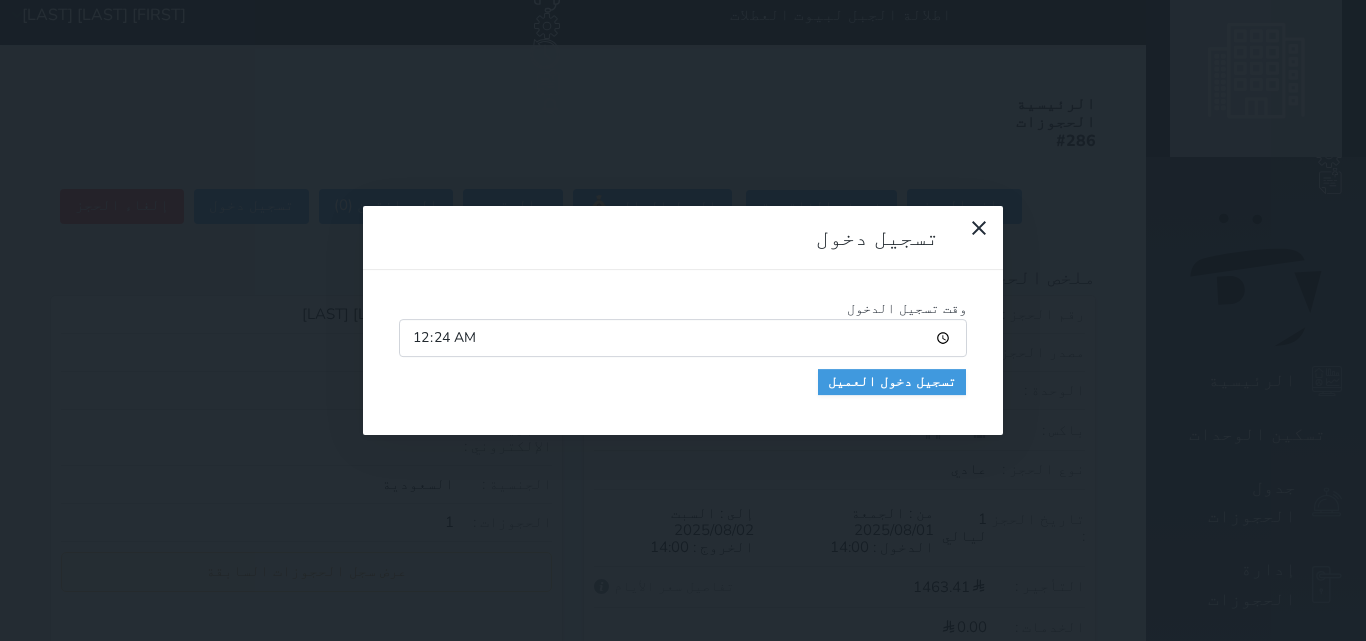 click on "00:24" at bounding box center (683, 338) 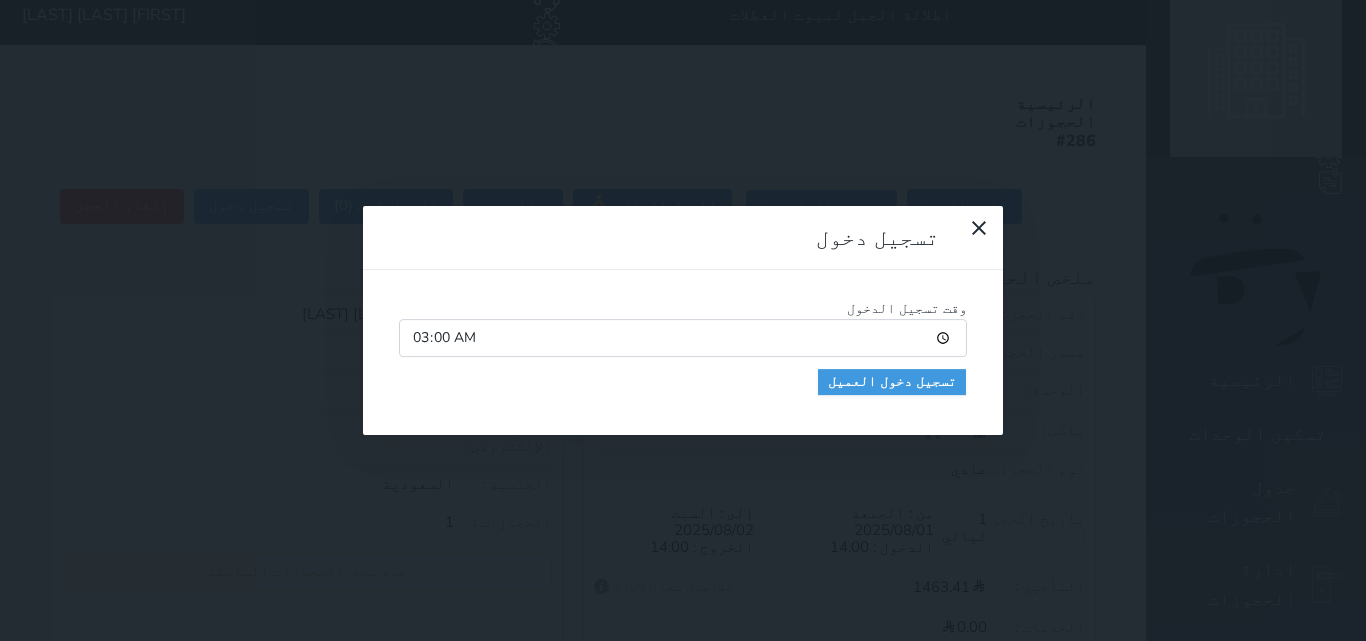 click on "03:00" at bounding box center (683, 338) 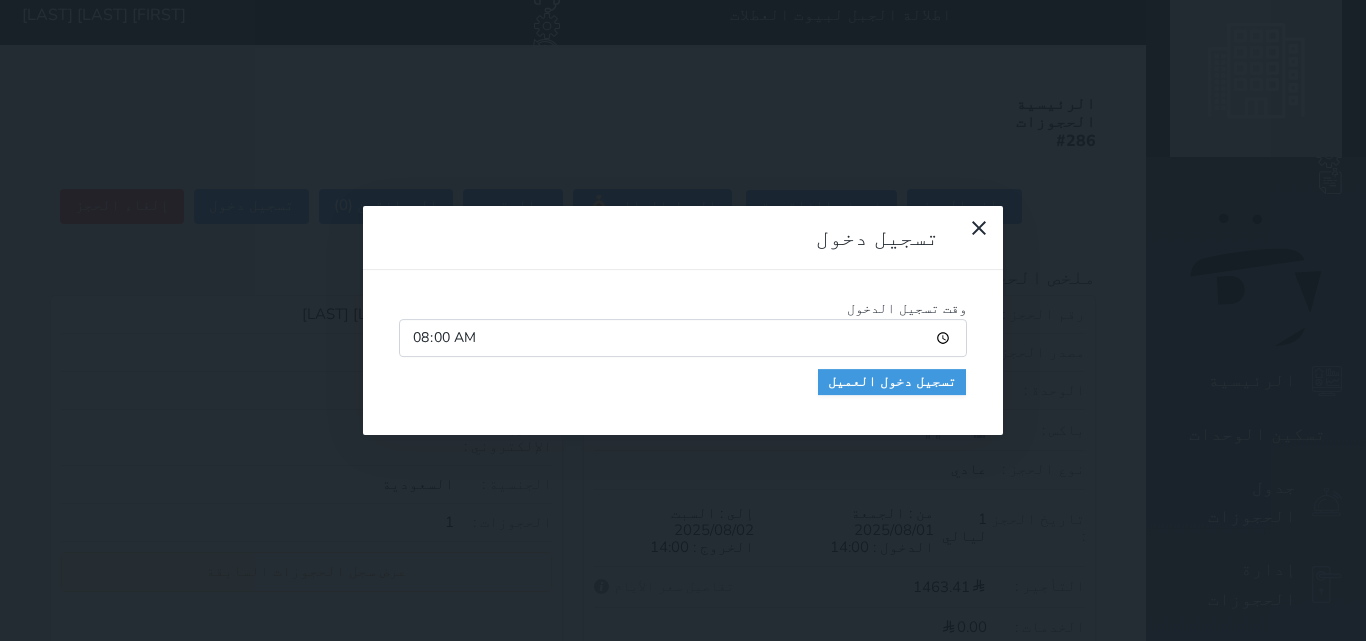 click on "08:00" at bounding box center [683, 338] 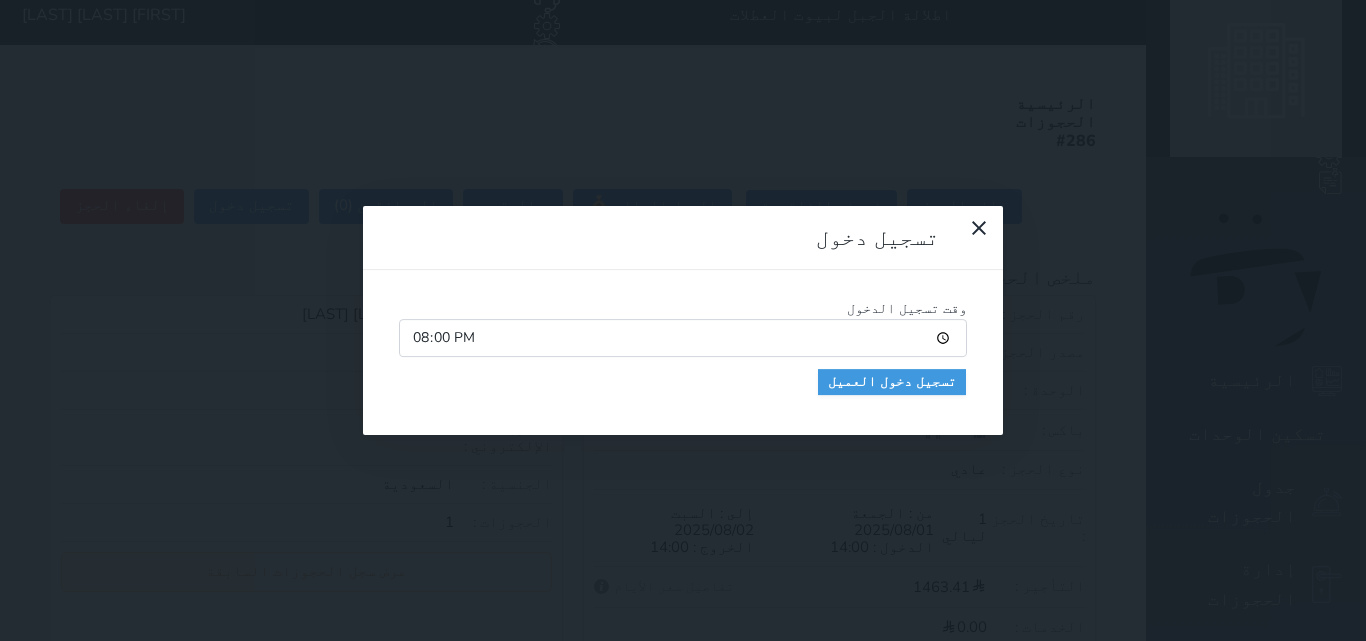 click on "20:00" at bounding box center (683, 338) 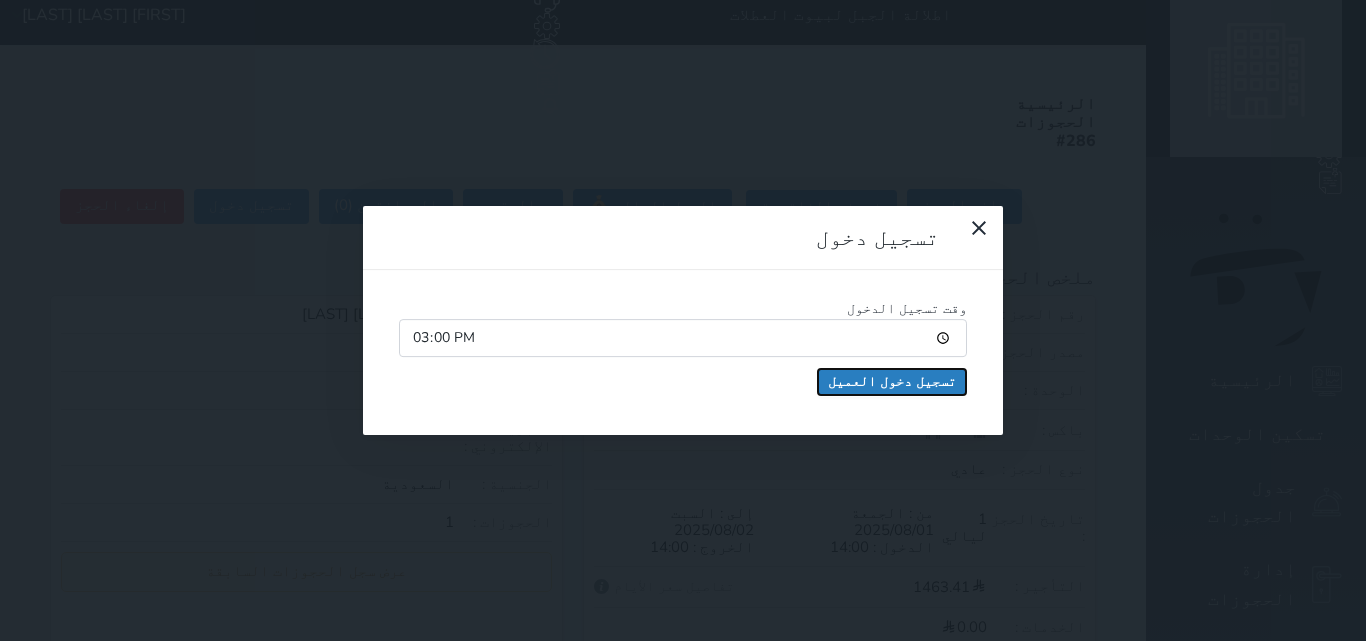 click on "تسجيل دخول العميل" at bounding box center [892, 382] 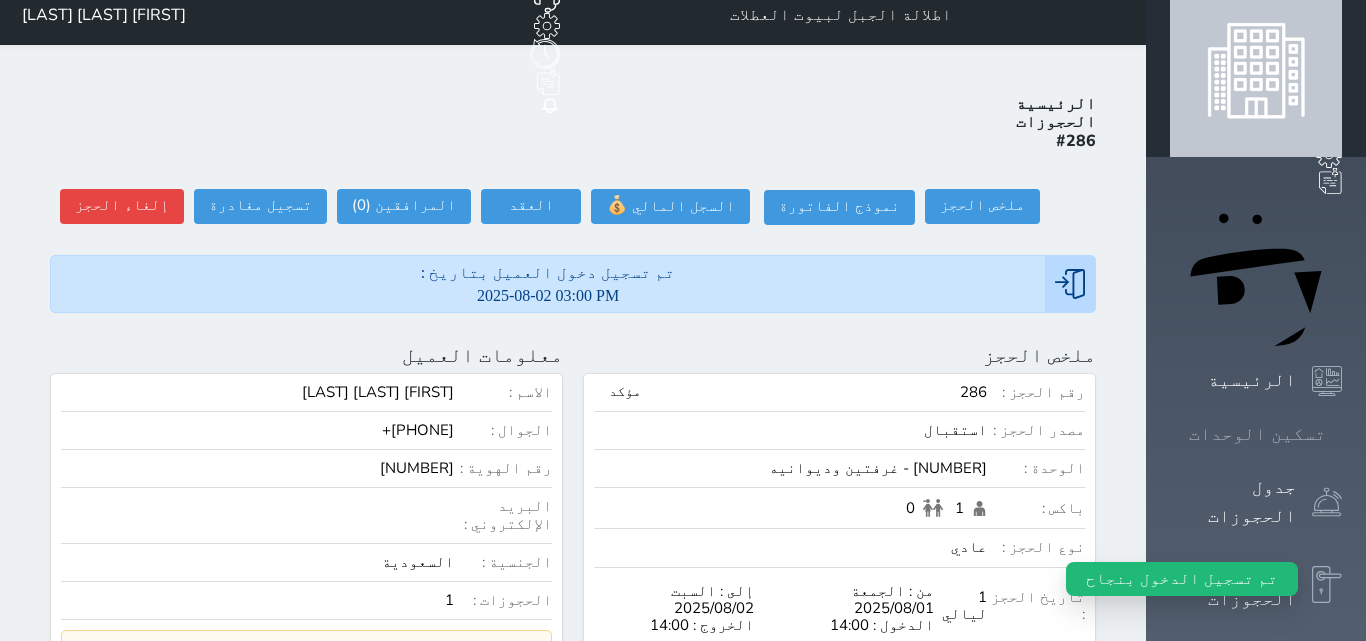 click on "تسكين الوحدات" at bounding box center [1257, 434] 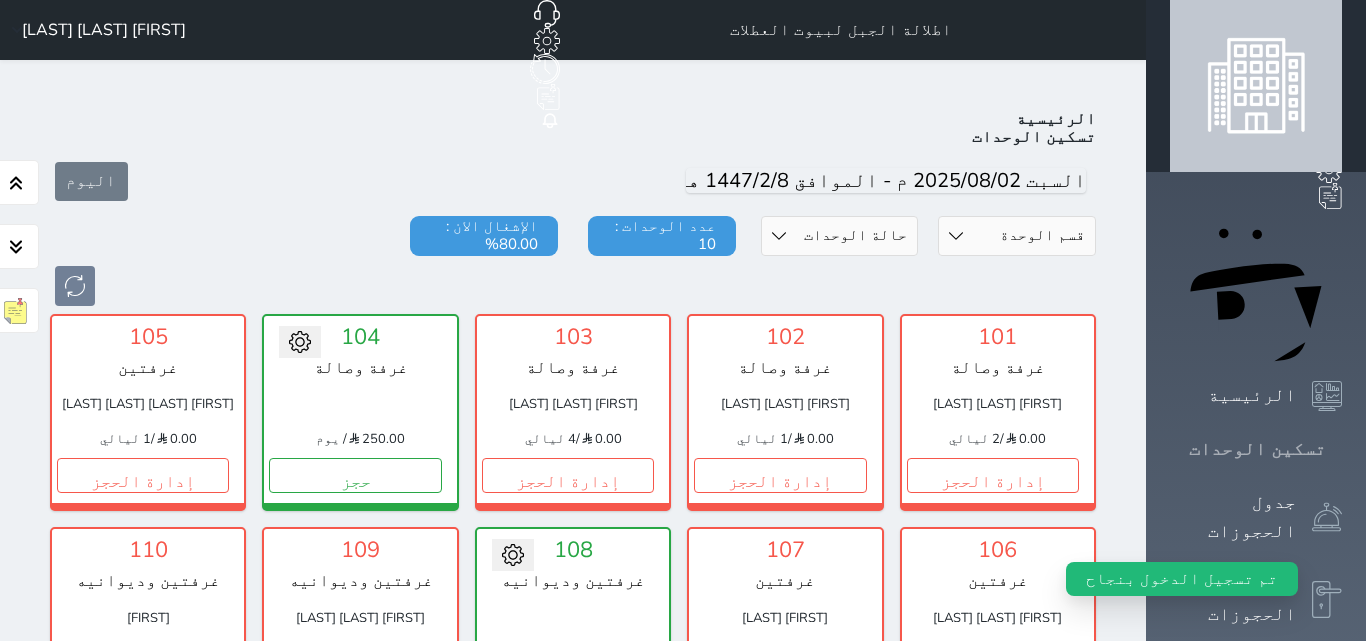 scroll, scrollTop: 78, scrollLeft: 0, axis: vertical 